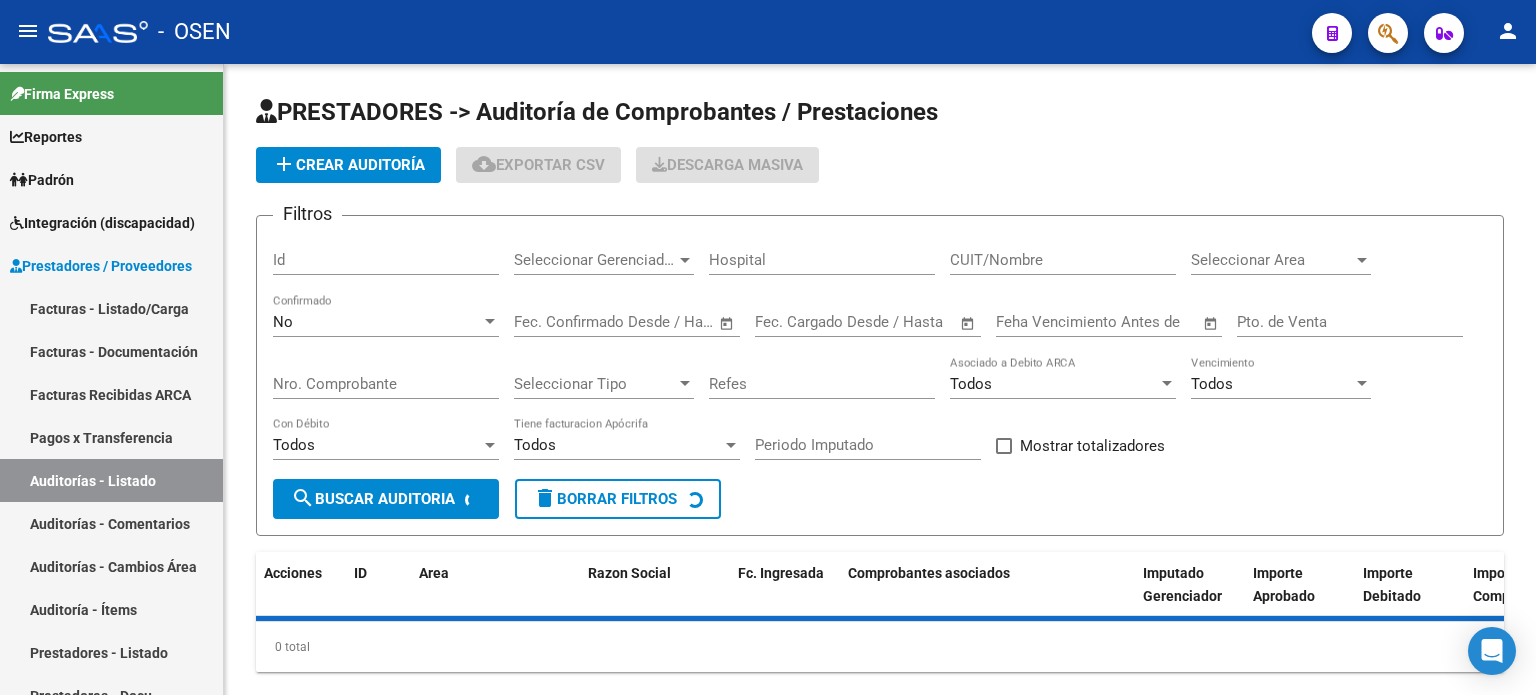 scroll, scrollTop: 0, scrollLeft: 0, axis: both 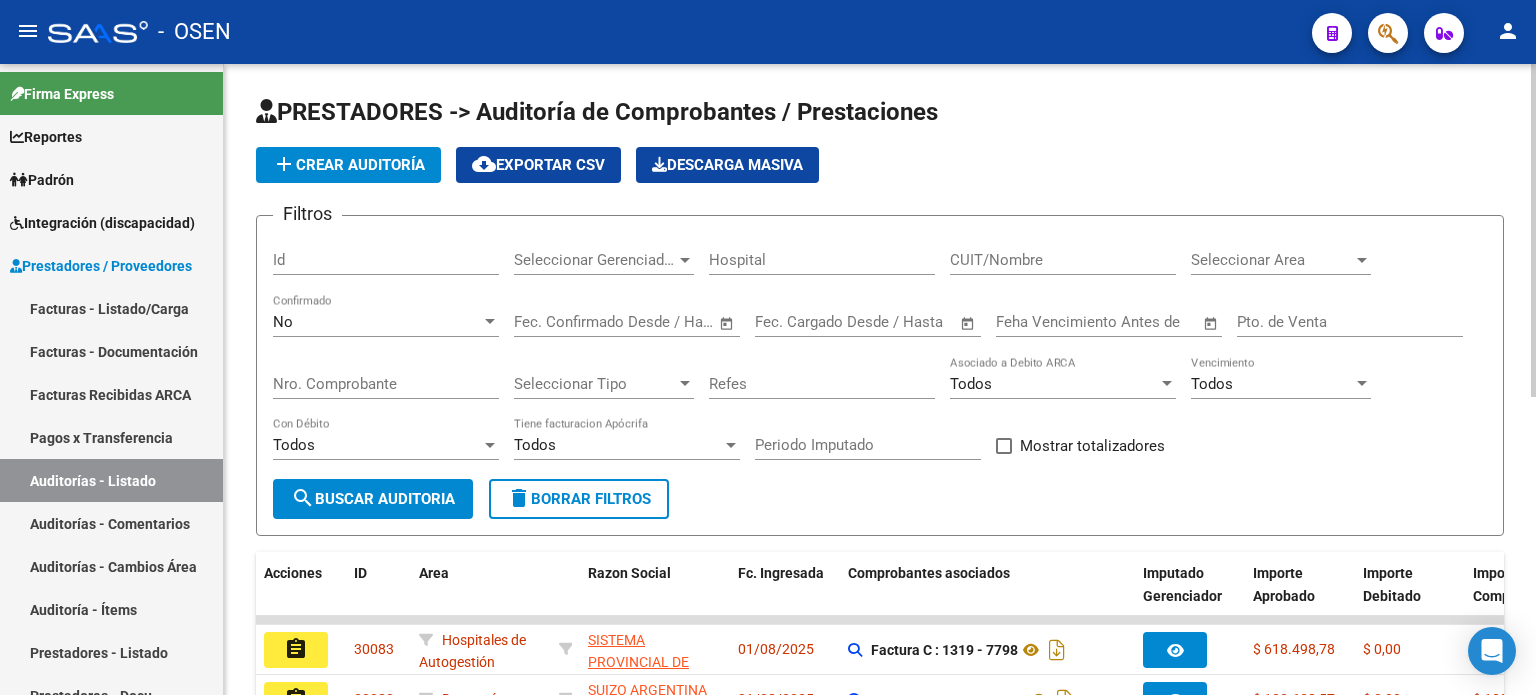 click at bounding box center [1362, 260] 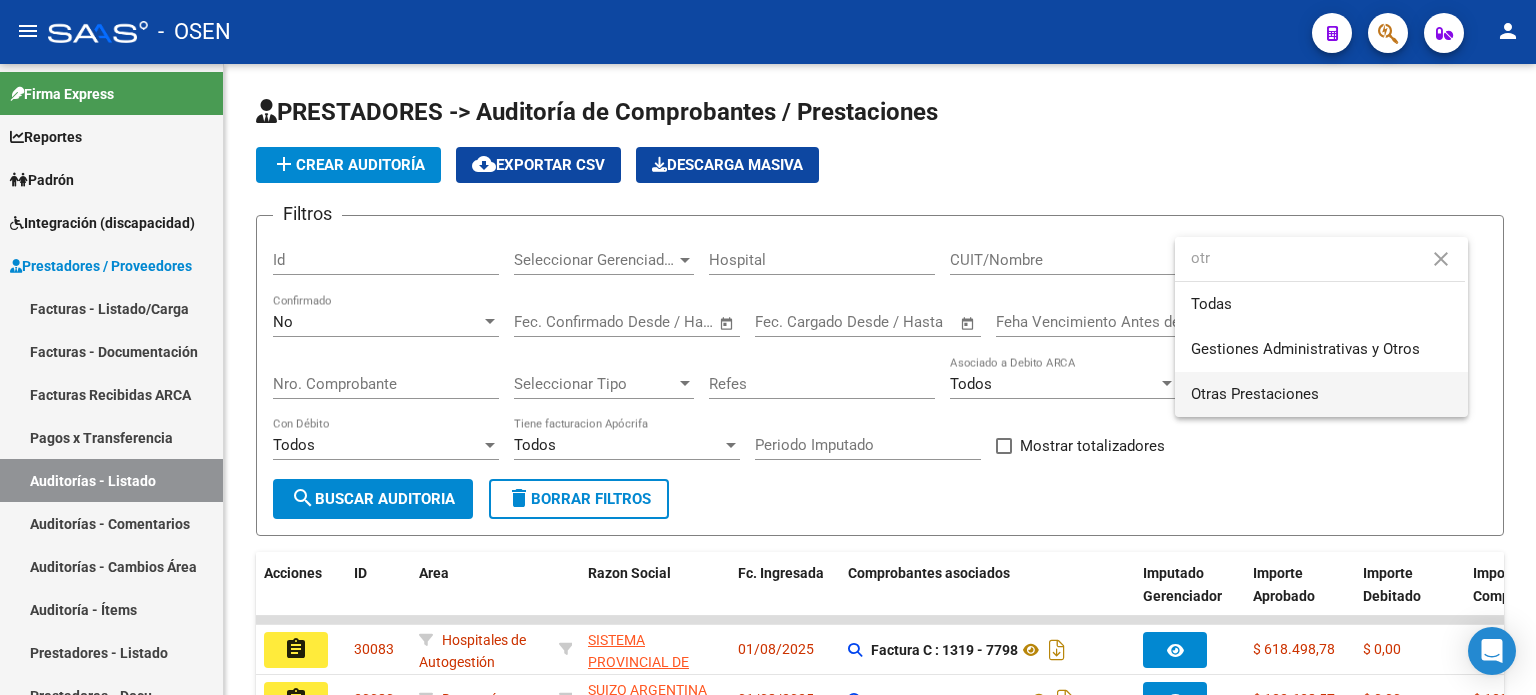 type on "otr" 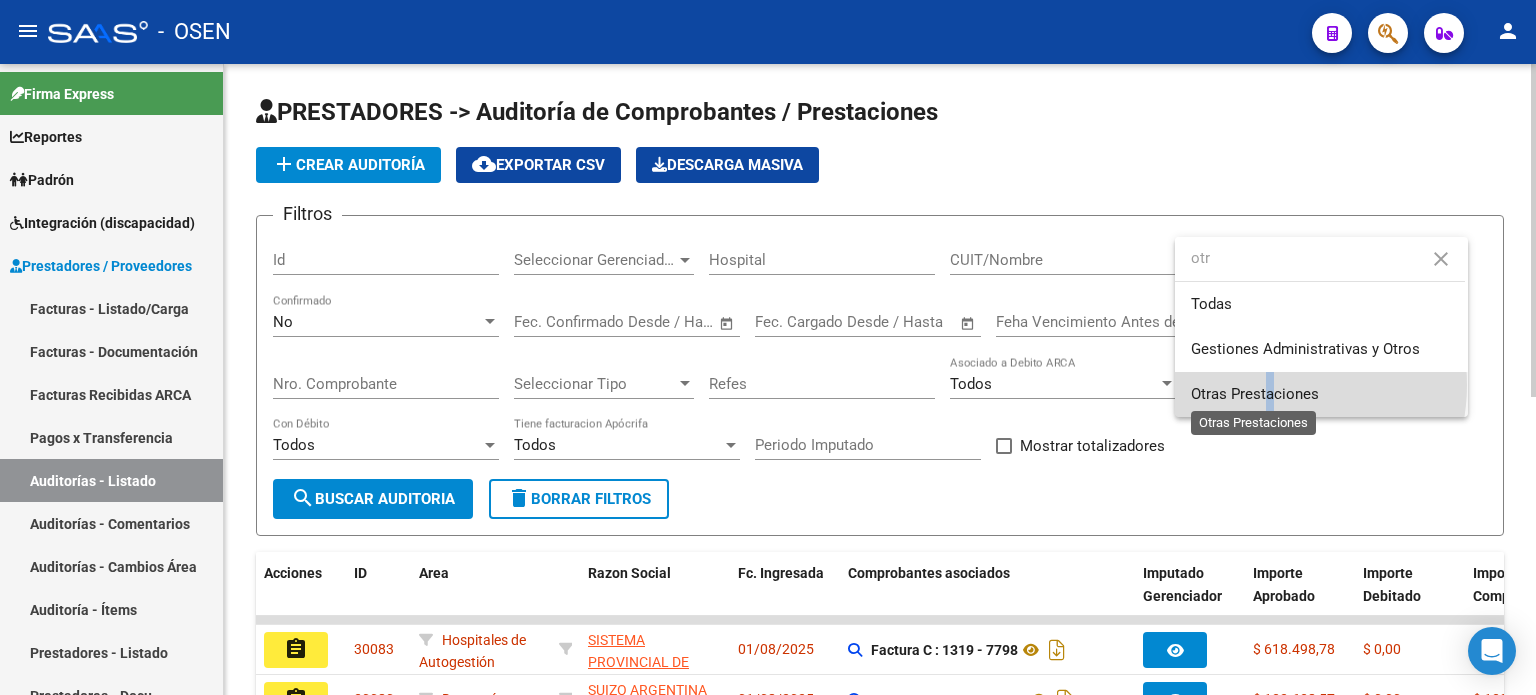 drag, startPoint x: 1265, startPoint y: 385, endPoint x: 1276, endPoint y: 406, distance: 23.70654 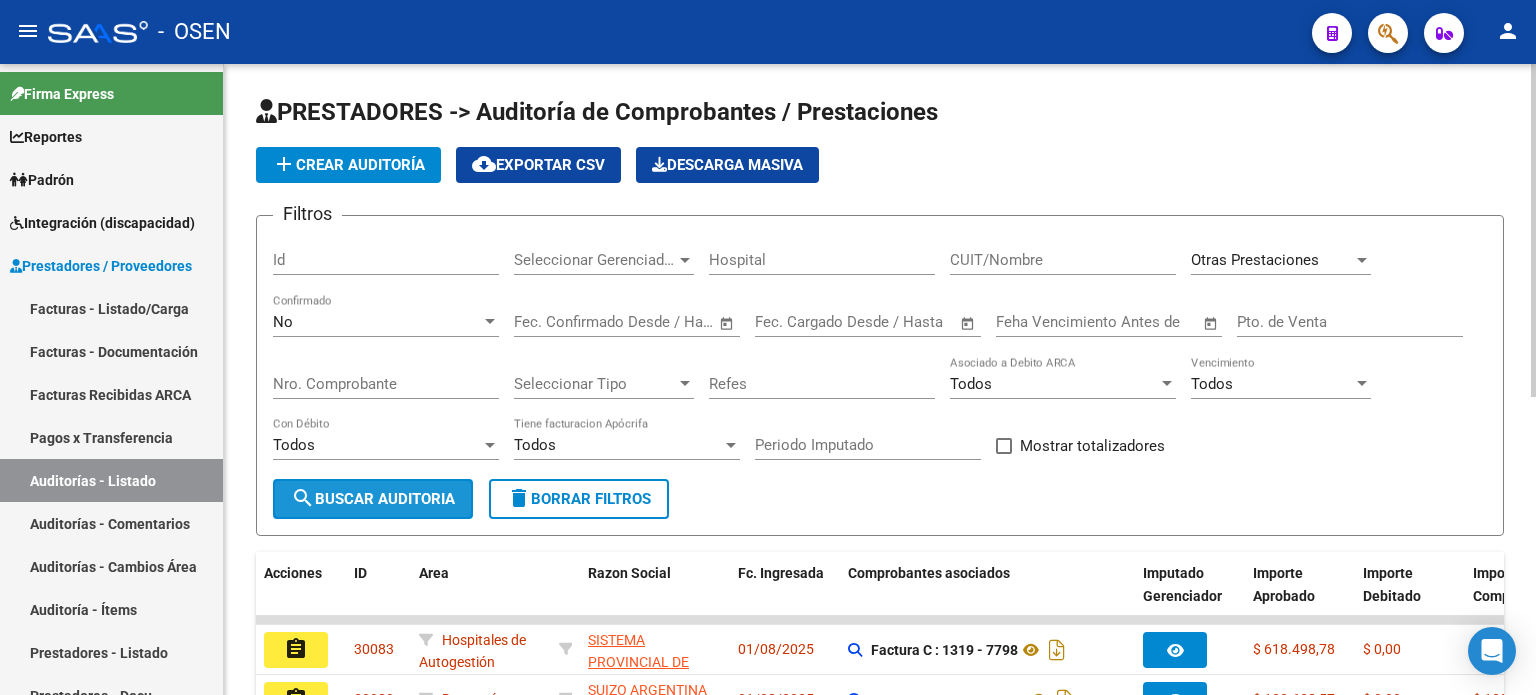 click on "search  Buscar Auditoria" 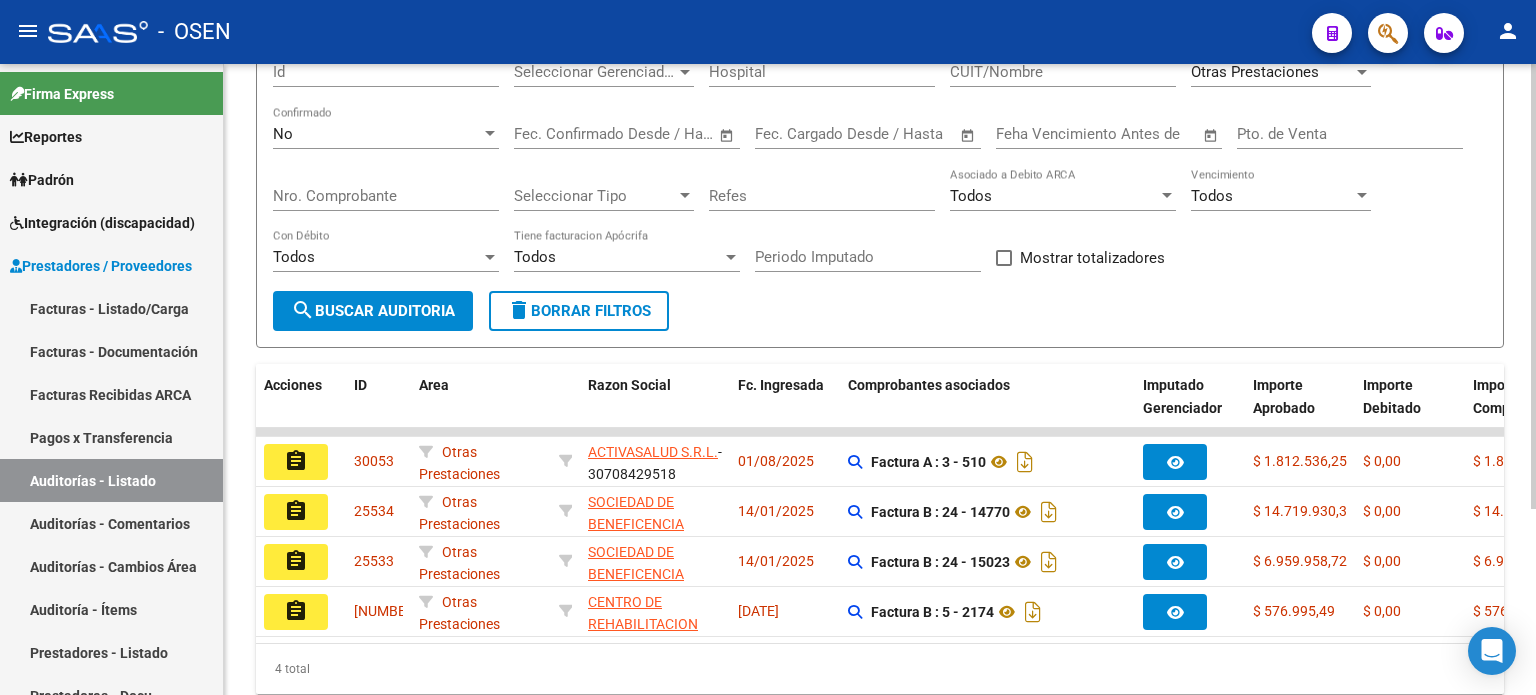scroll, scrollTop: 263, scrollLeft: 0, axis: vertical 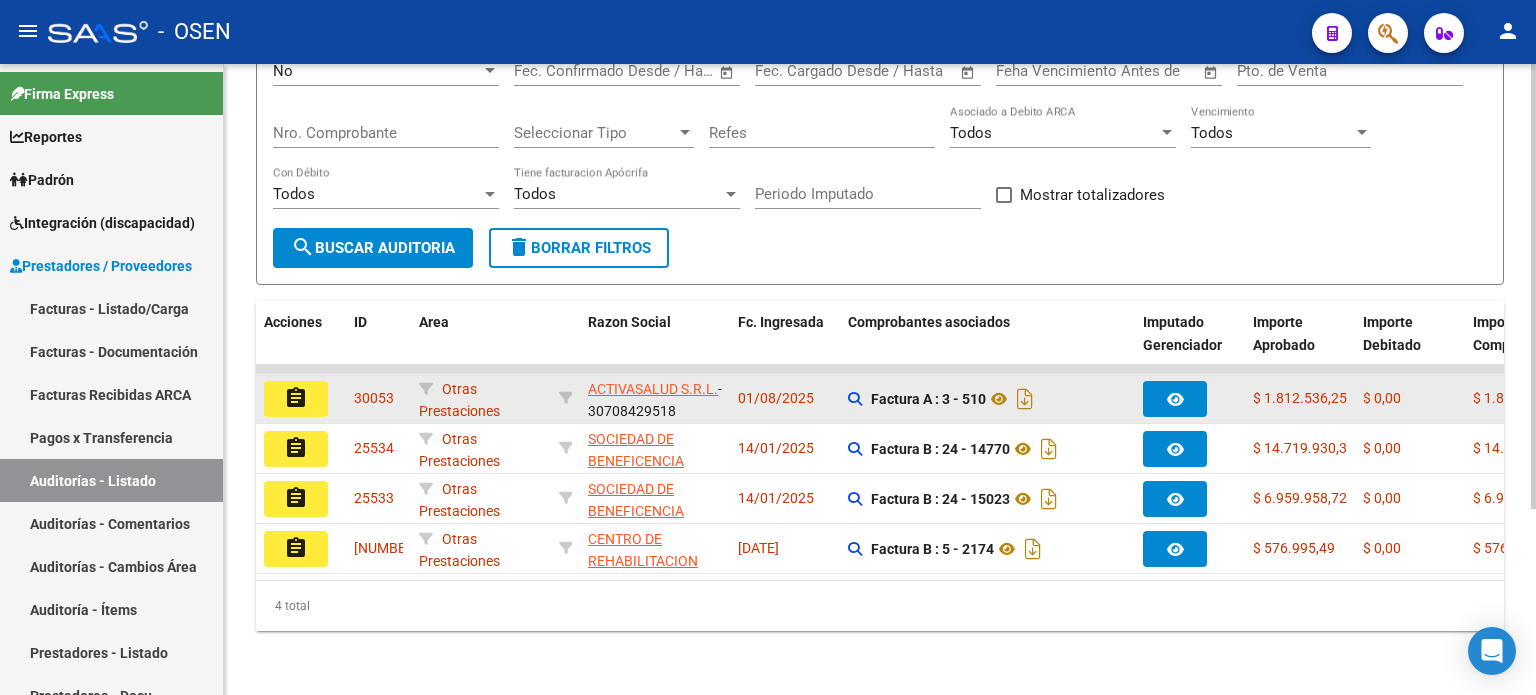 click on "assignment" 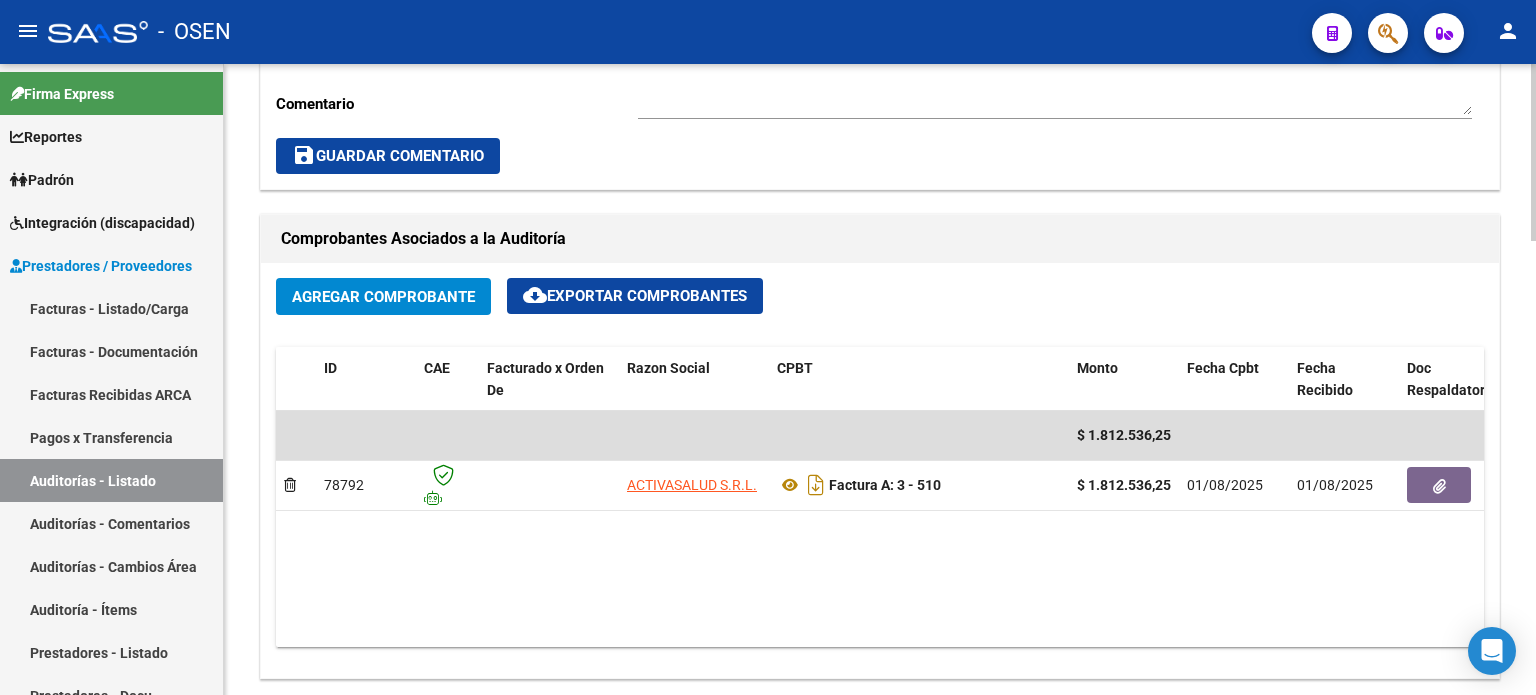 scroll, scrollTop: 833, scrollLeft: 0, axis: vertical 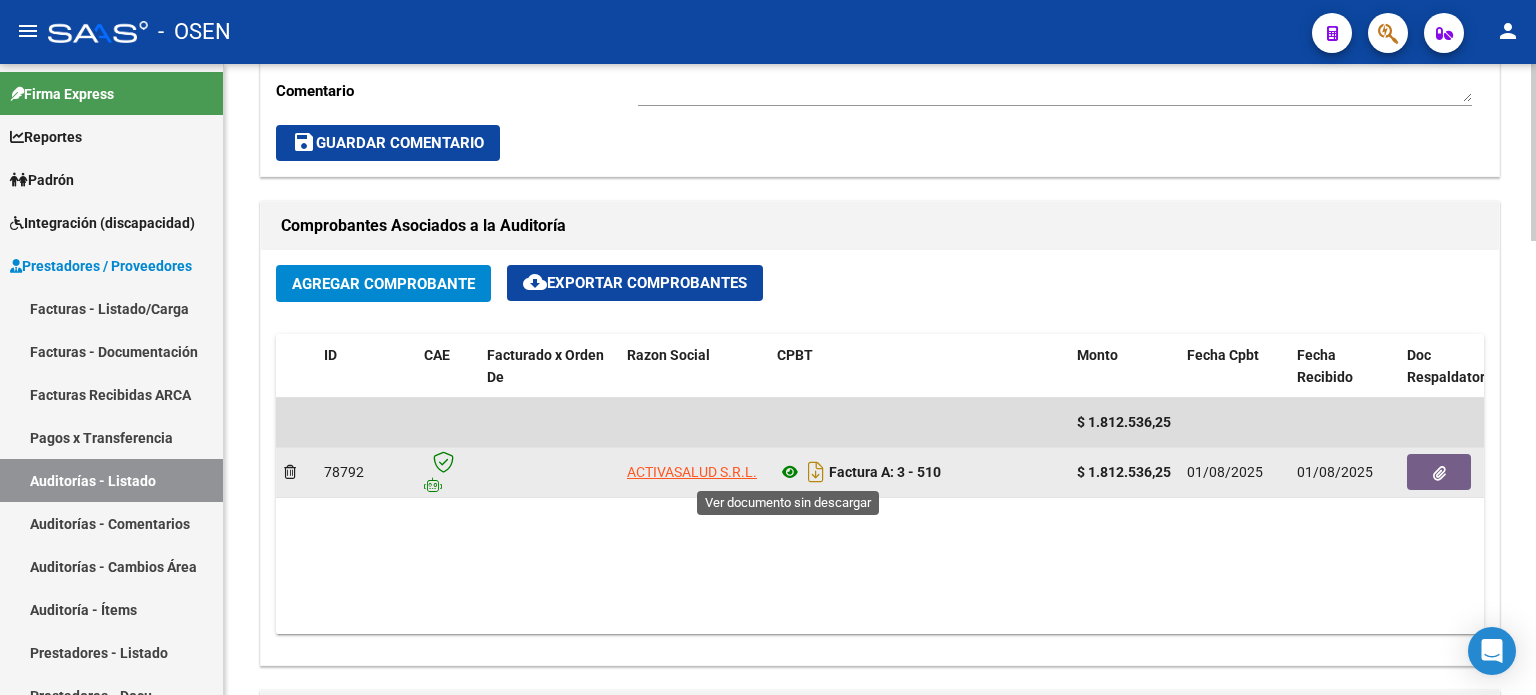 click 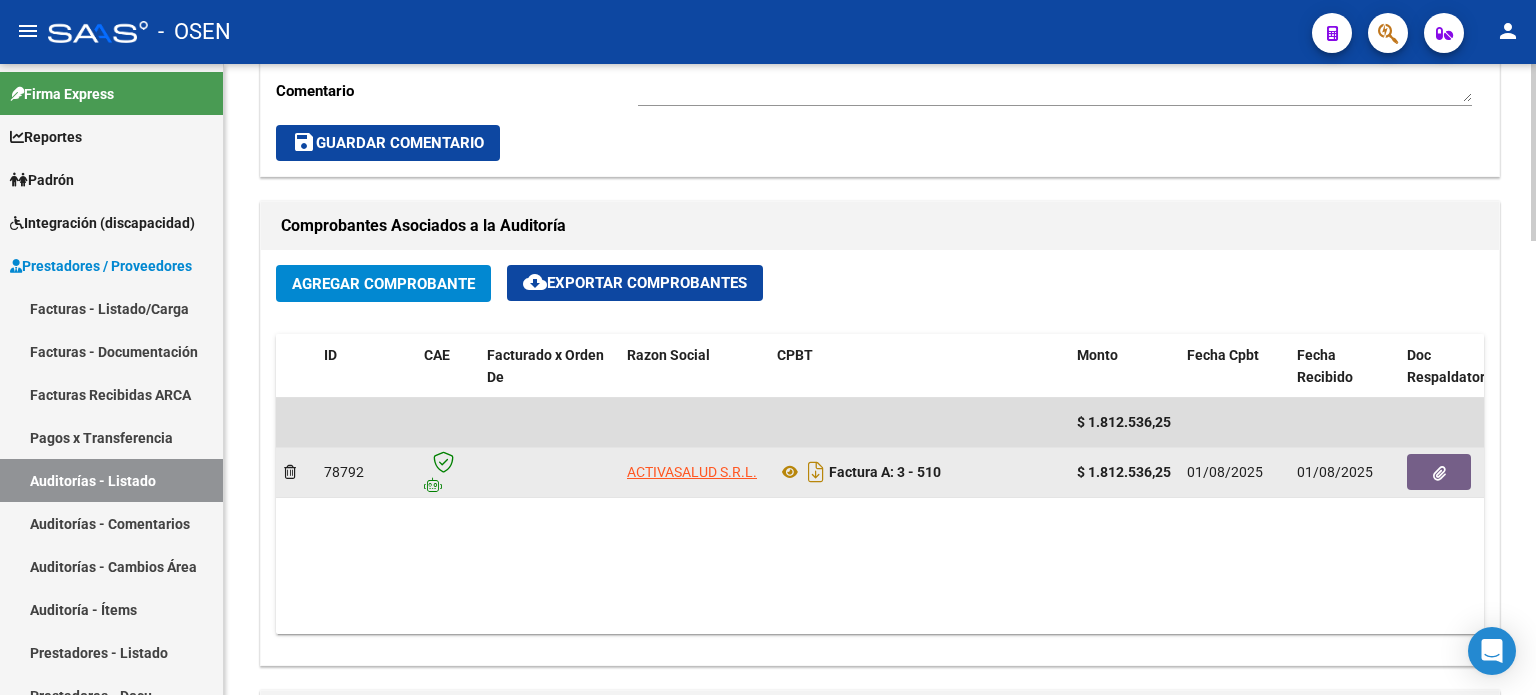 click 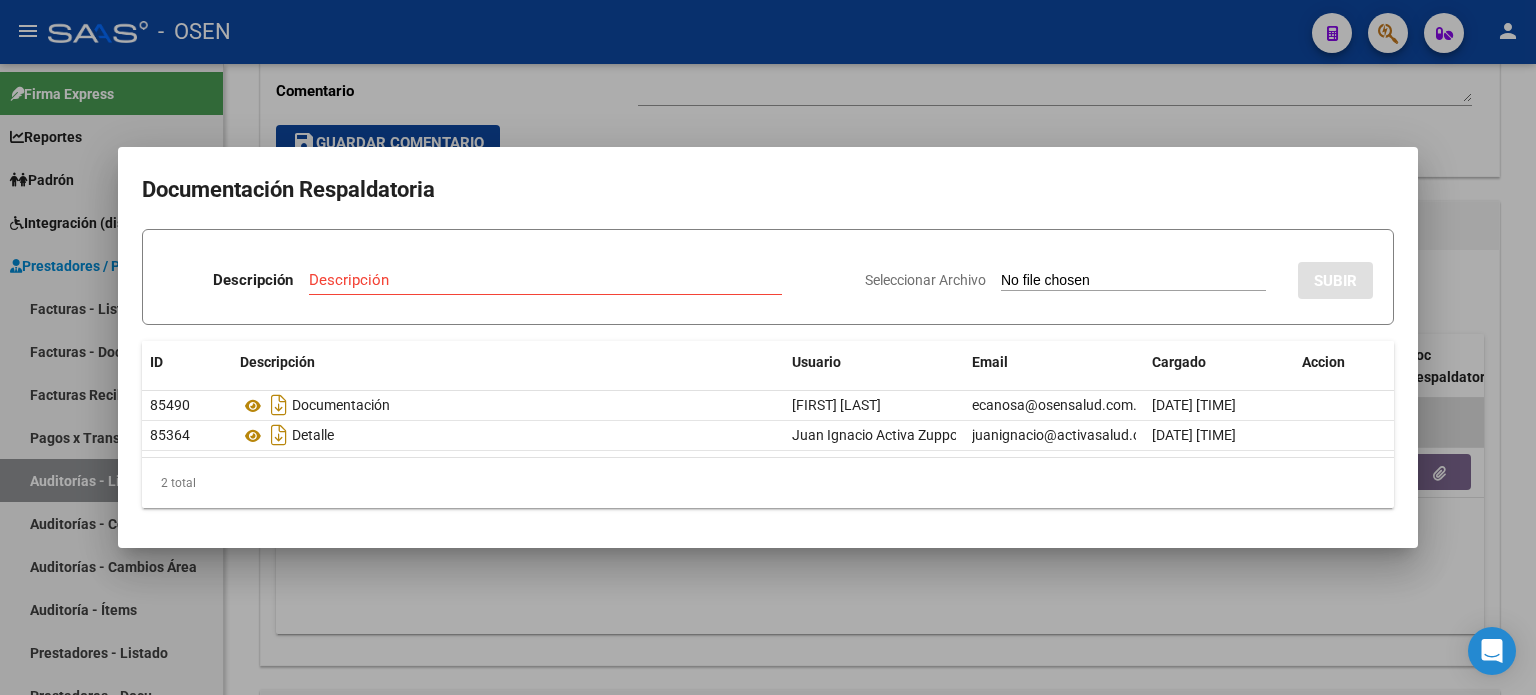 click at bounding box center (768, 347) 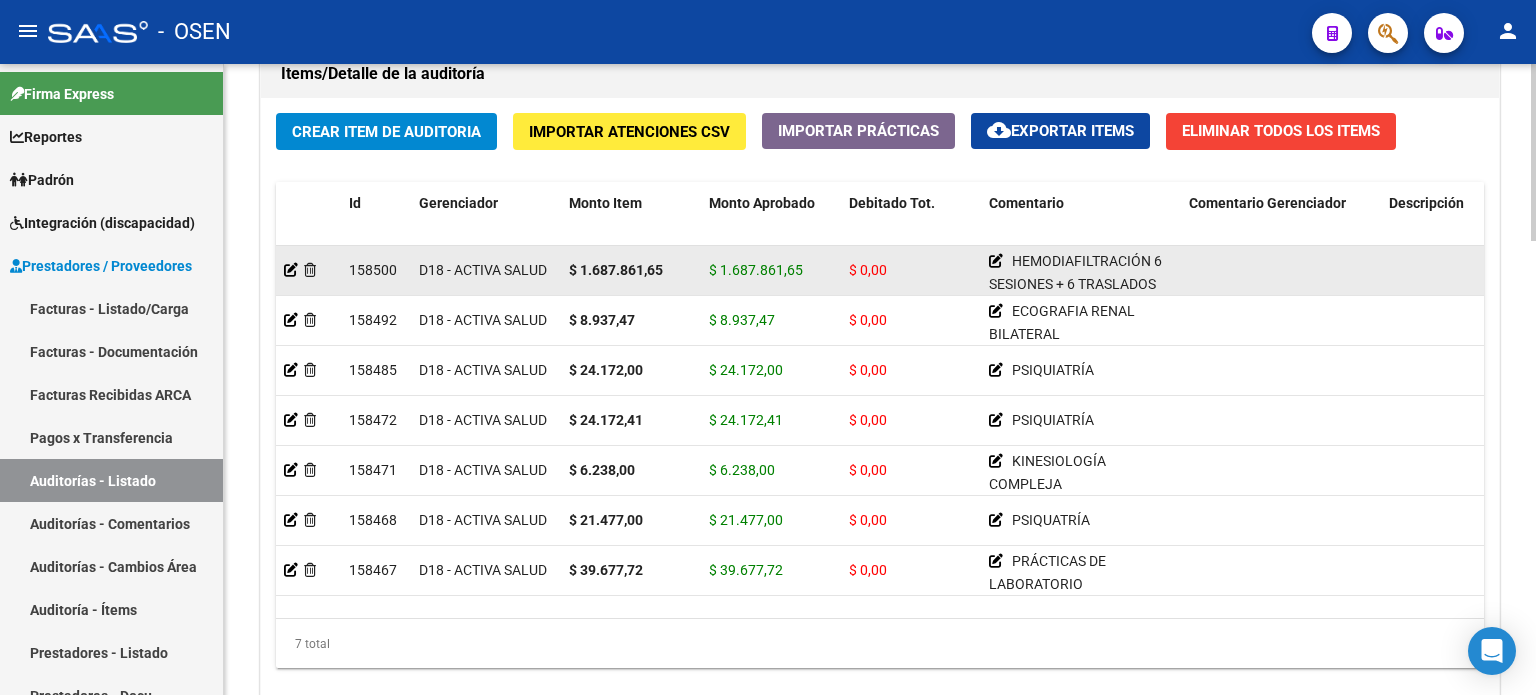 scroll, scrollTop: 1500, scrollLeft: 0, axis: vertical 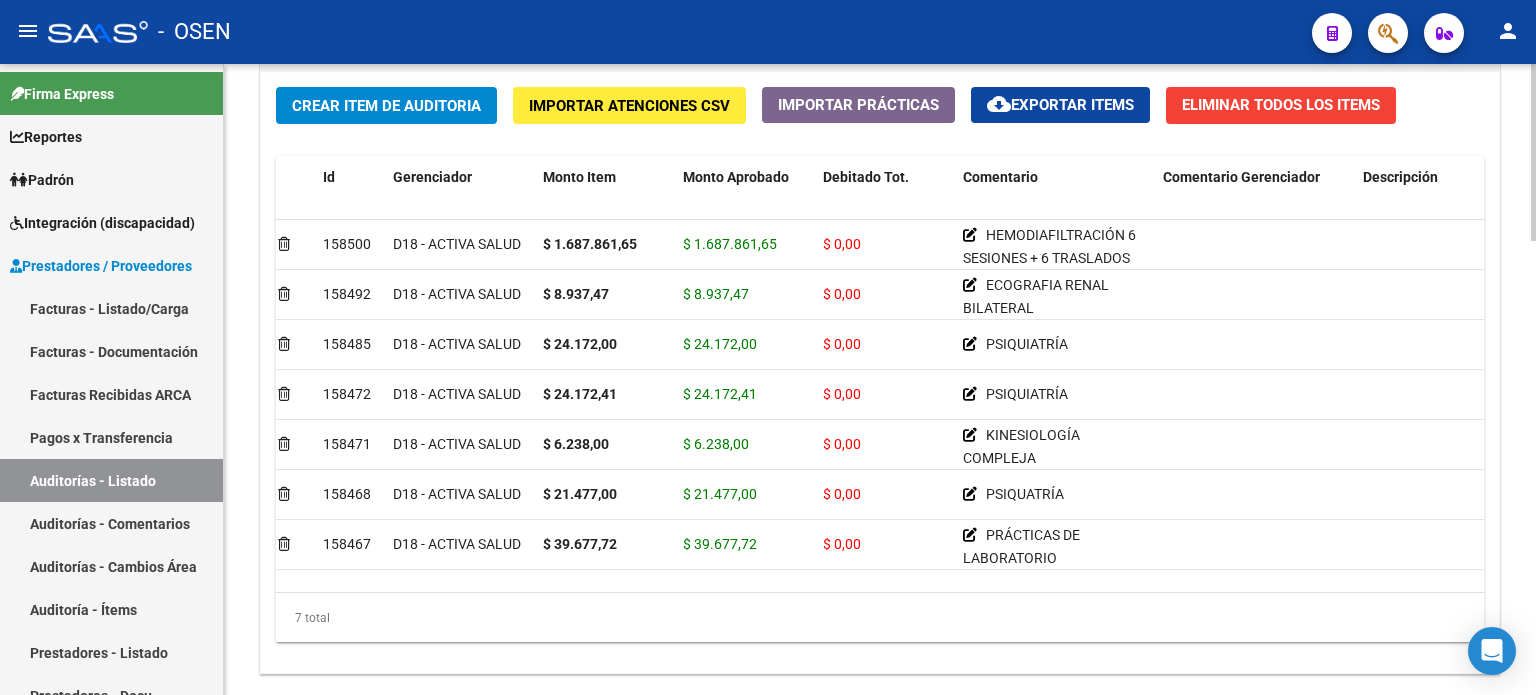drag, startPoint x: 388, startPoint y: 563, endPoint x: 476, endPoint y: 582, distance: 90.02777 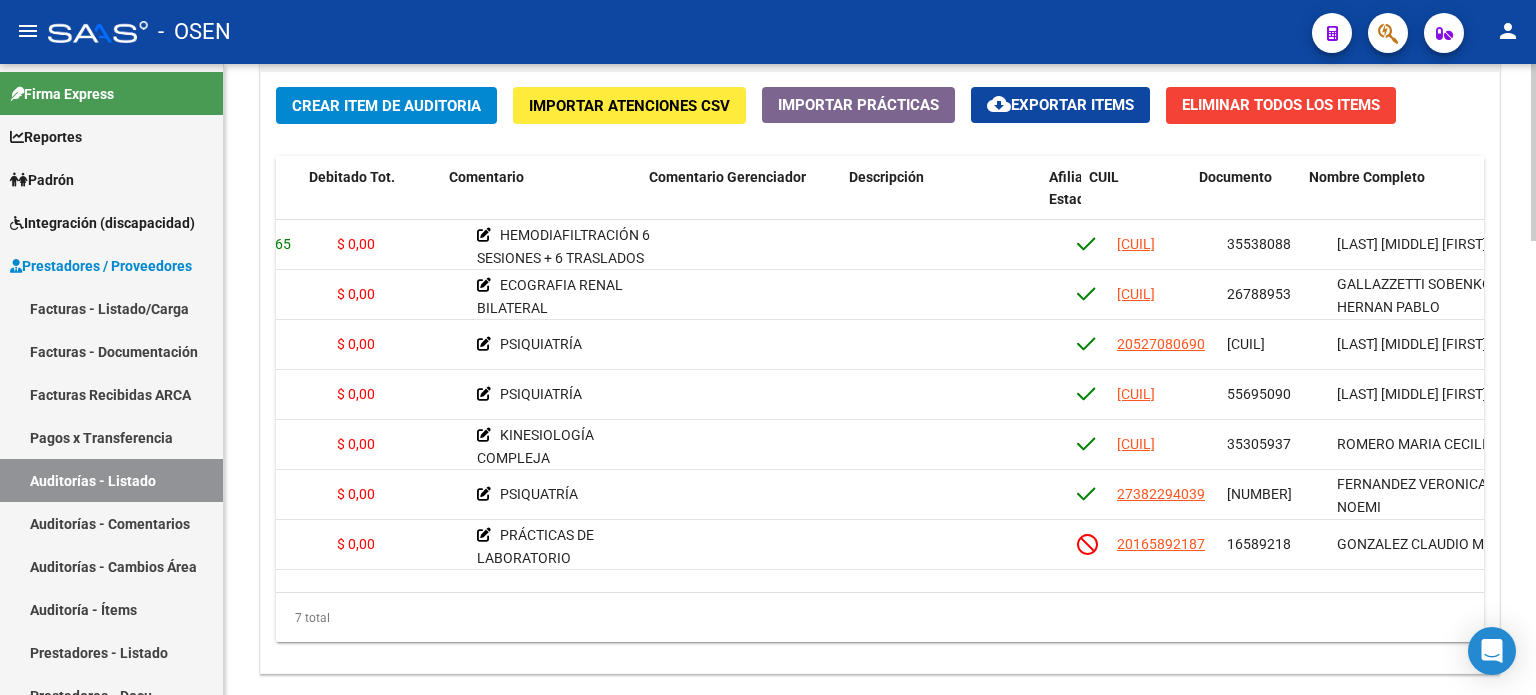 scroll, scrollTop: 0, scrollLeft: 629, axis: horizontal 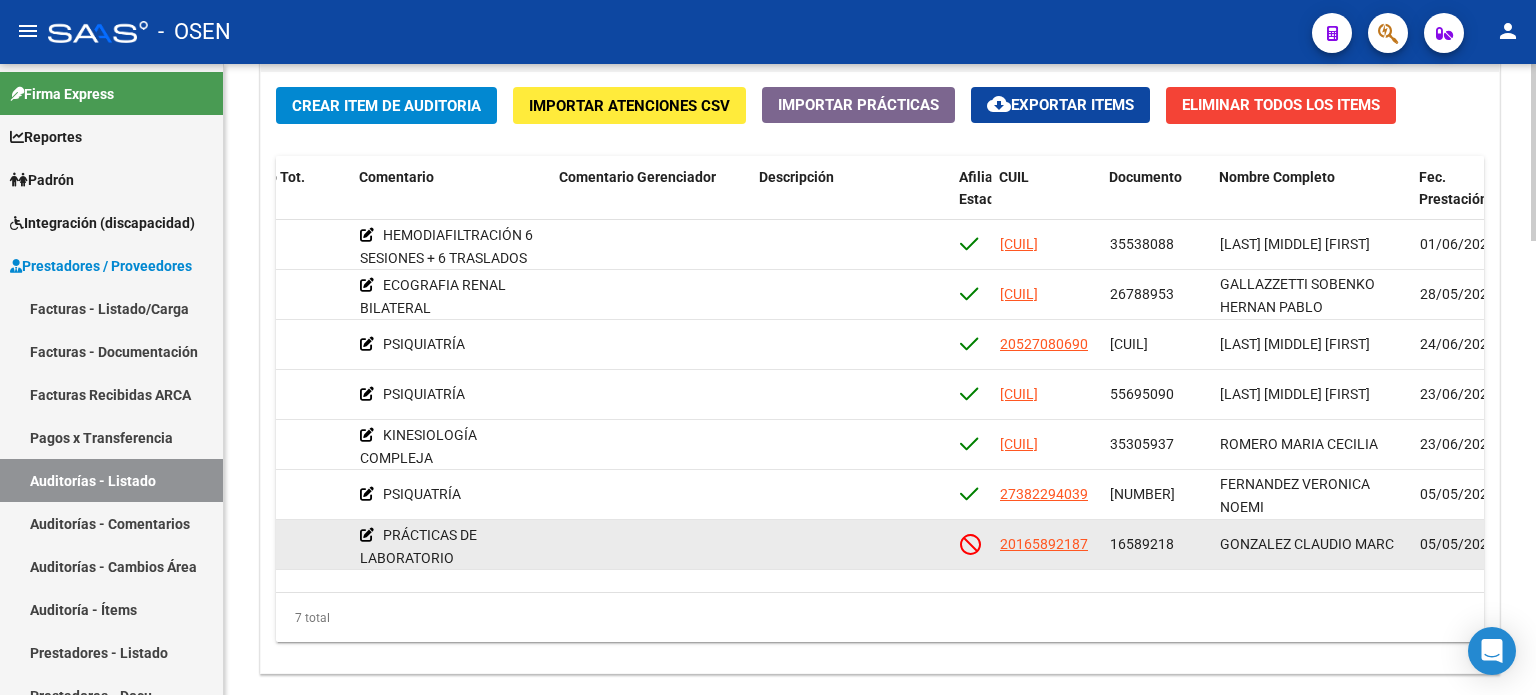 click 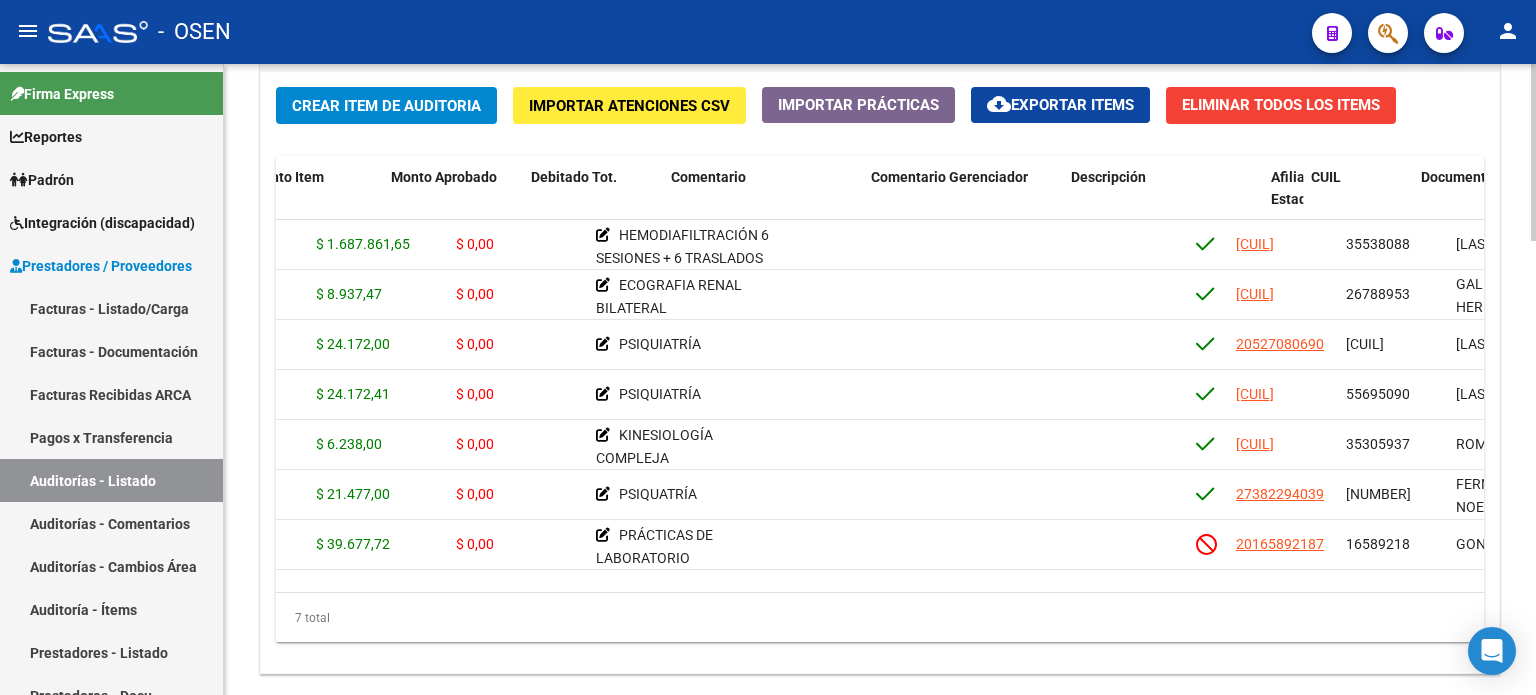scroll, scrollTop: 0, scrollLeft: 310, axis: horizontal 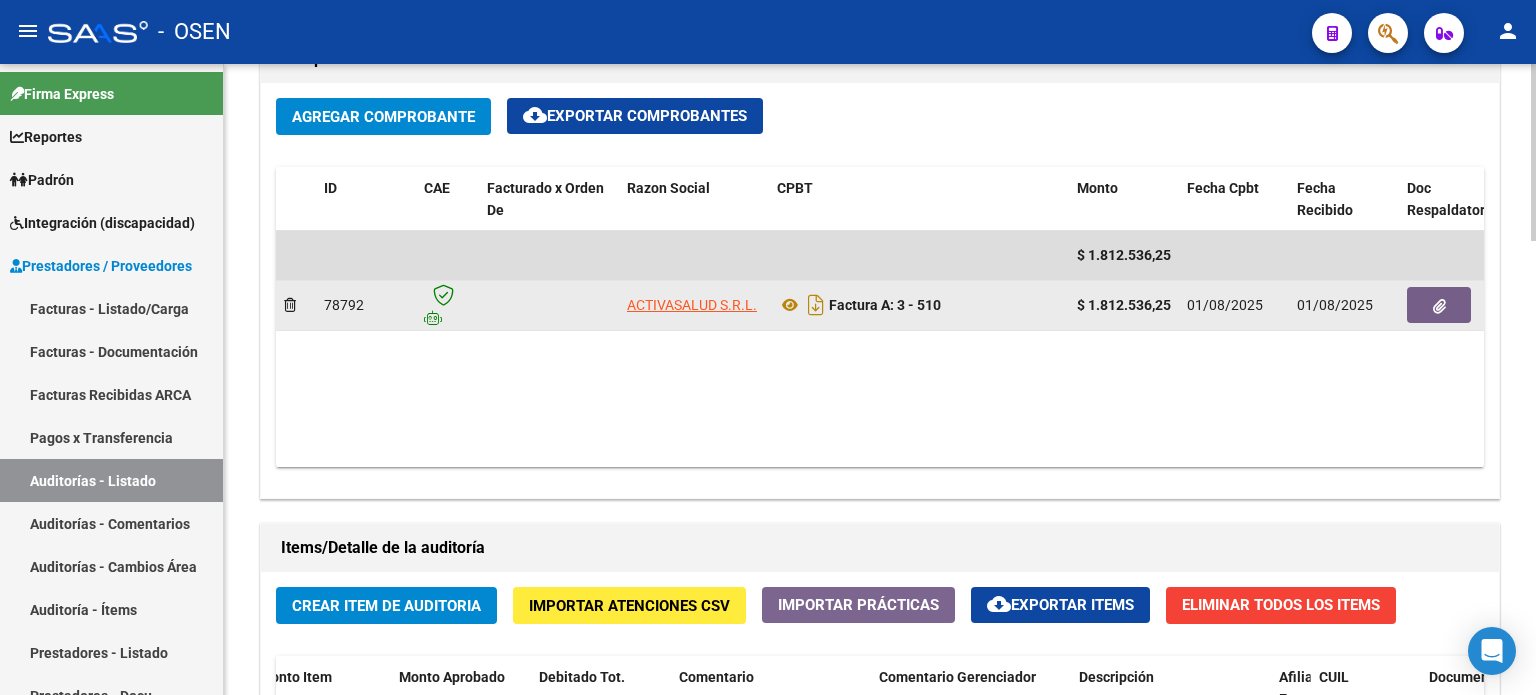 click 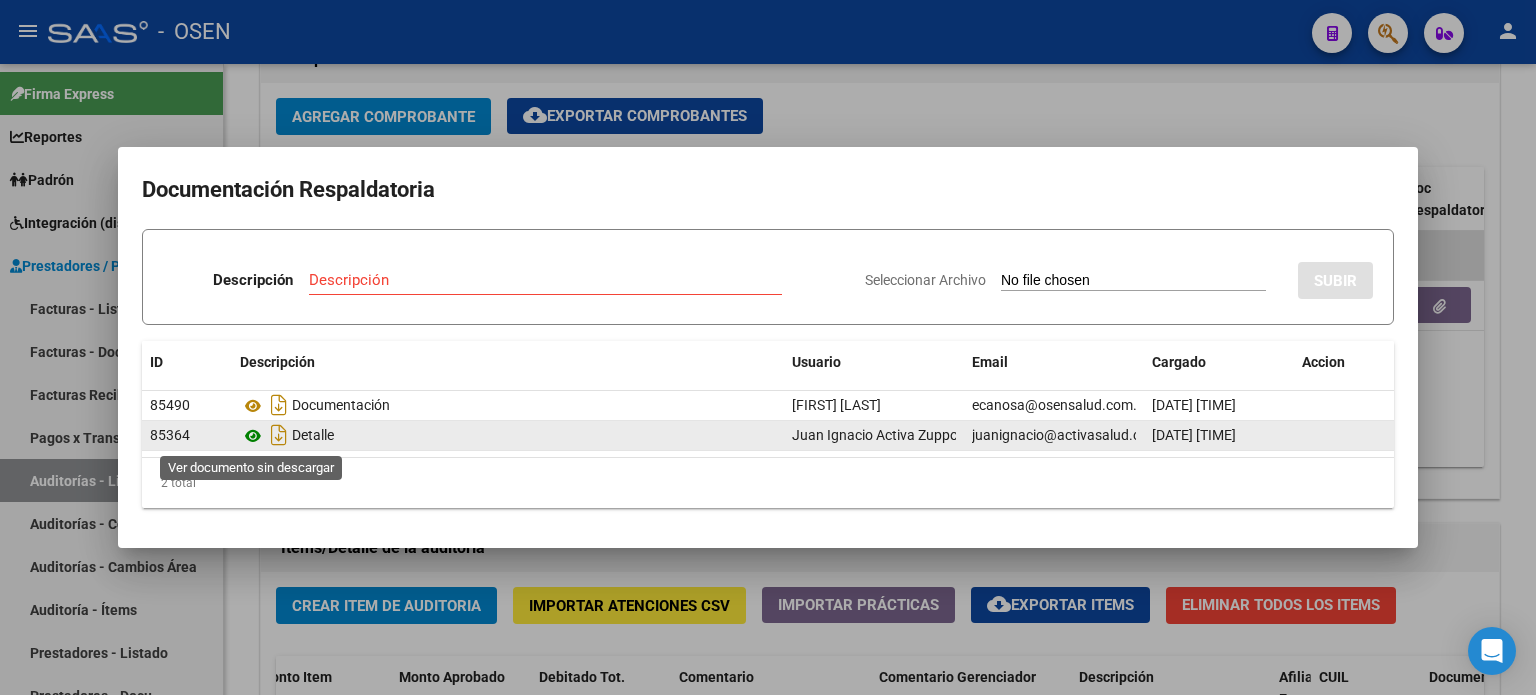 click 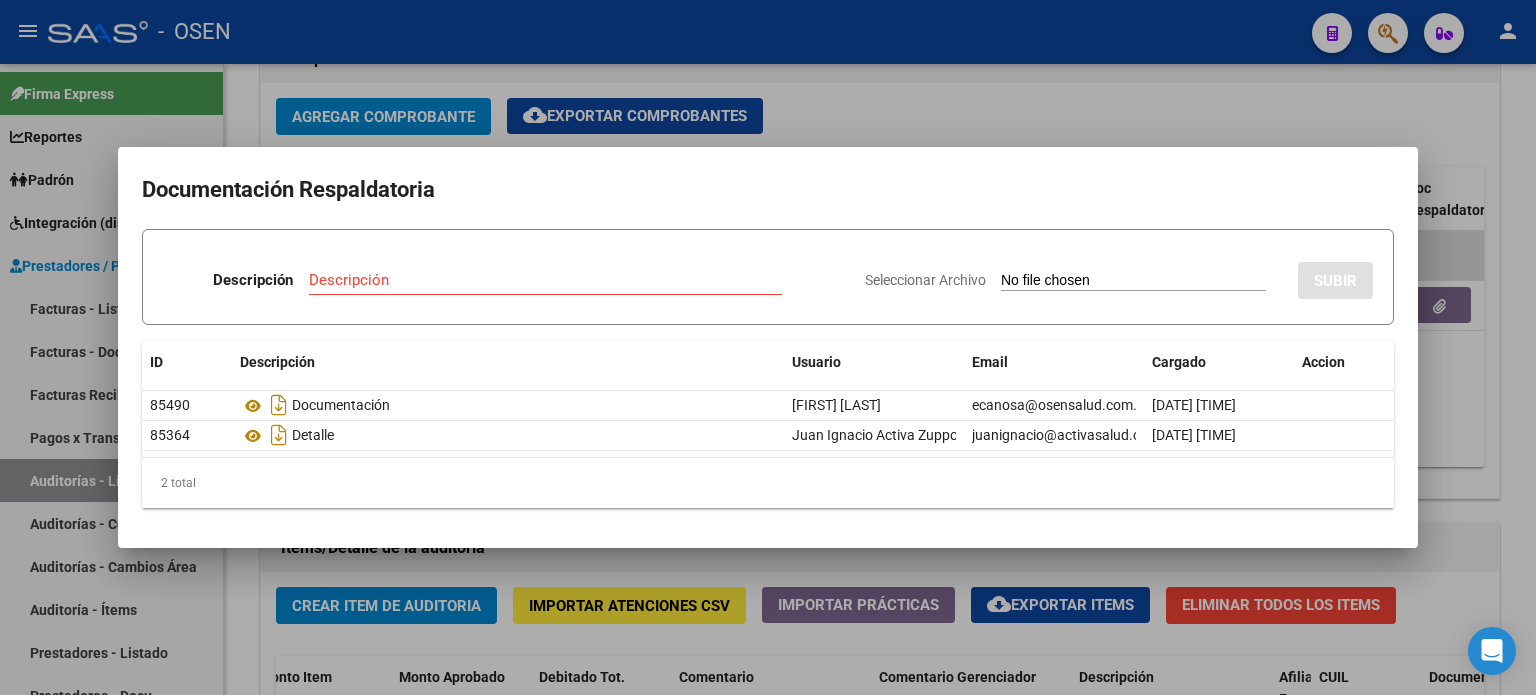 click at bounding box center [768, 347] 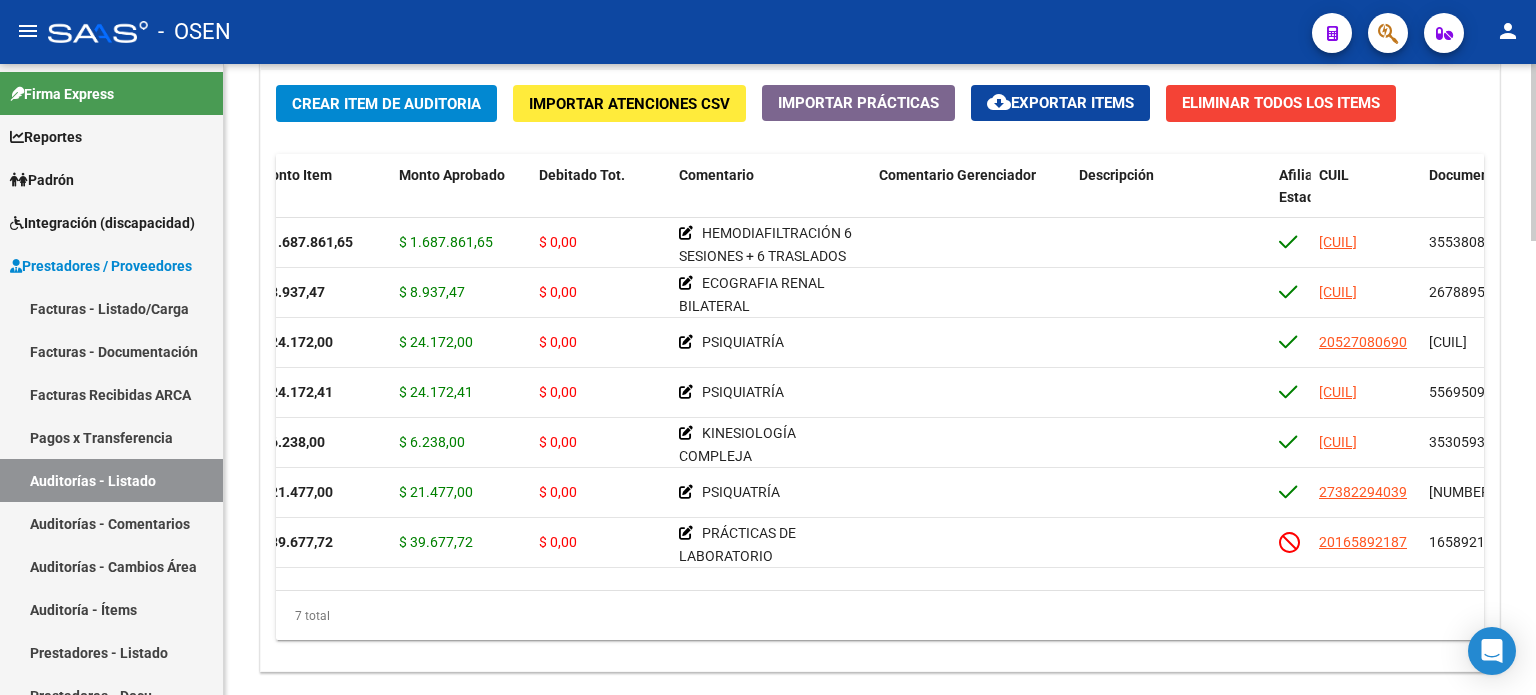 scroll, scrollTop: 1619, scrollLeft: 0, axis: vertical 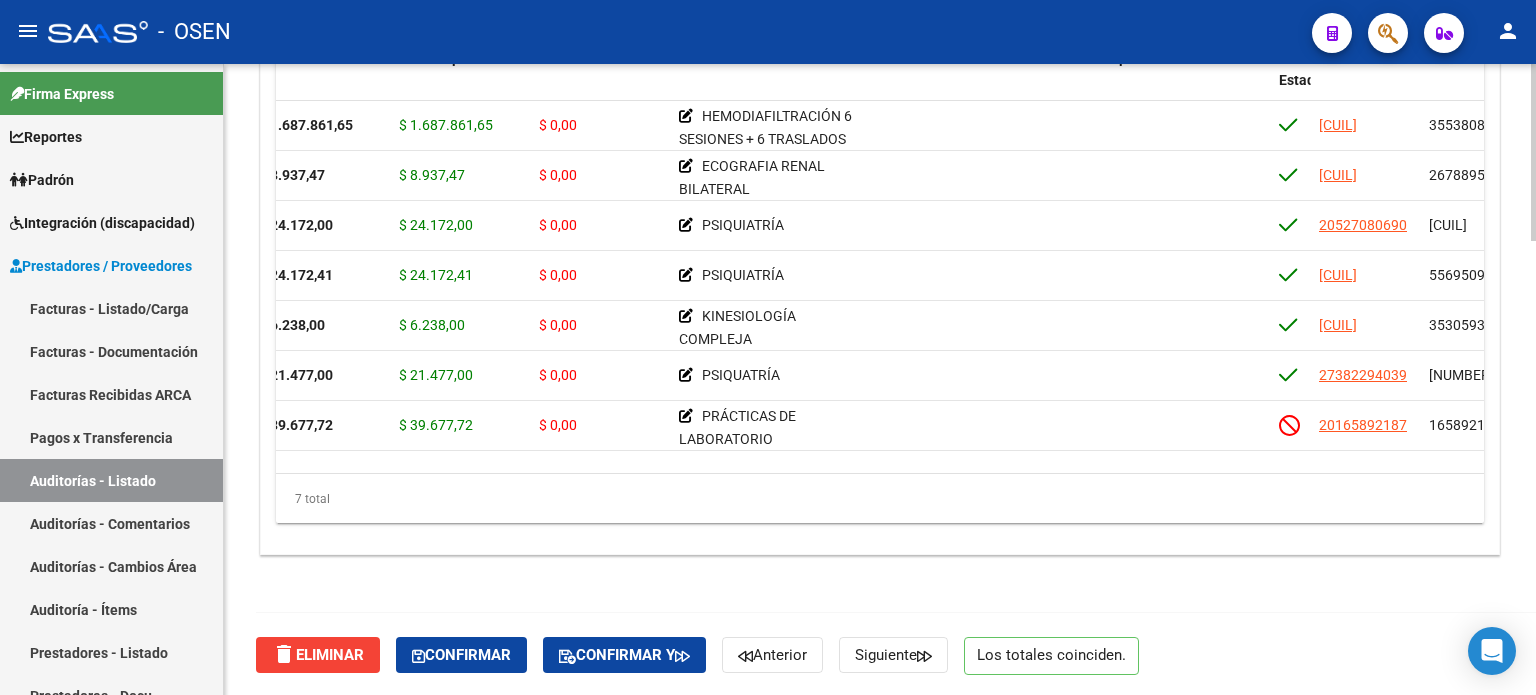 click 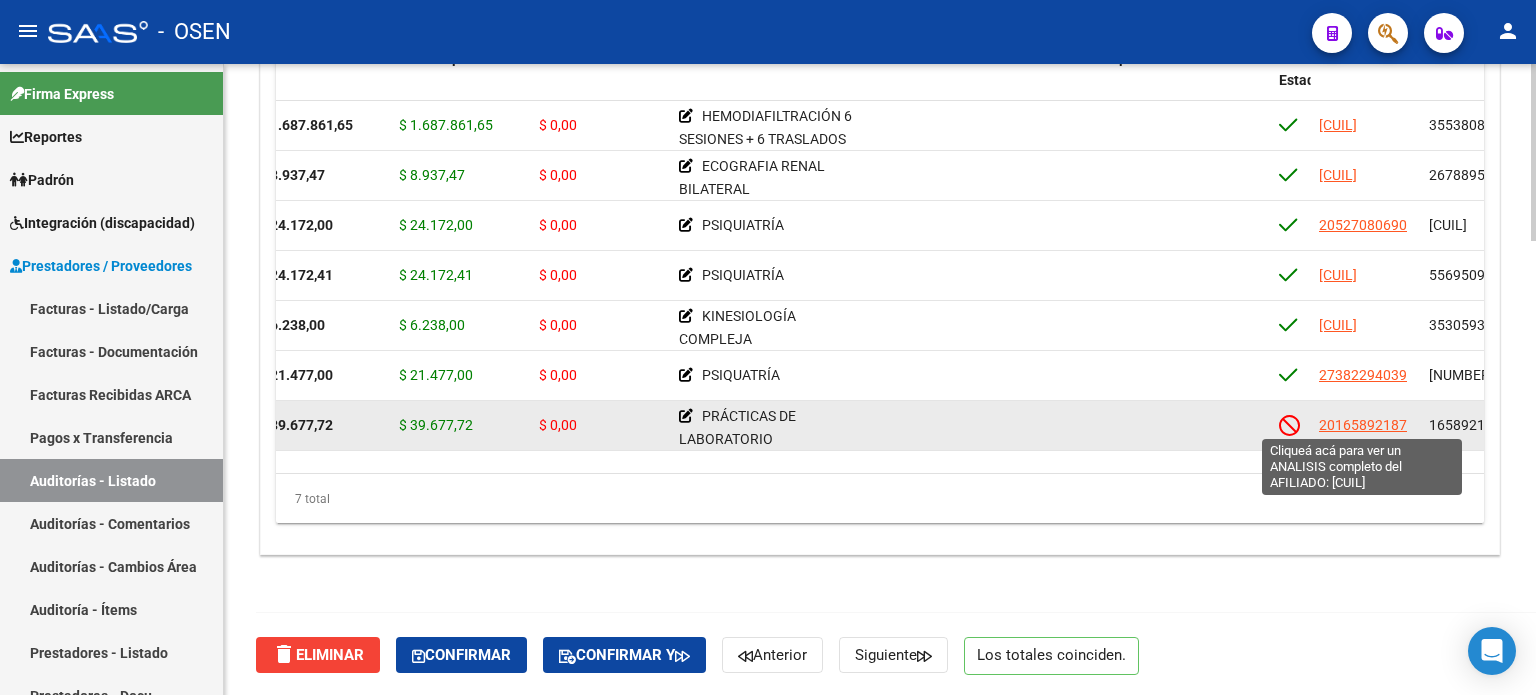 click on "20165892187" 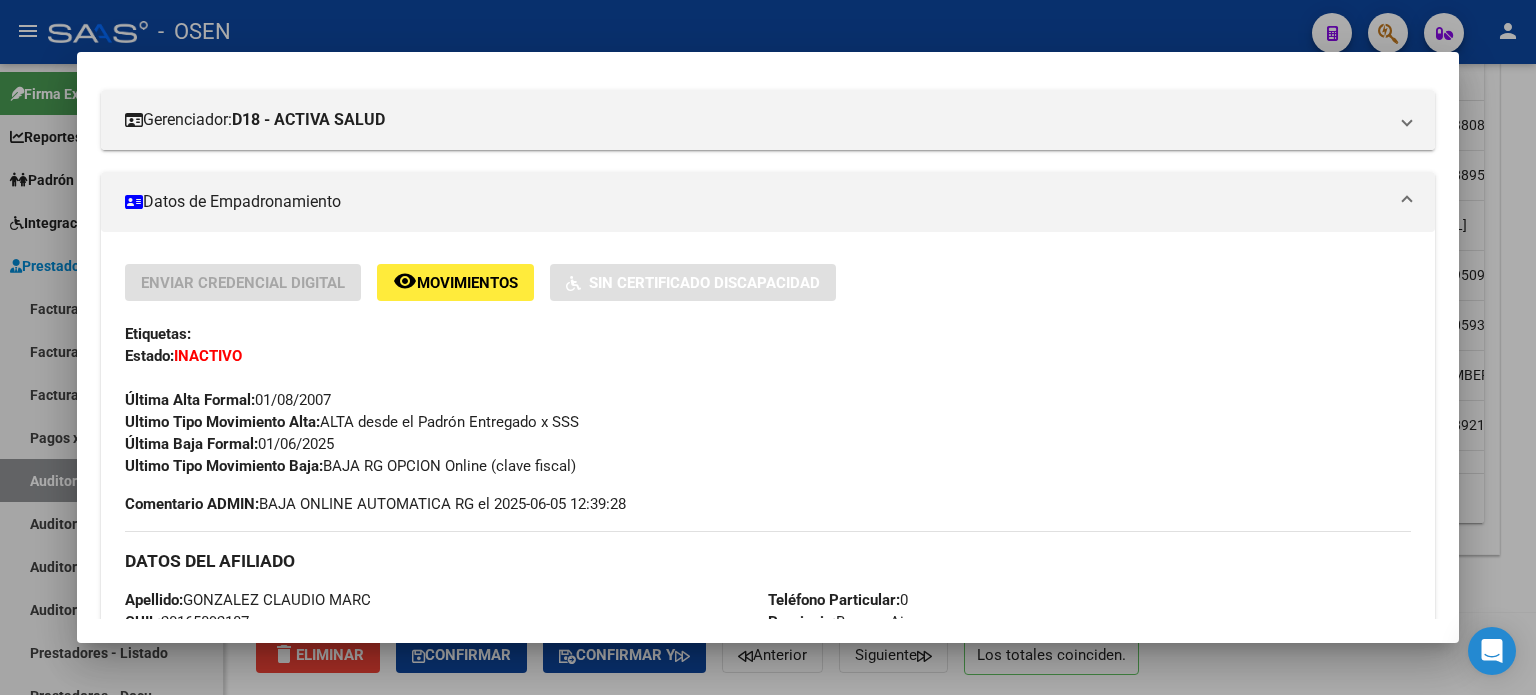 scroll, scrollTop: 0, scrollLeft: 0, axis: both 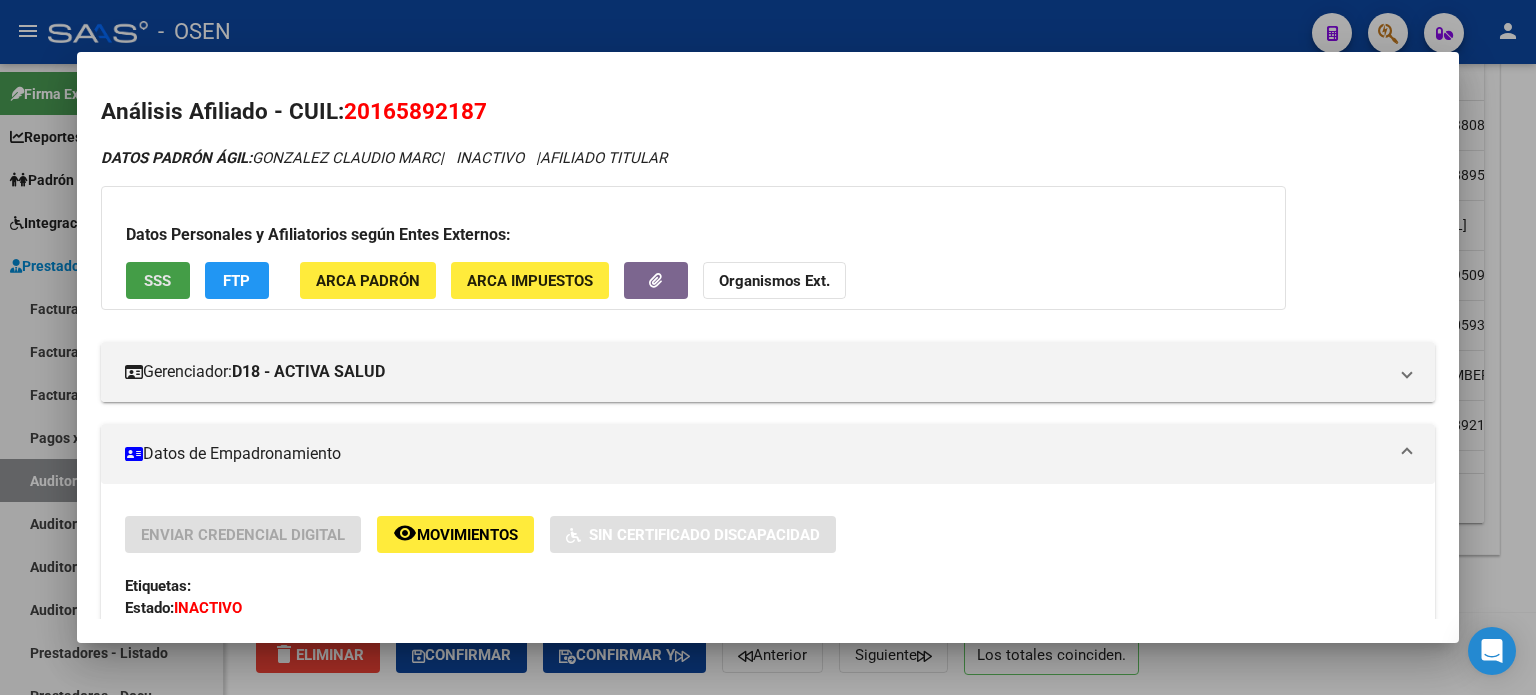 click on "SSS" at bounding box center [158, 280] 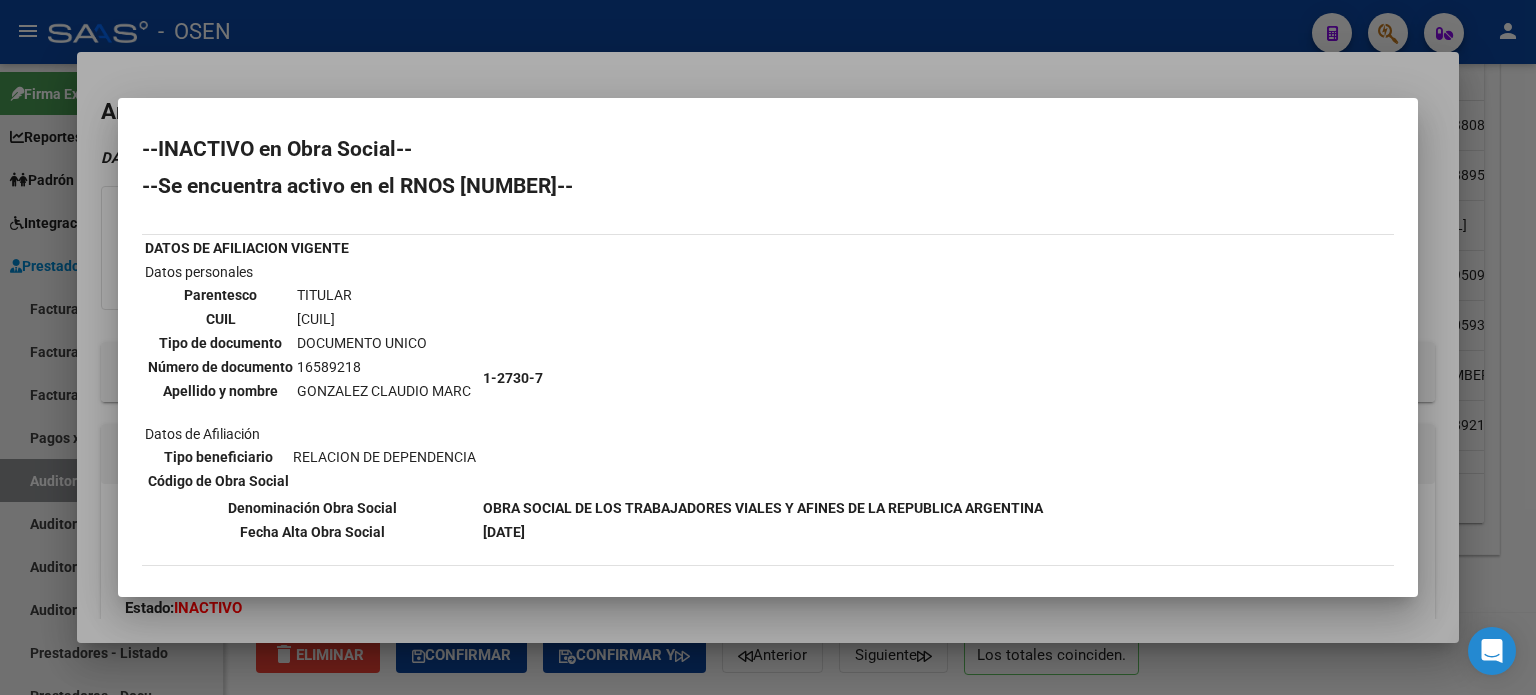 click at bounding box center [768, 347] 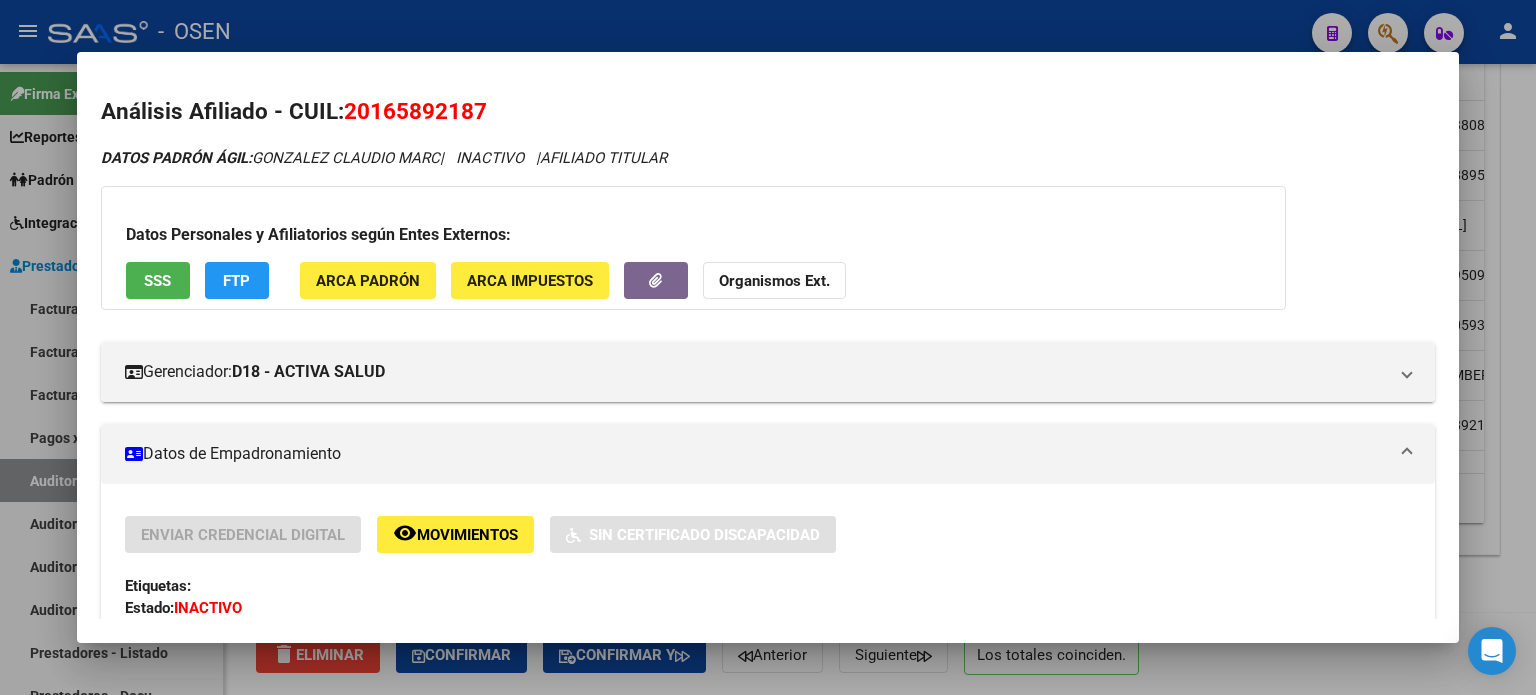 click at bounding box center [768, 347] 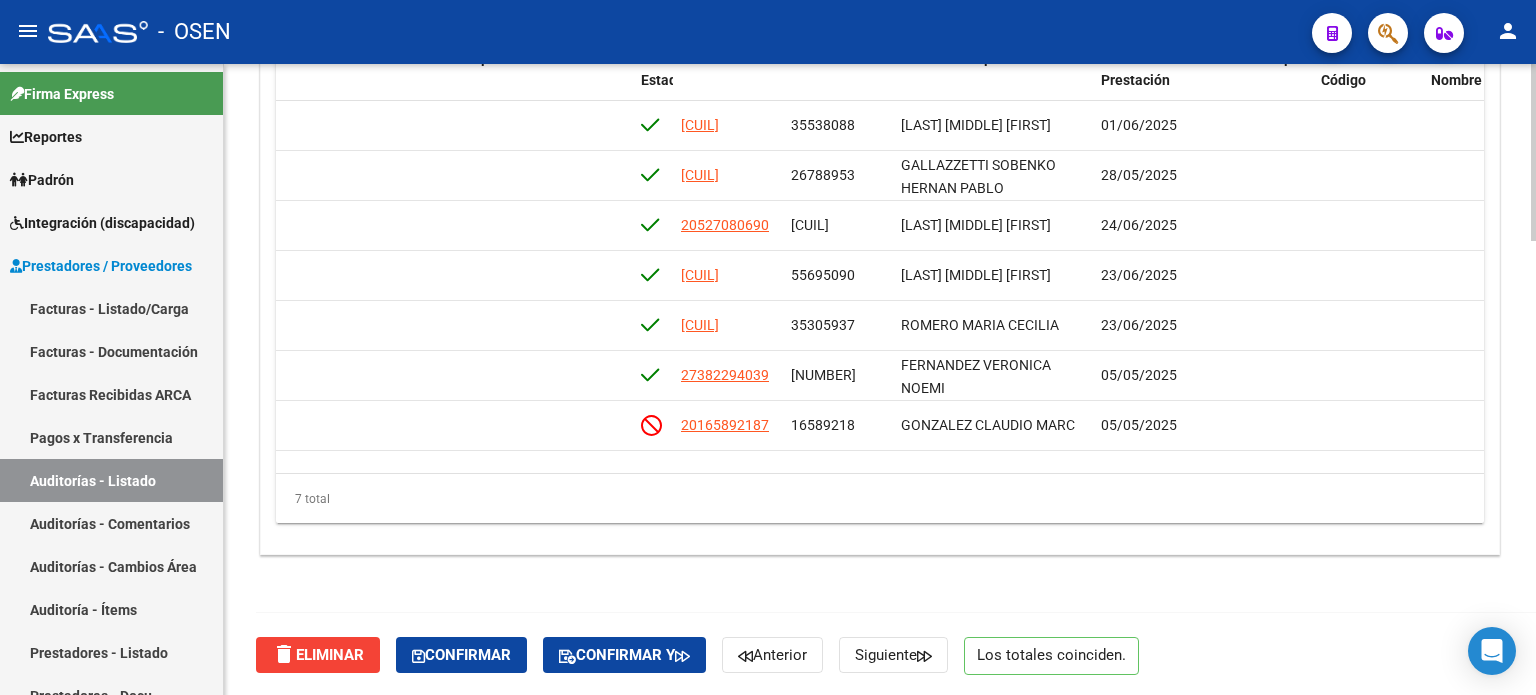 scroll, scrollTop: 0, scrollLeft: 948, axis: horizontal 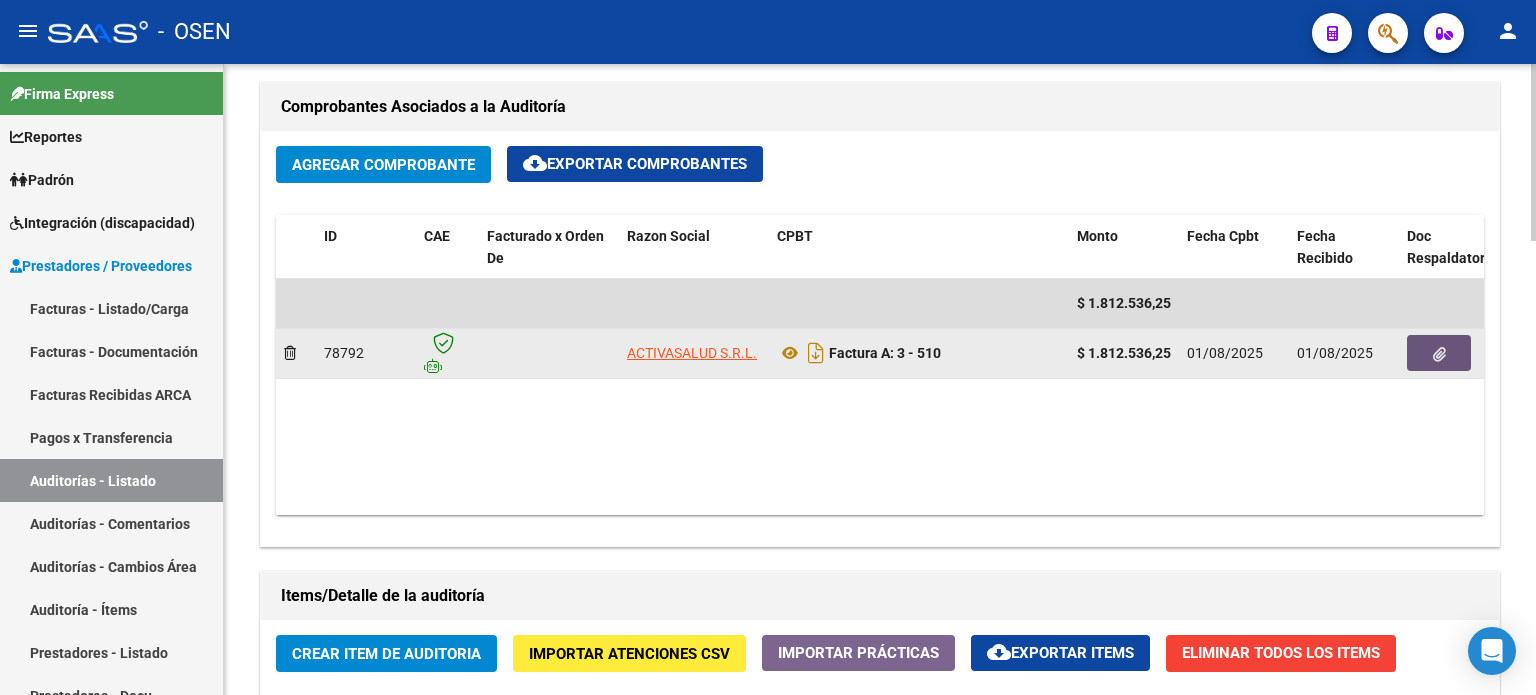 click 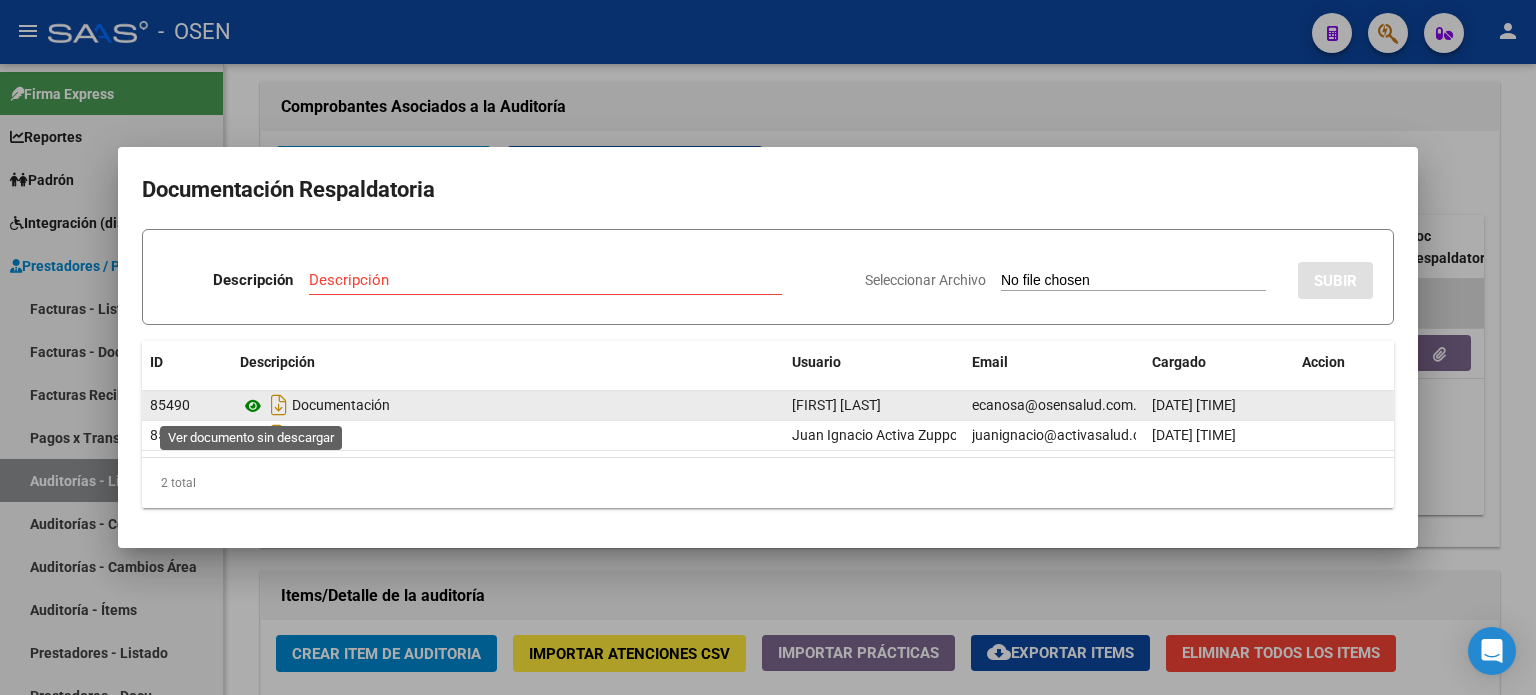 click 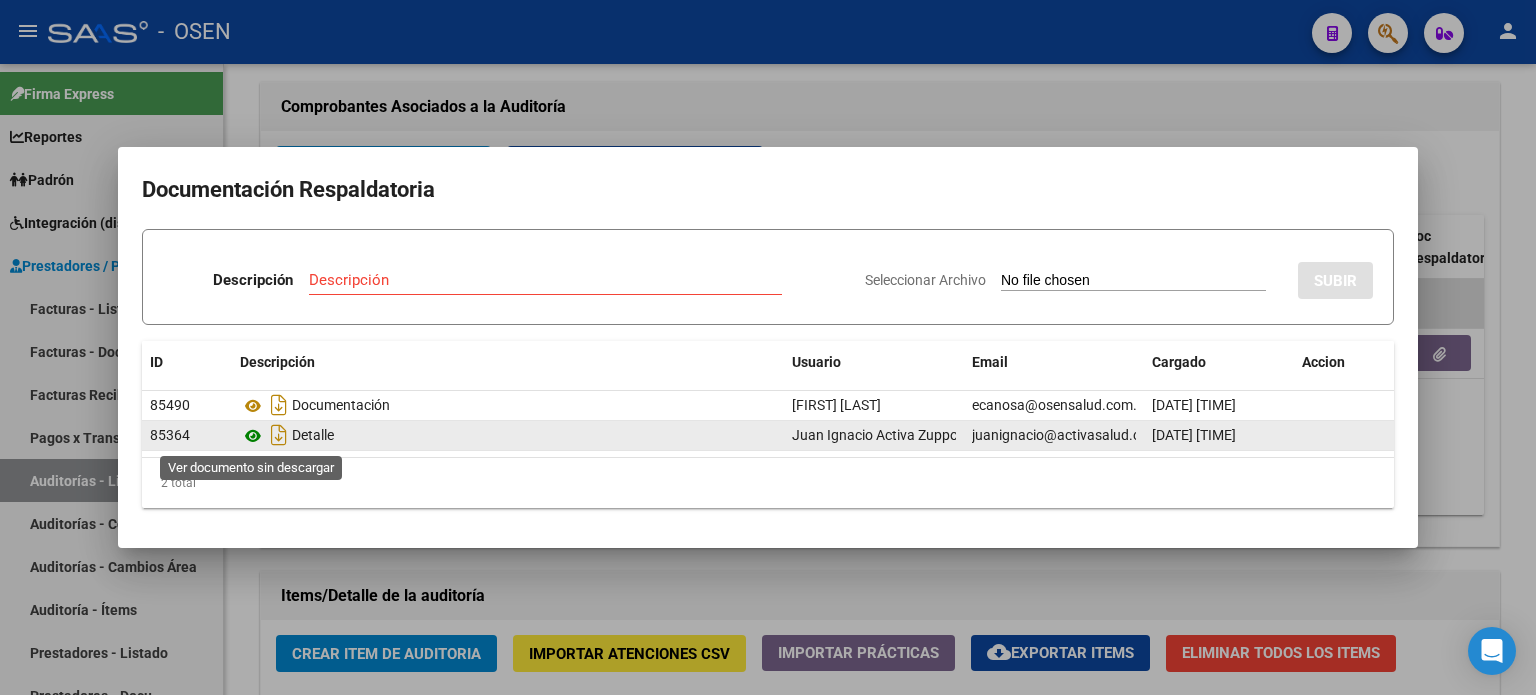 click 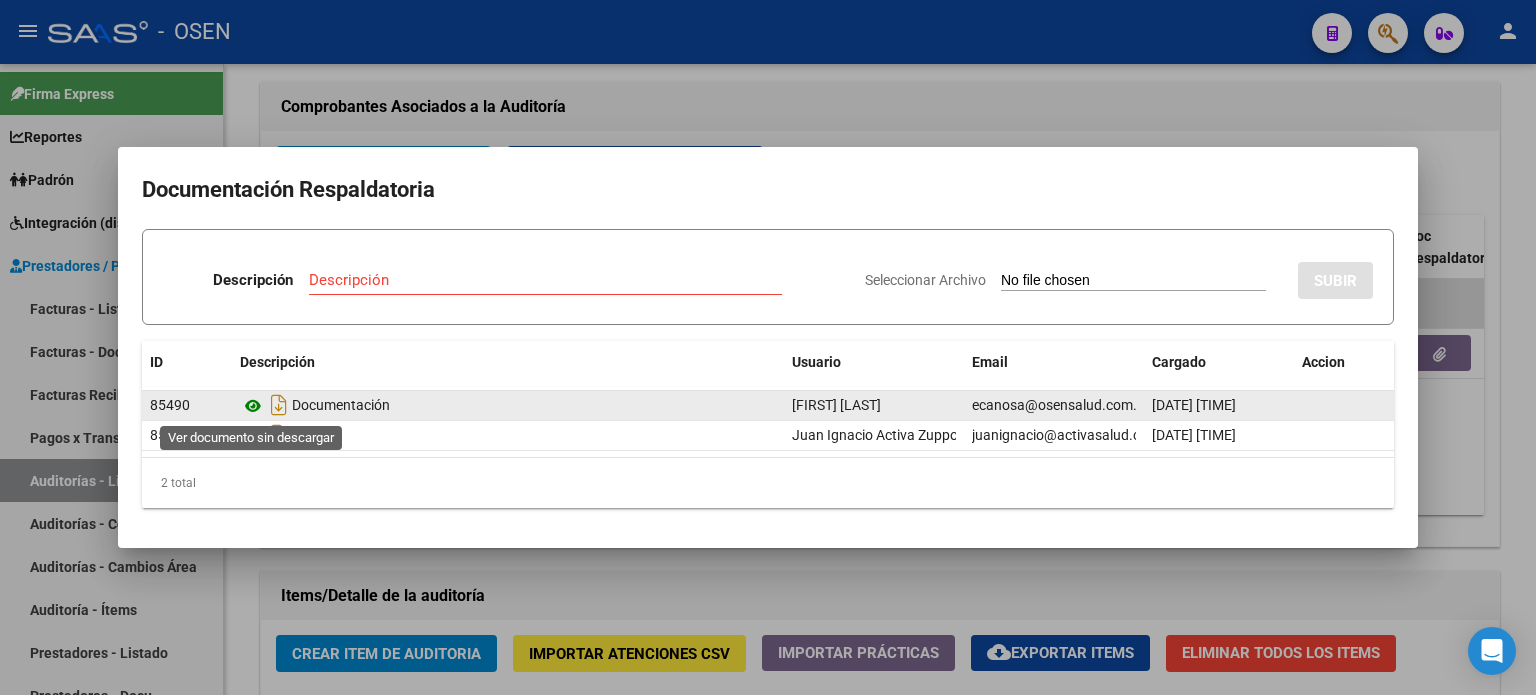 click 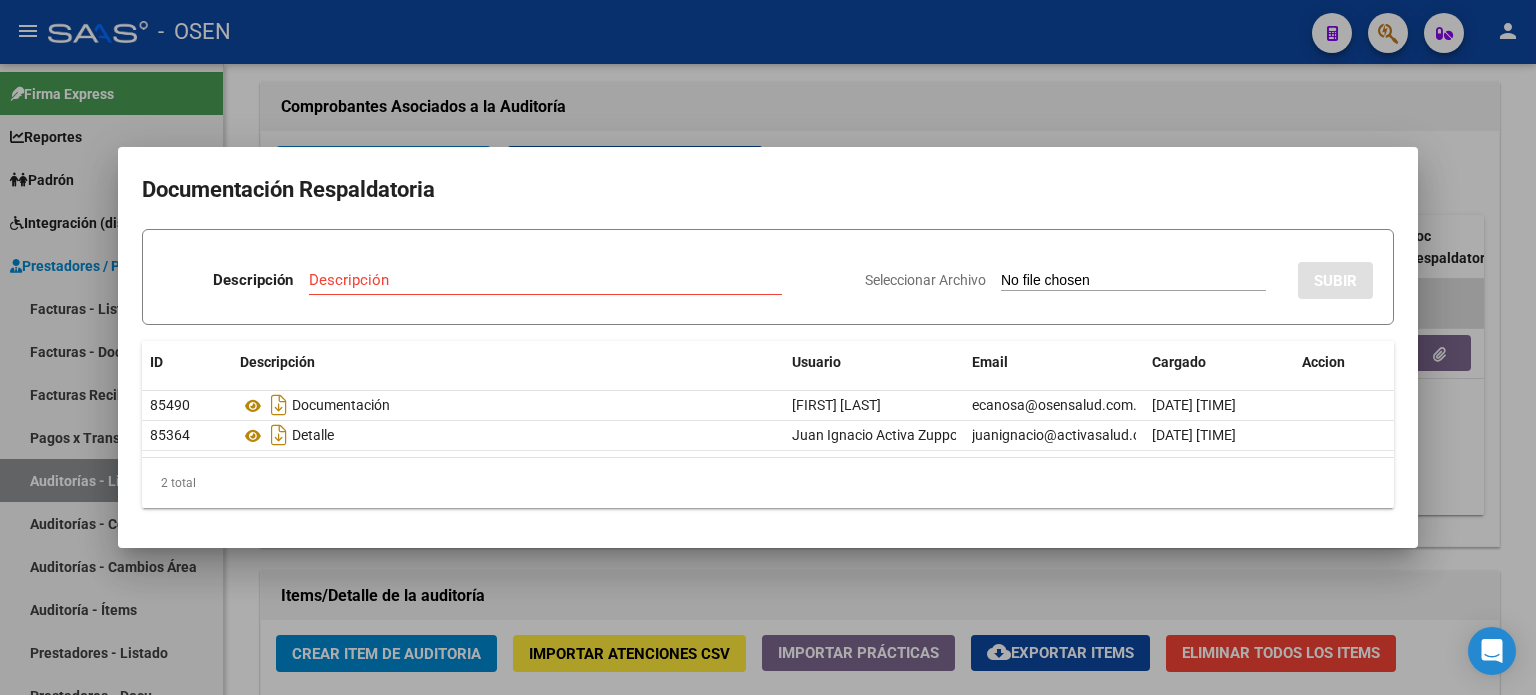 click at bounding box center (768, 347) 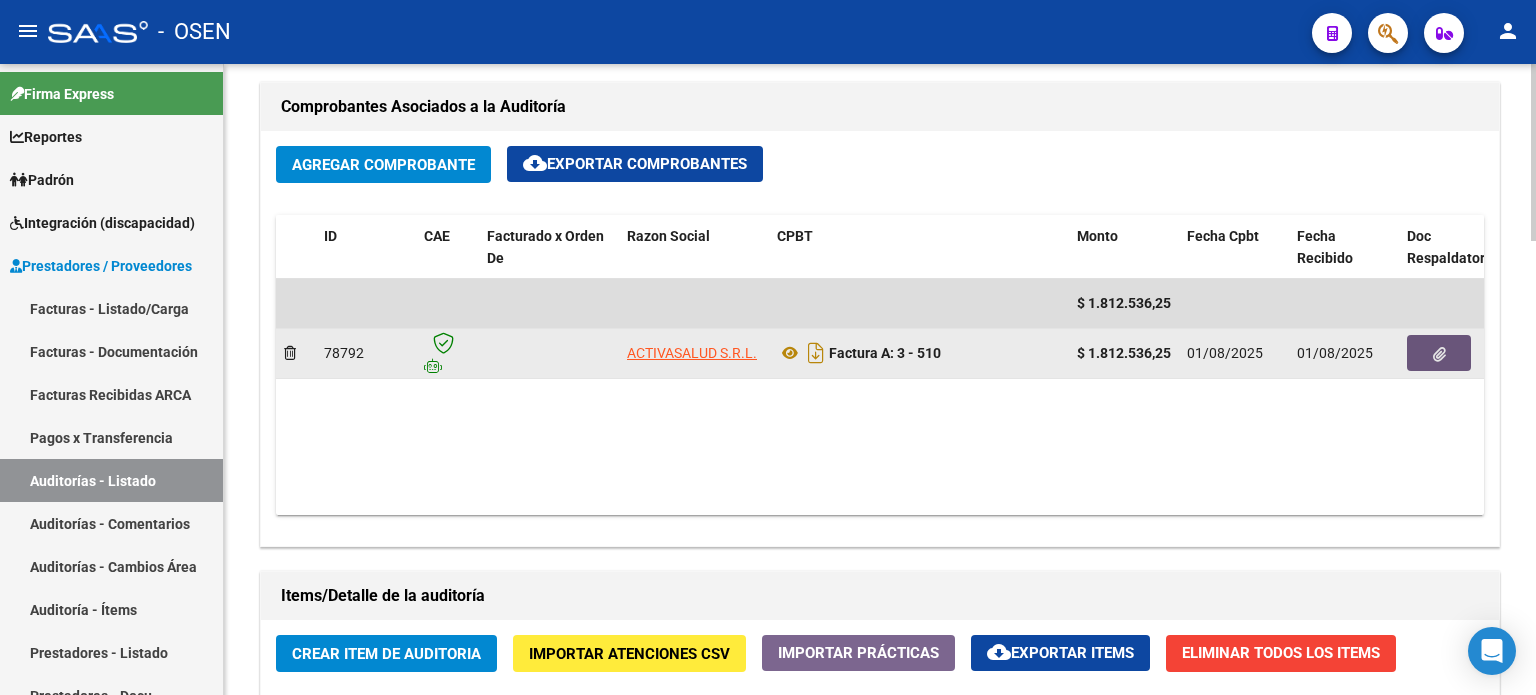 click 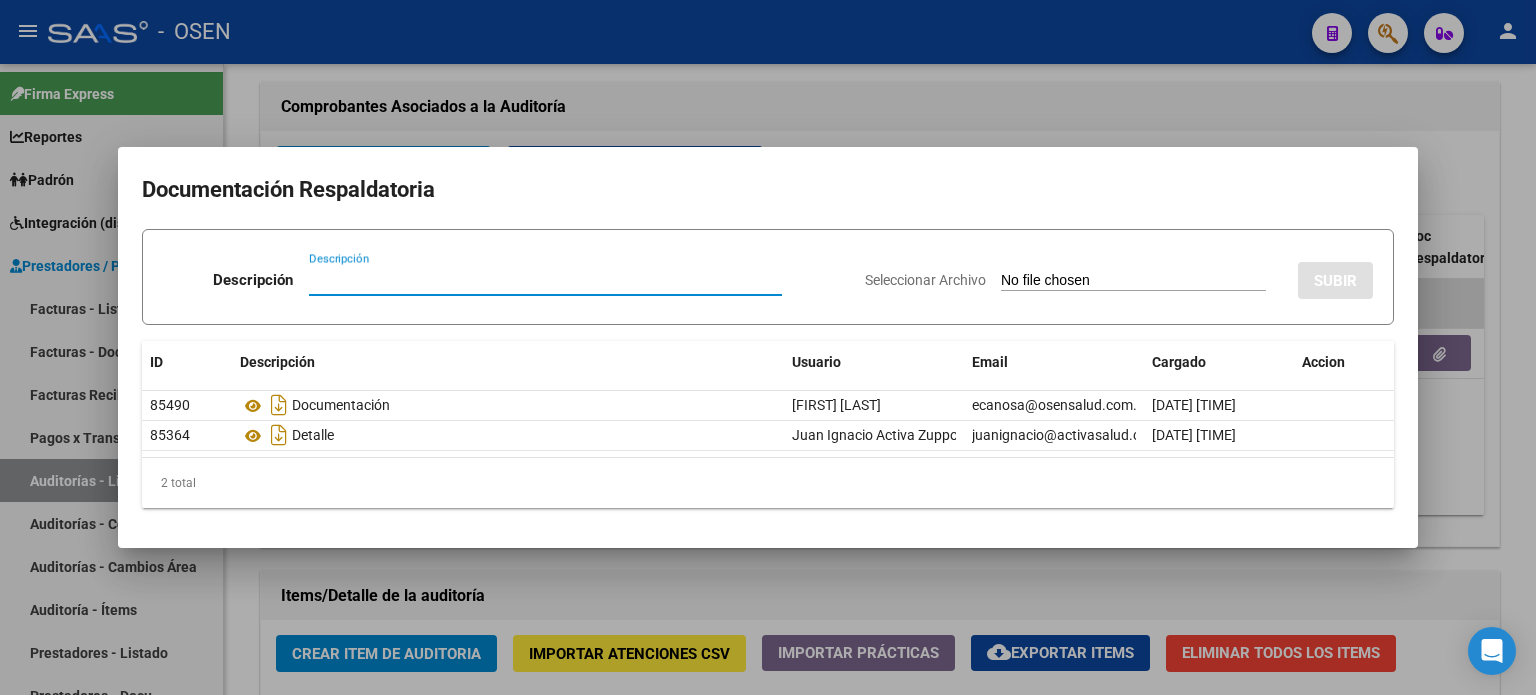 click at bounding box center (768, 347) 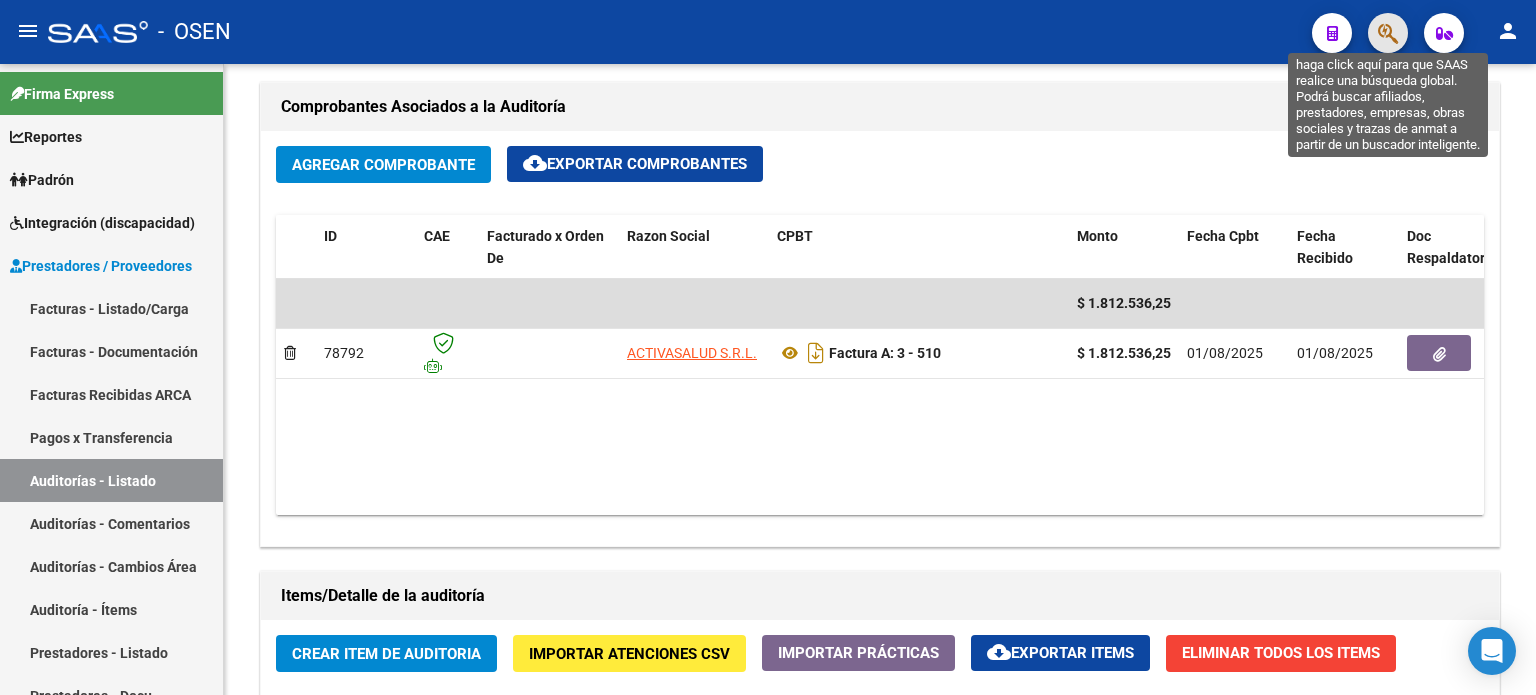 click 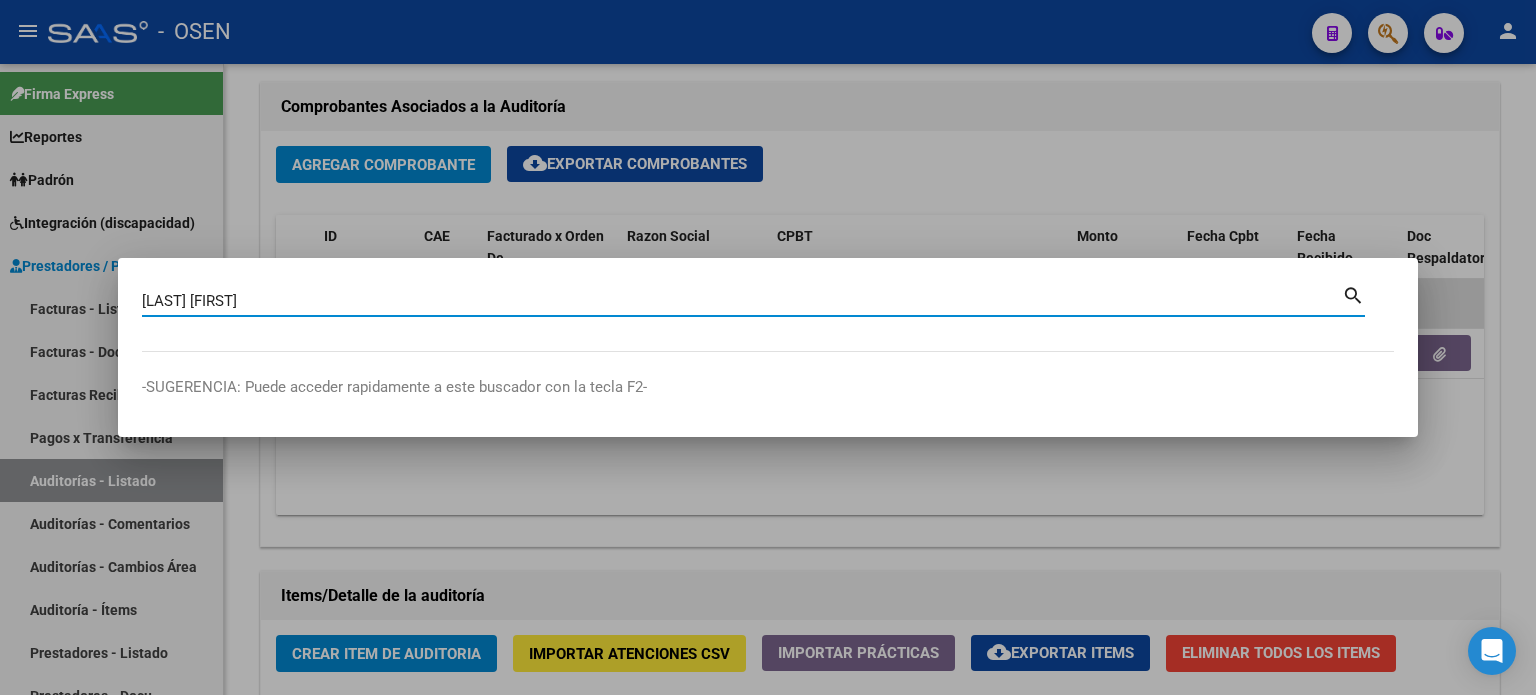 type on "[LAST] [FIRST]" 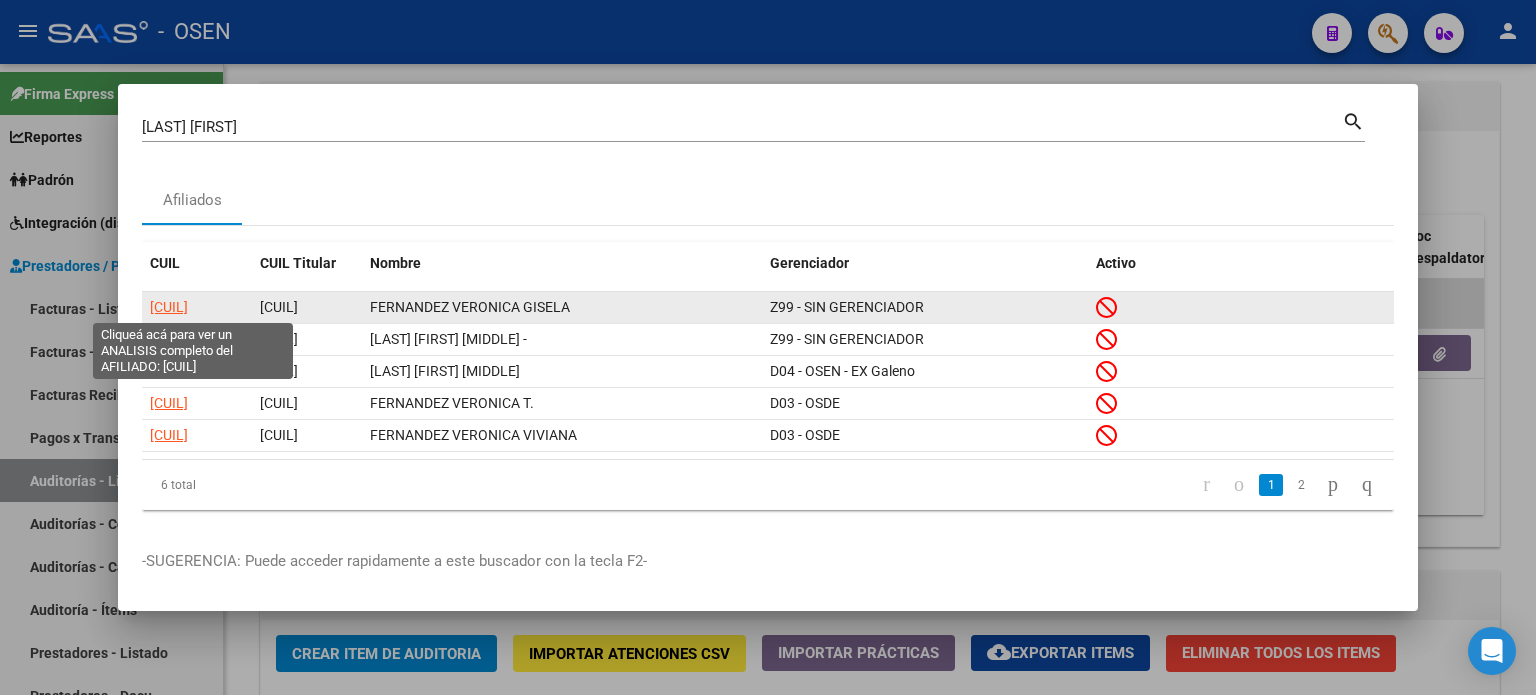 click on "[CUIL]" 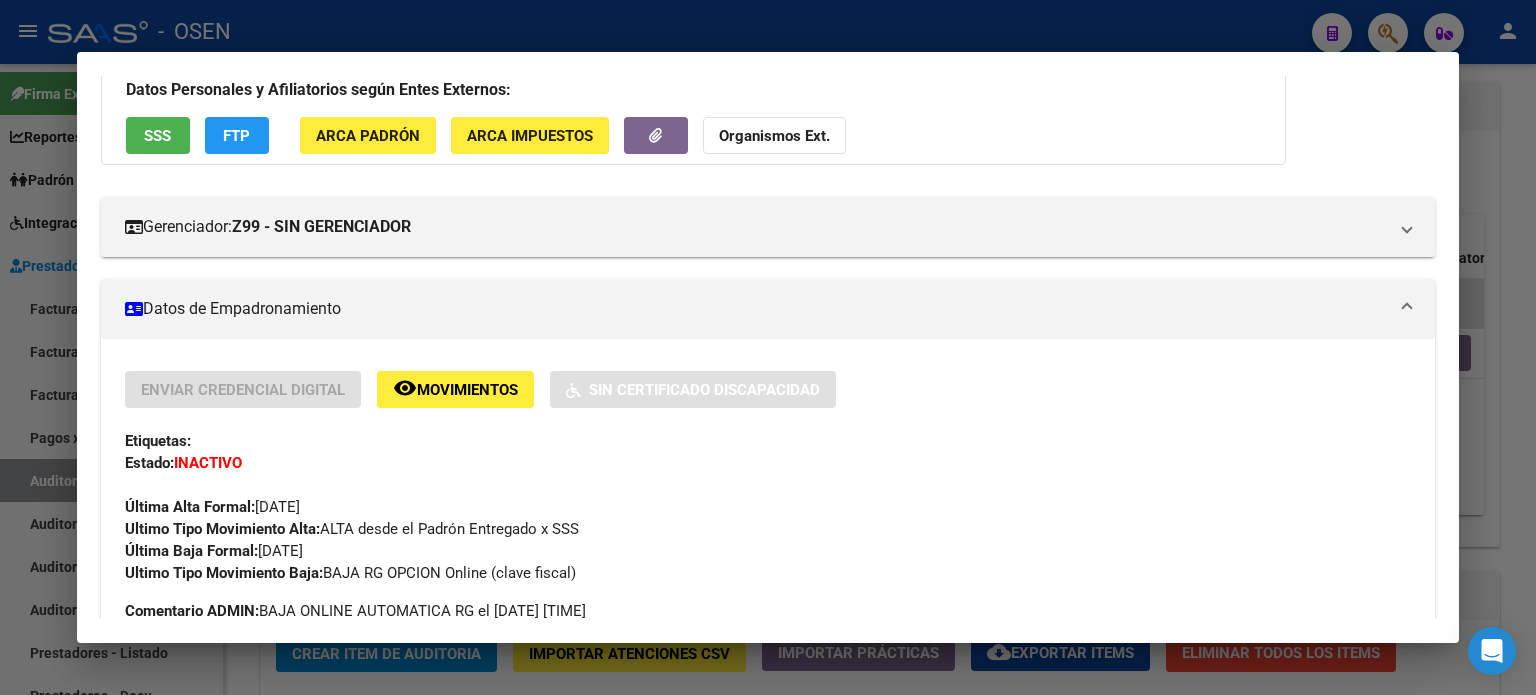 scroll, scrollTop: 333, scrollLeft: 0, axis: vertical 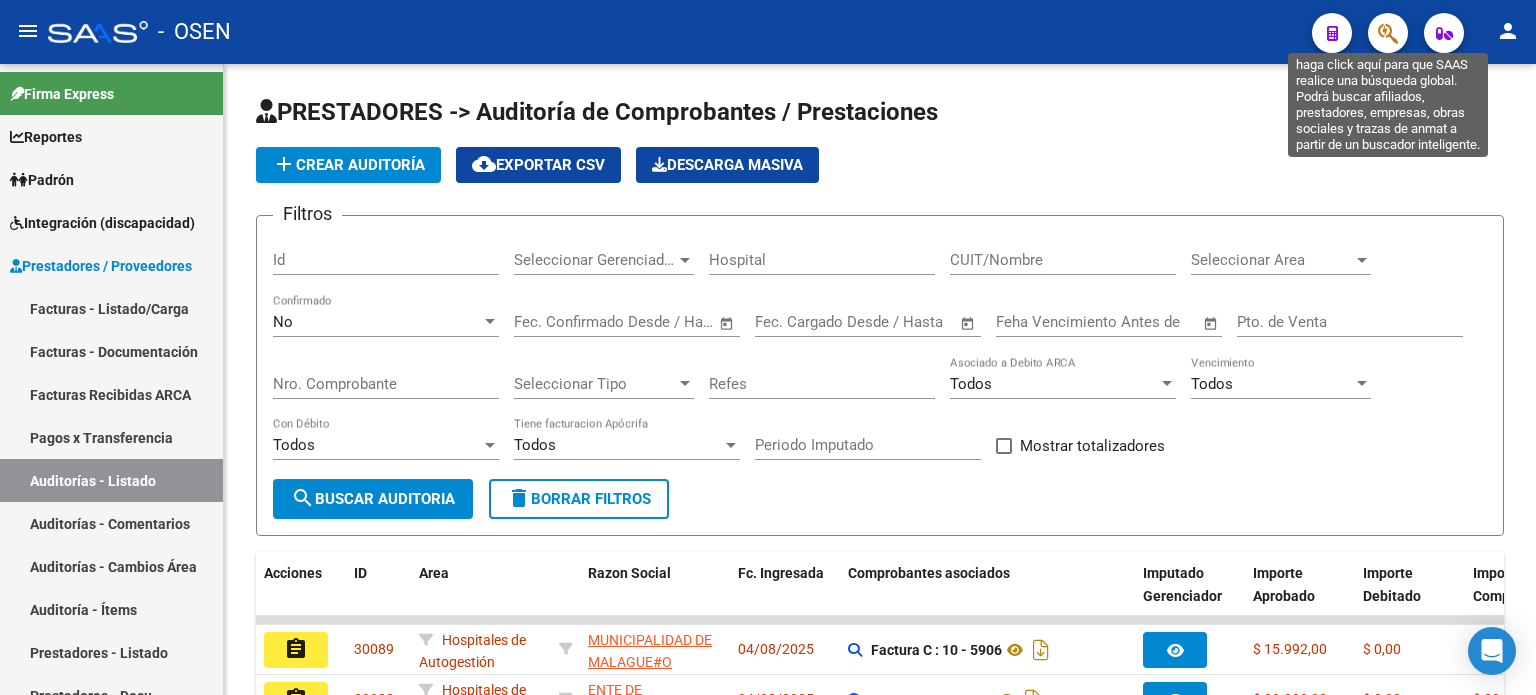 click 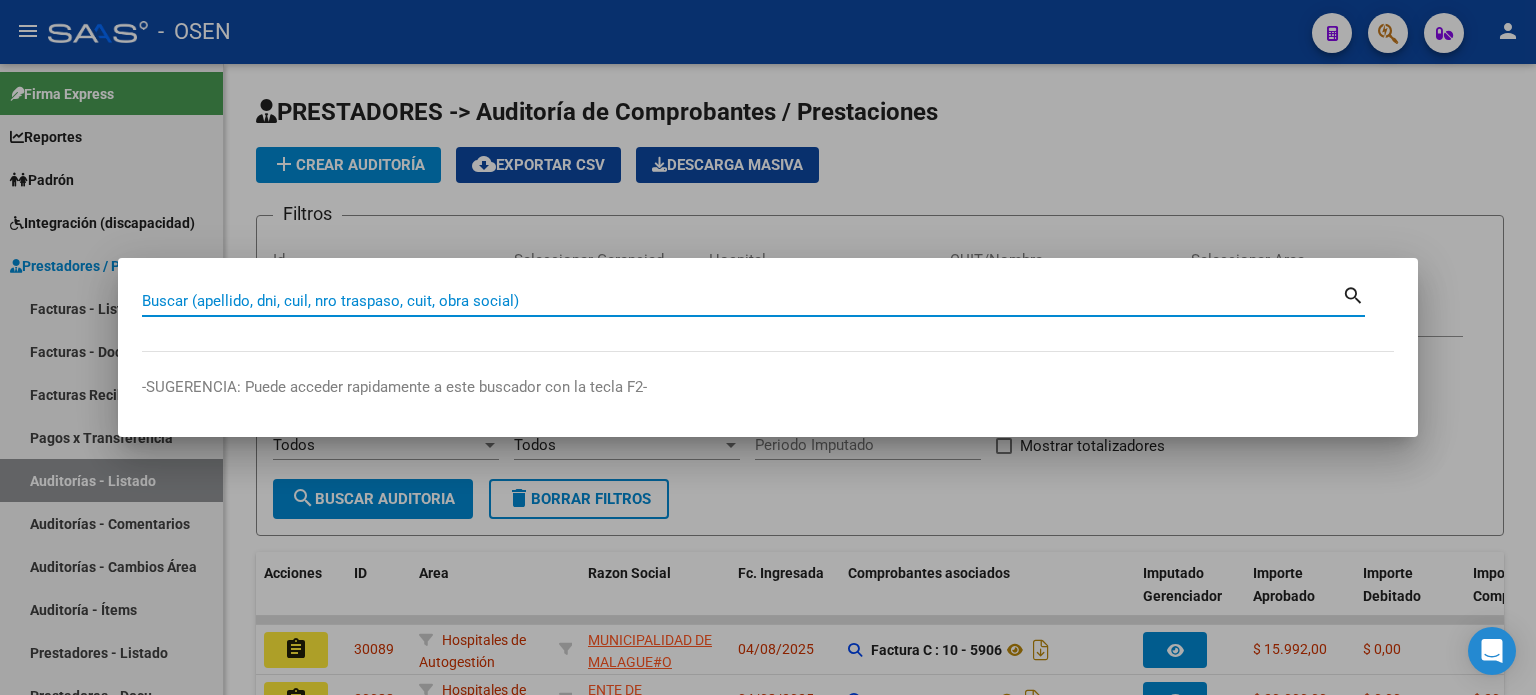 click at bounding box center (768, 347) 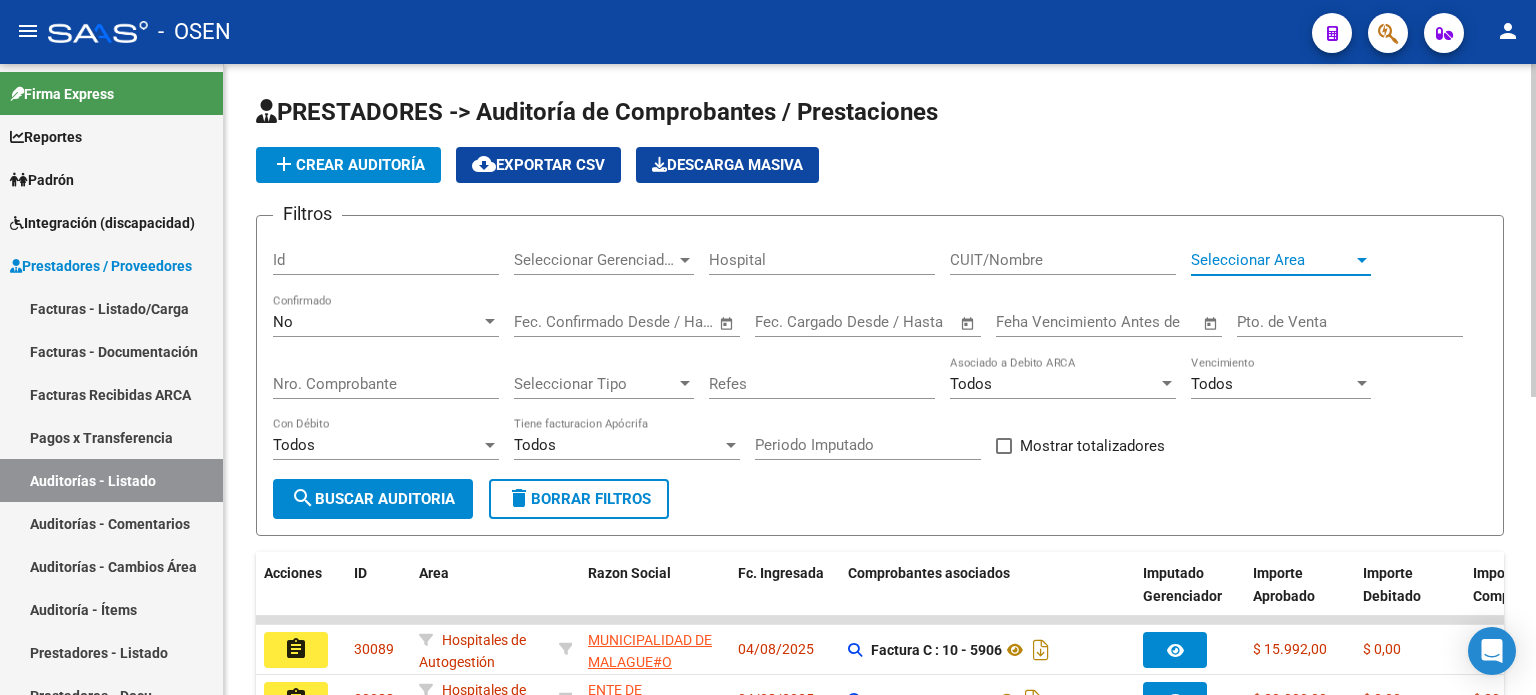 click at bounding box center [1362, 260] 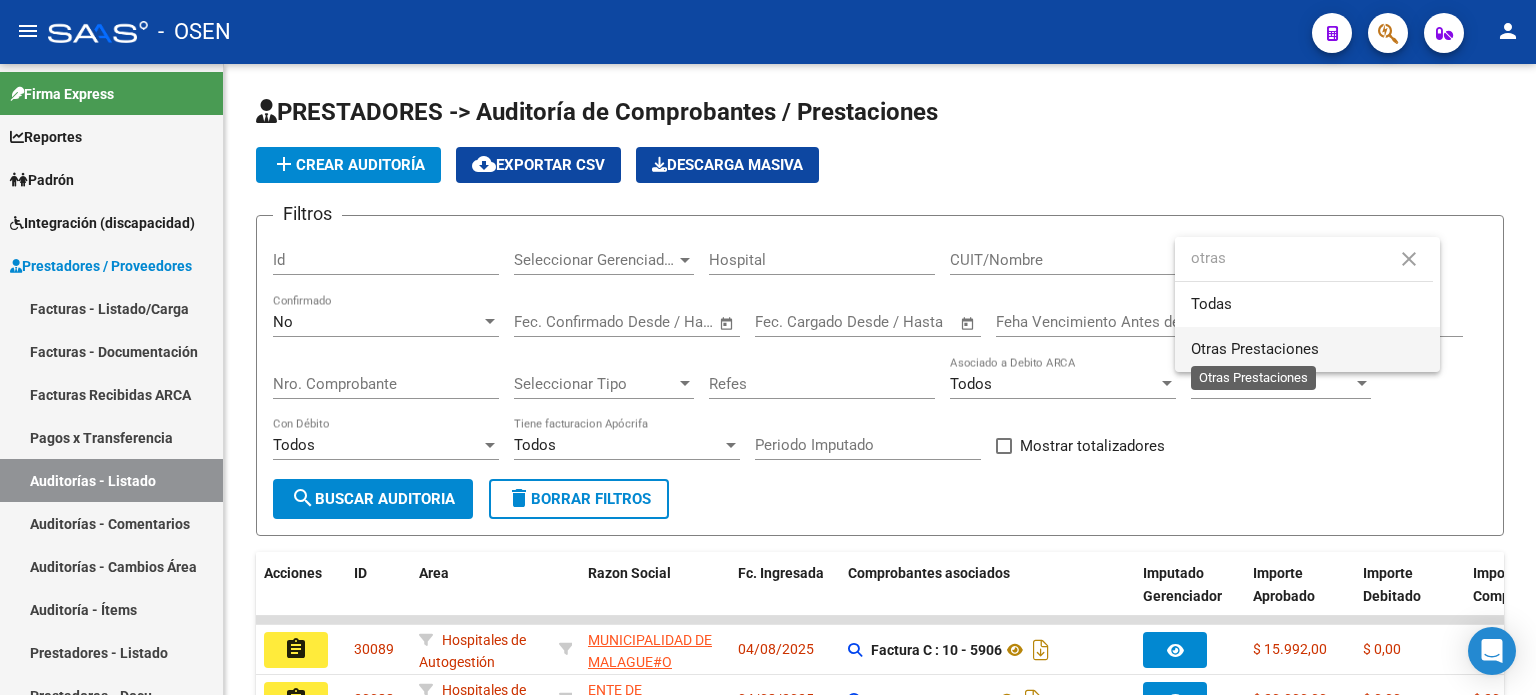 type on "otras" 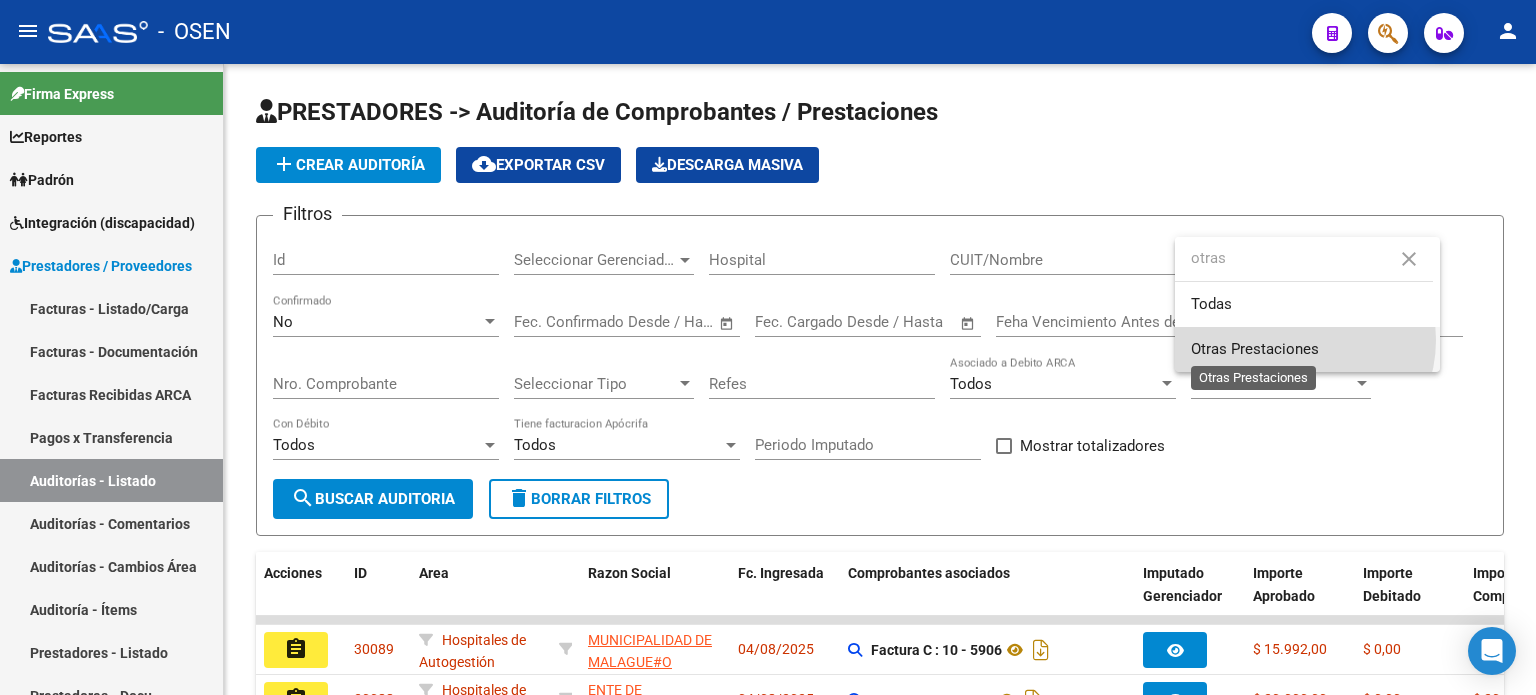 click on "Otras Prestaciones" at bounding box center (1255, 349) 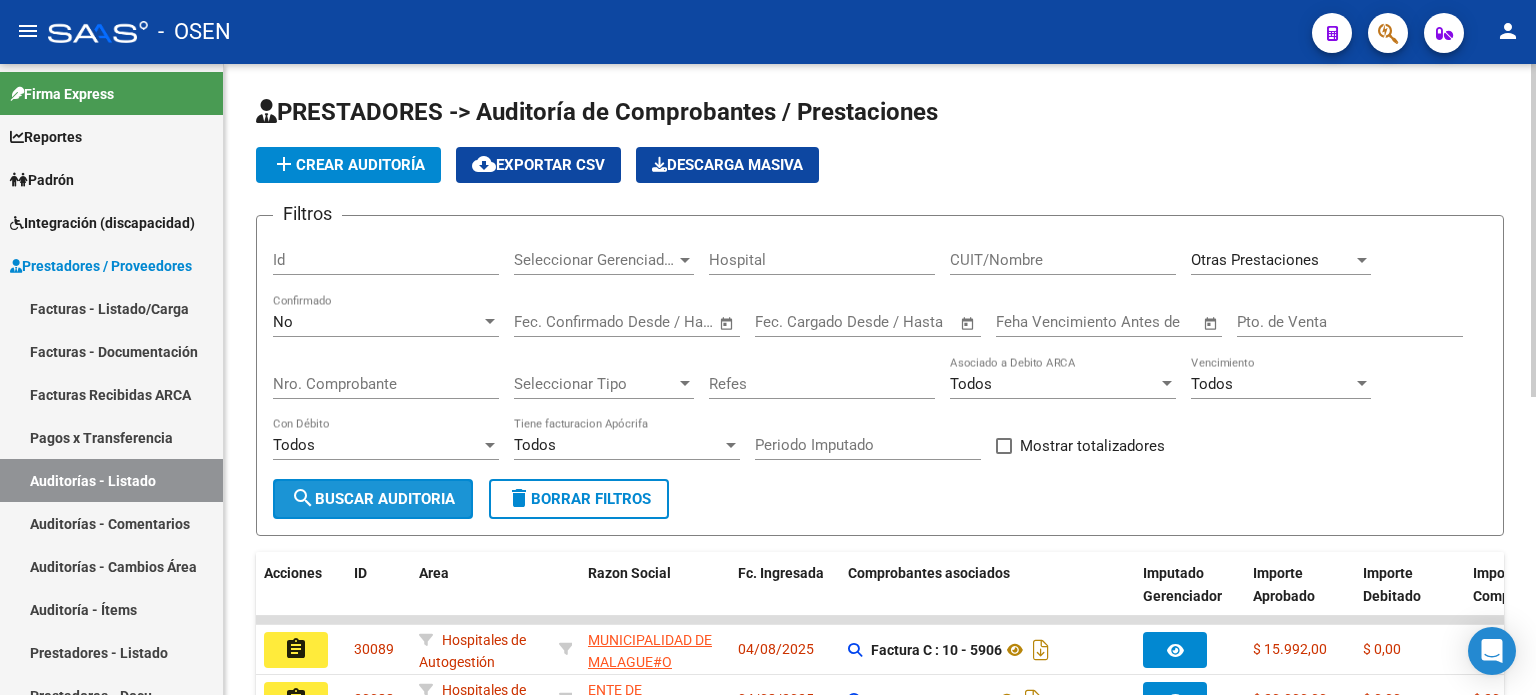 click on "search  Buscar Auditoria" 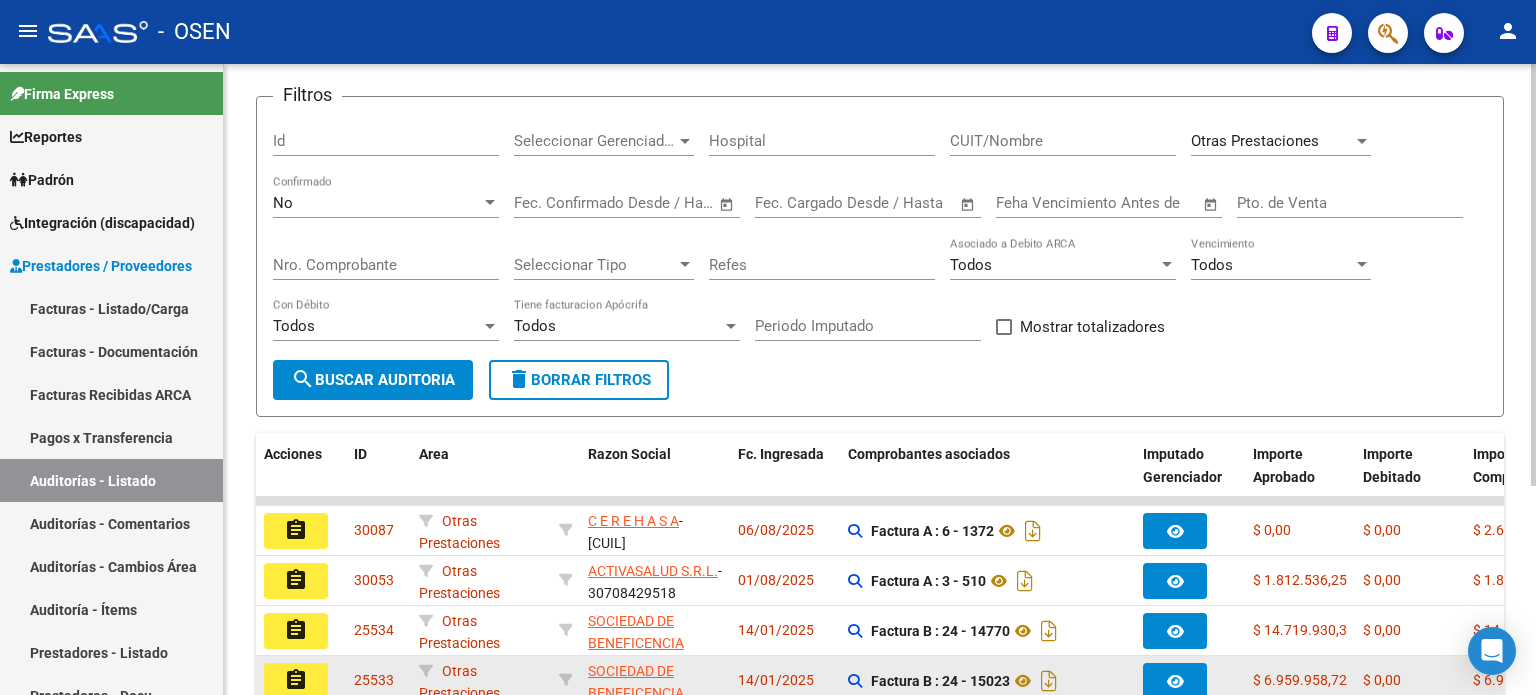 scroll, scrollTop: 166, scrollLeft: 0, axis: vertical 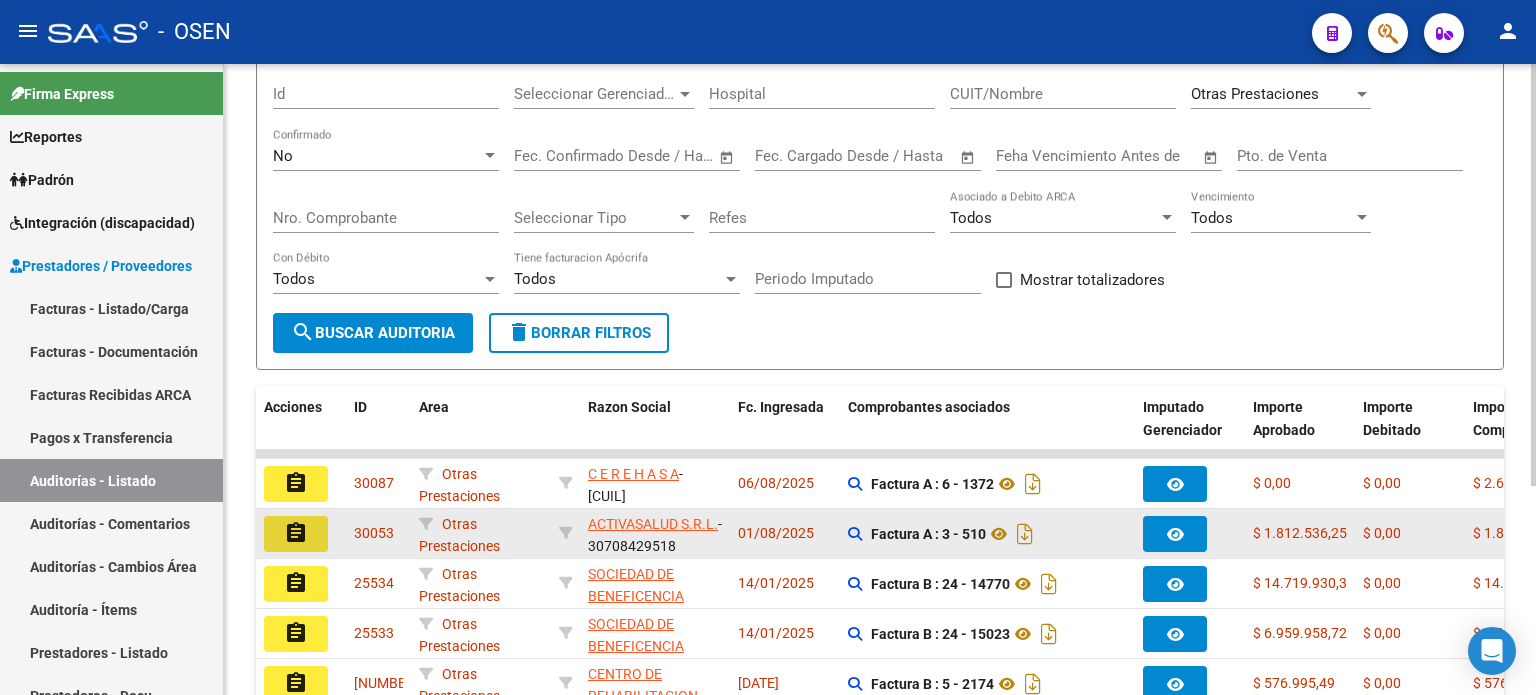 click on "assignment" 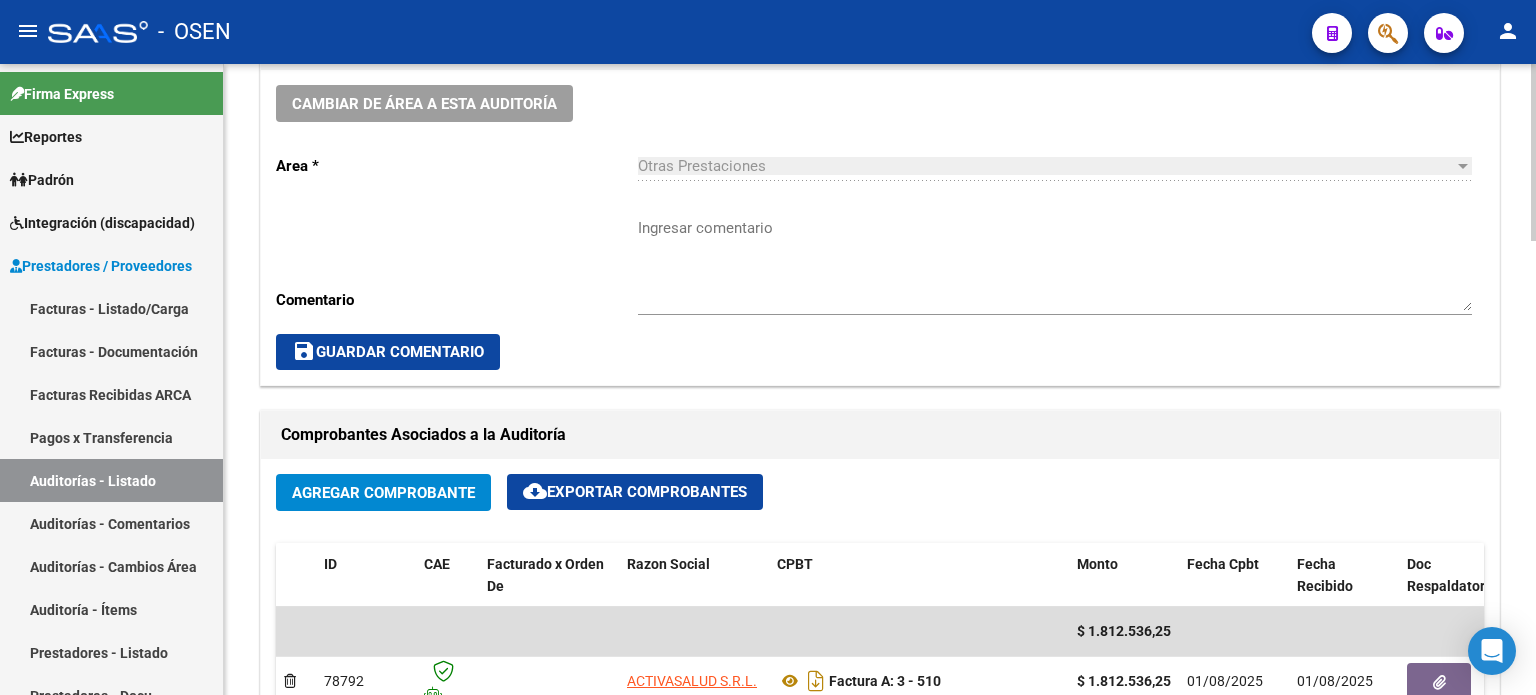 scroll, scrollTop: 666, scrollLeft: 0, axis: vertical 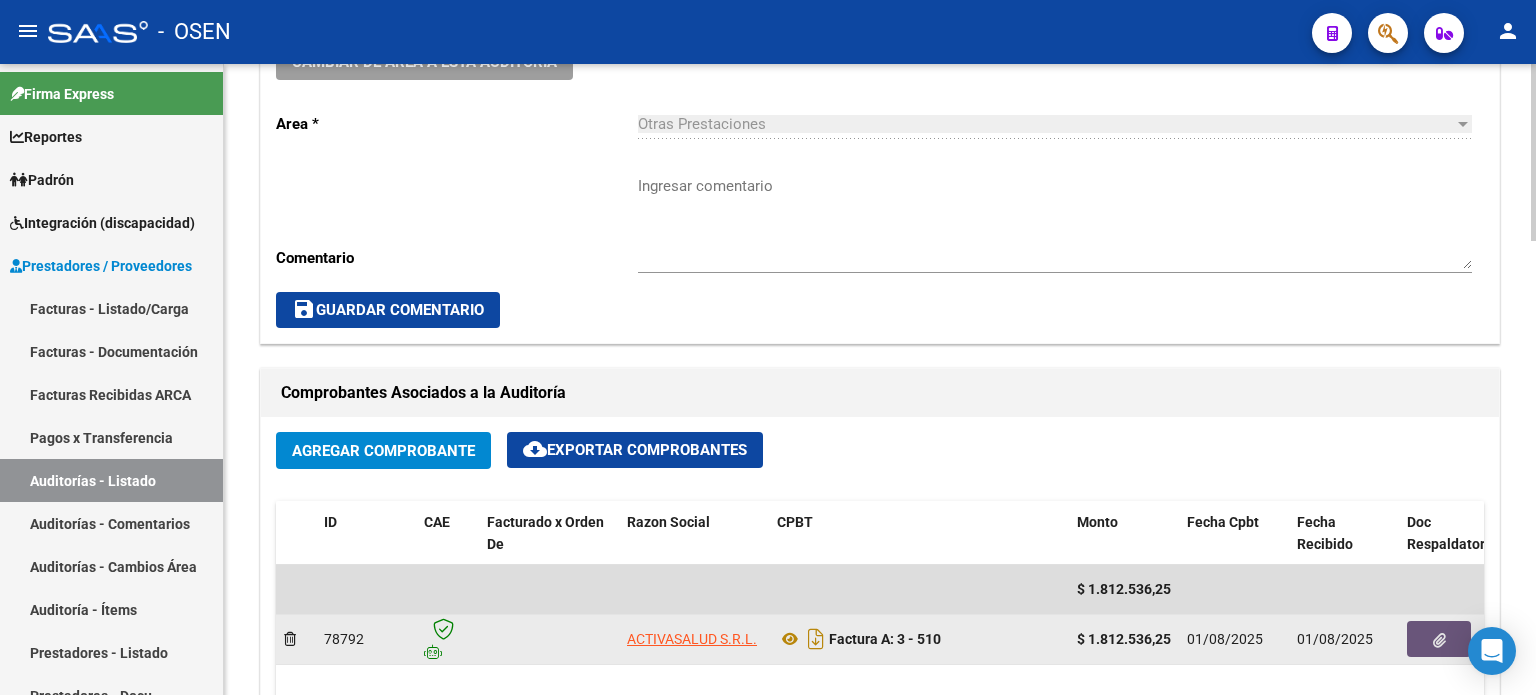 click 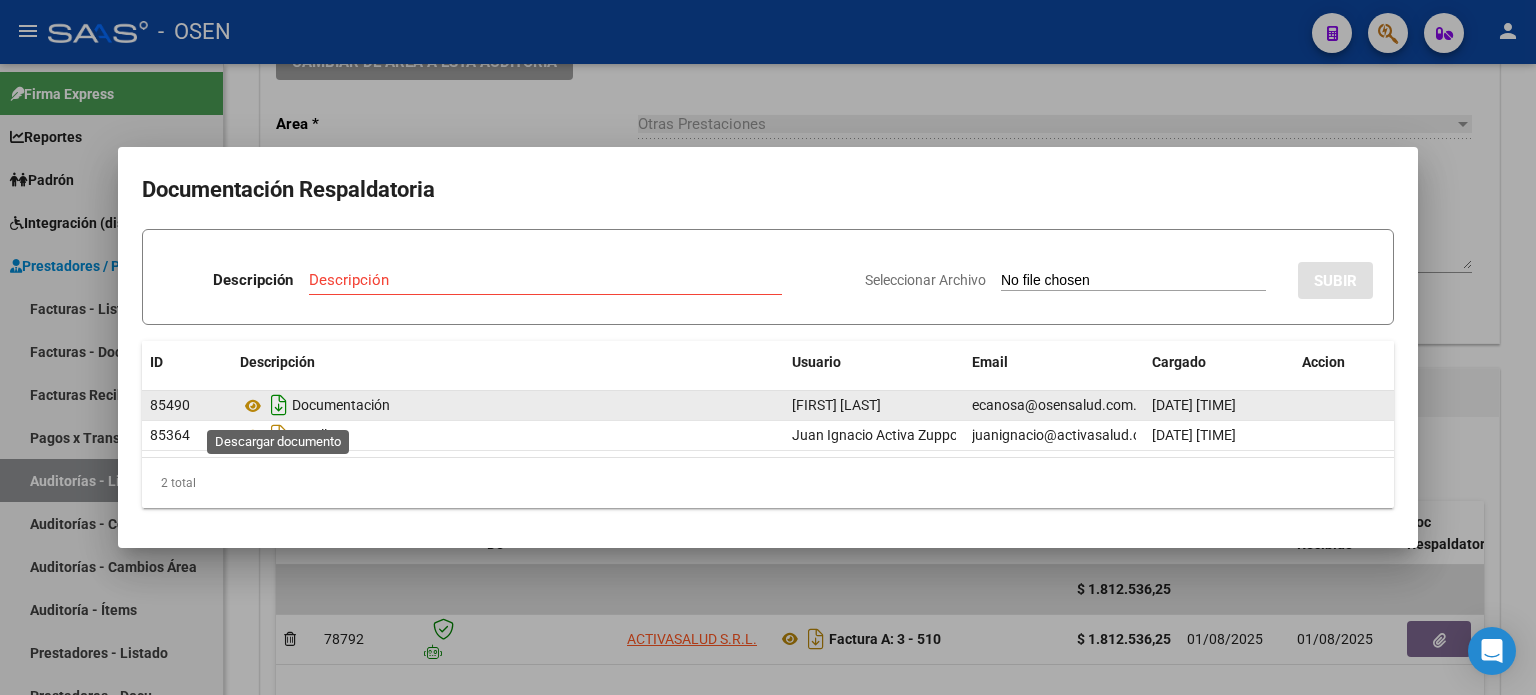 click 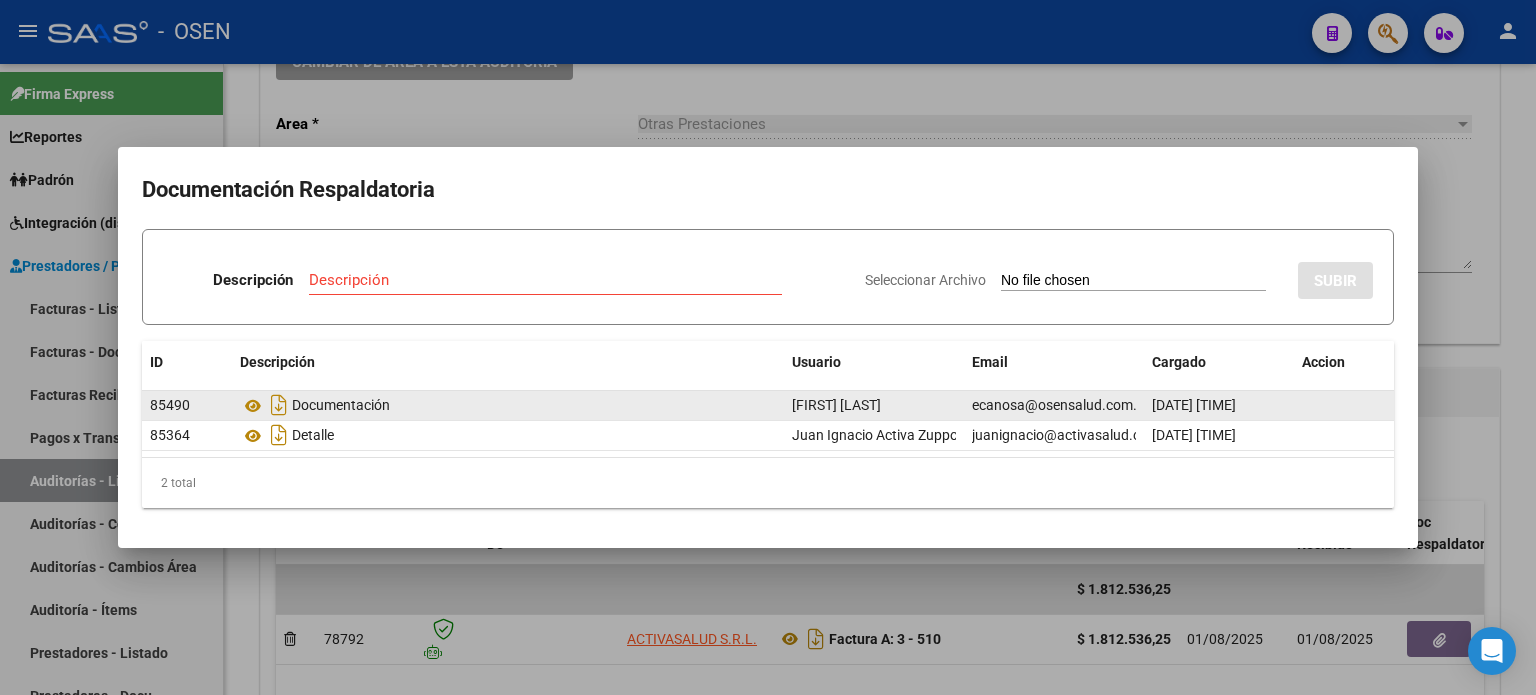 click at bounding box center (768, 347) 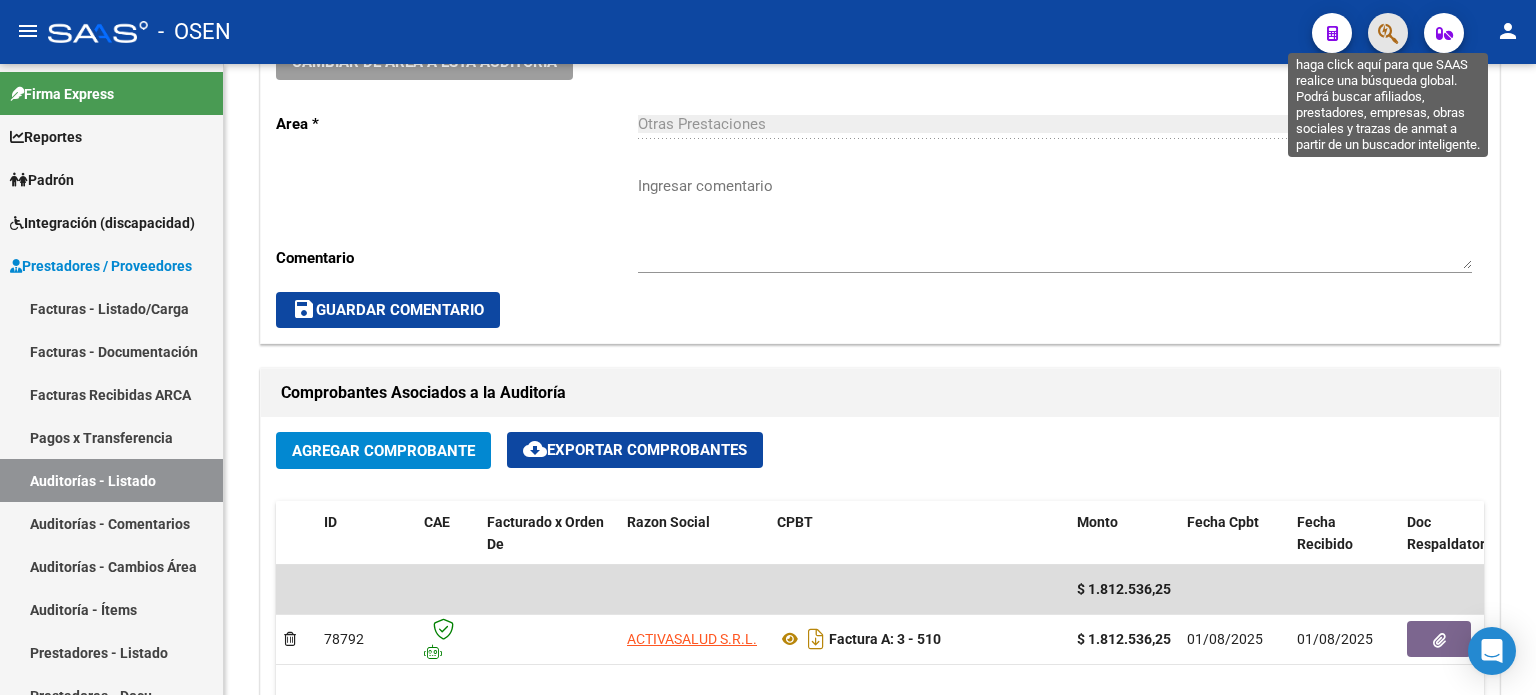 click 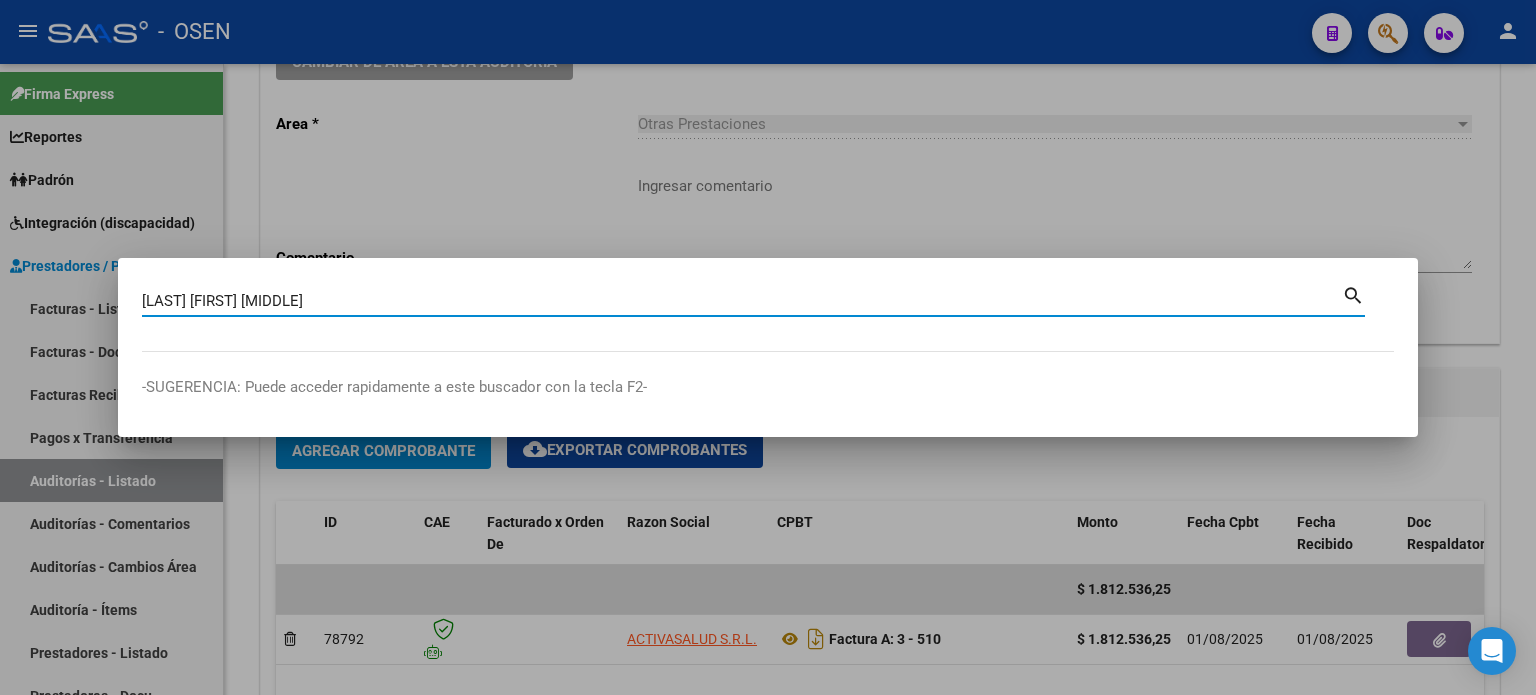 type on "[LAST] [FIRST] [MIDDLE]" 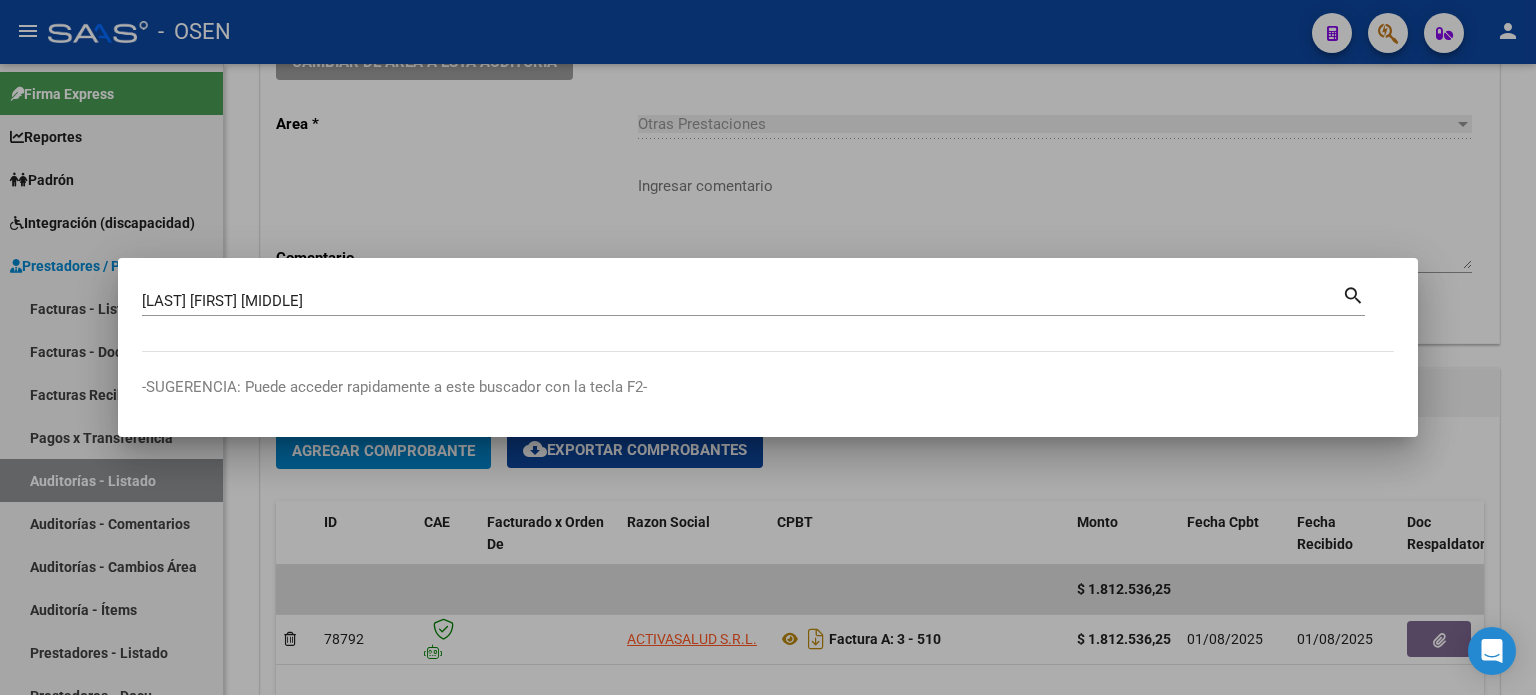 click on "search" at bounding box center [1353, 294] 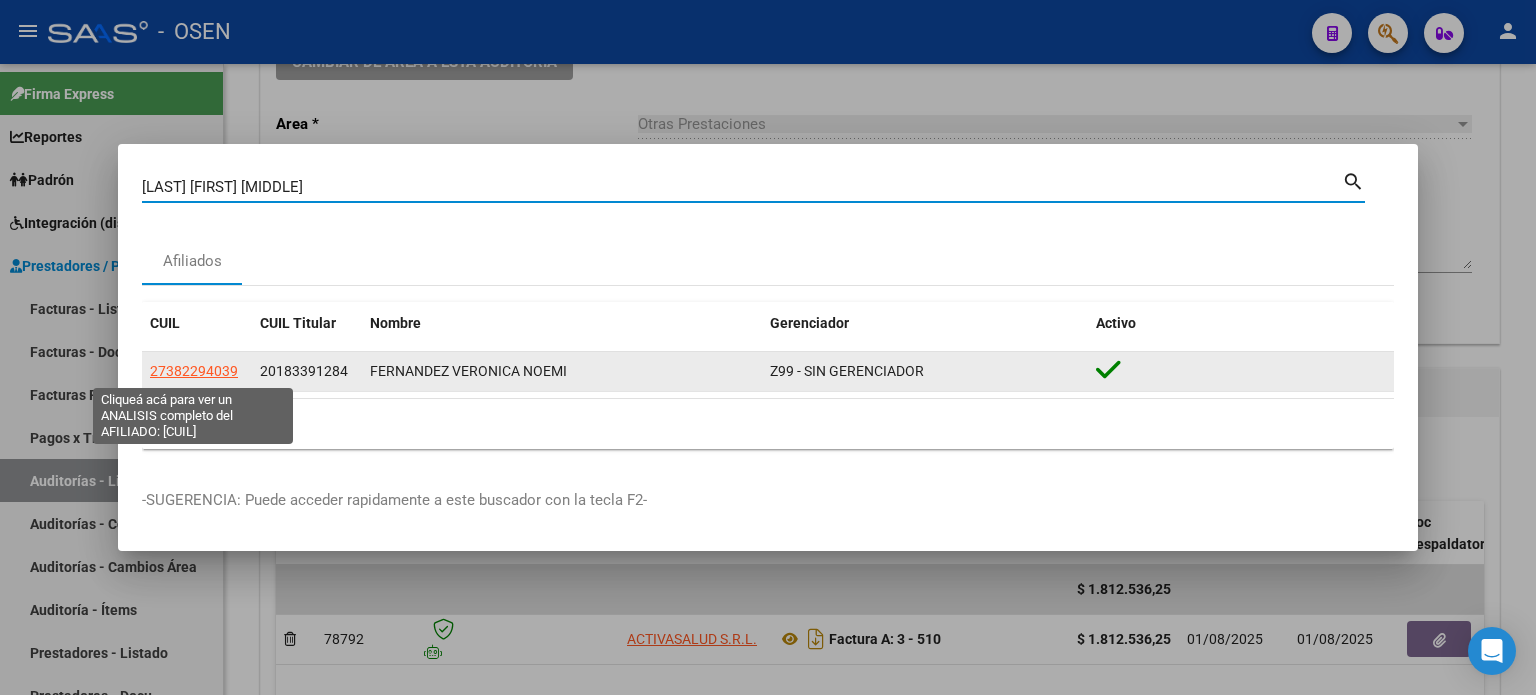 click on "27382294039" 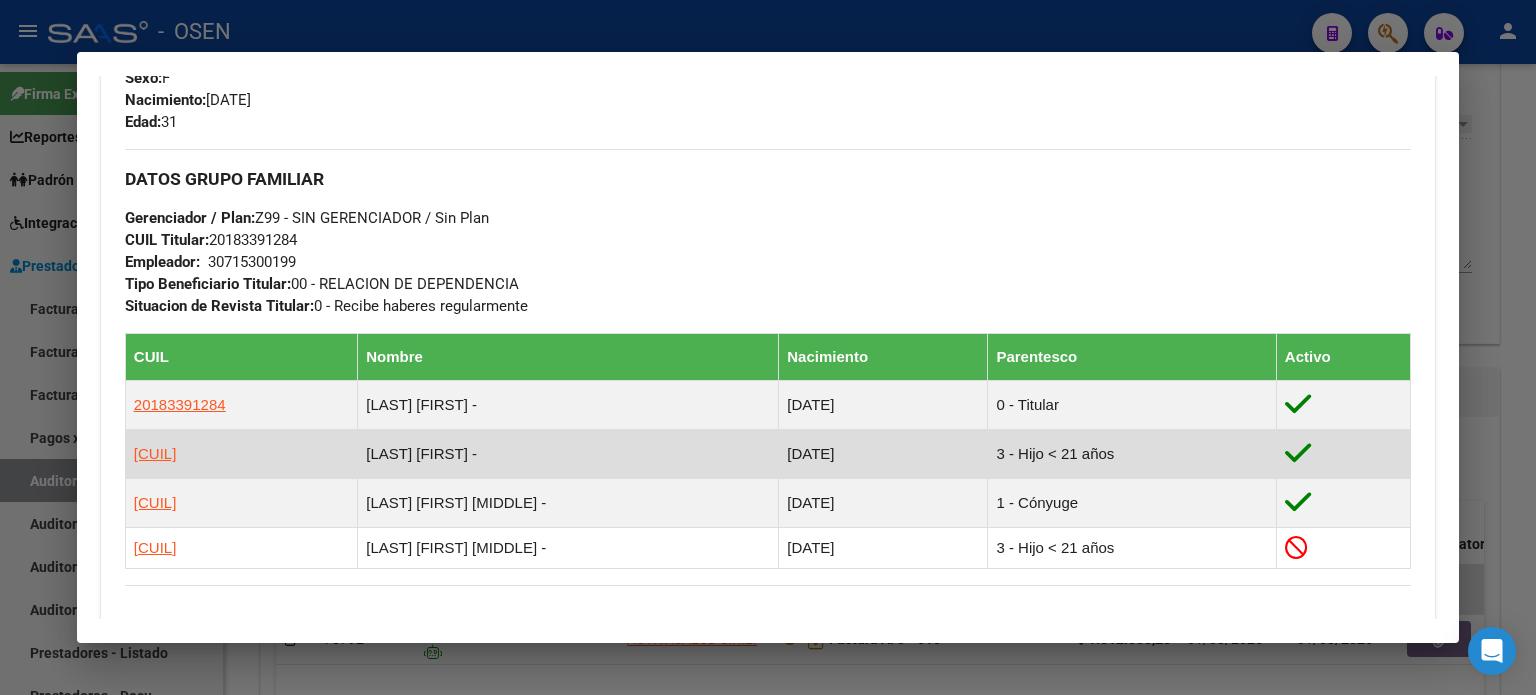 scroll, scrollTop: 833, scrollLeft: 0, axis: vertical 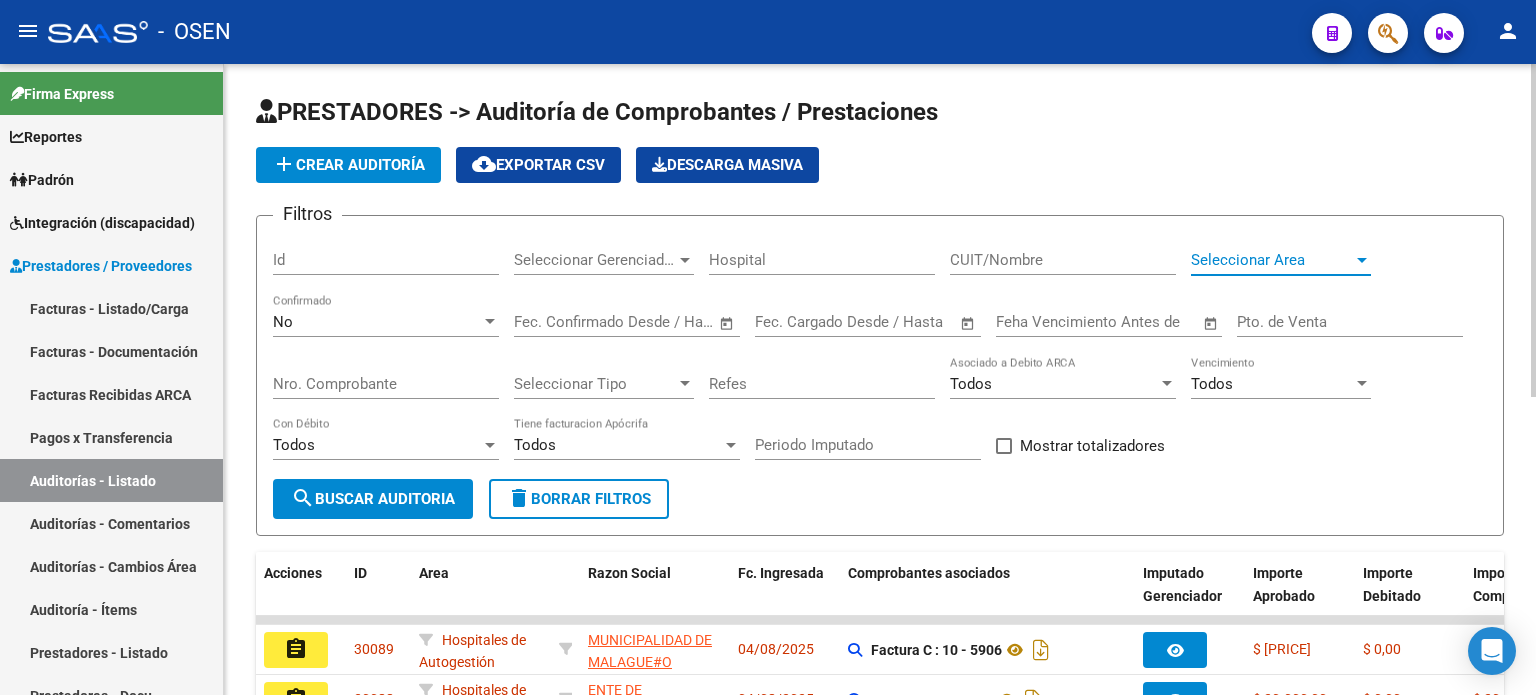 click at bounding box center (1362, 260) 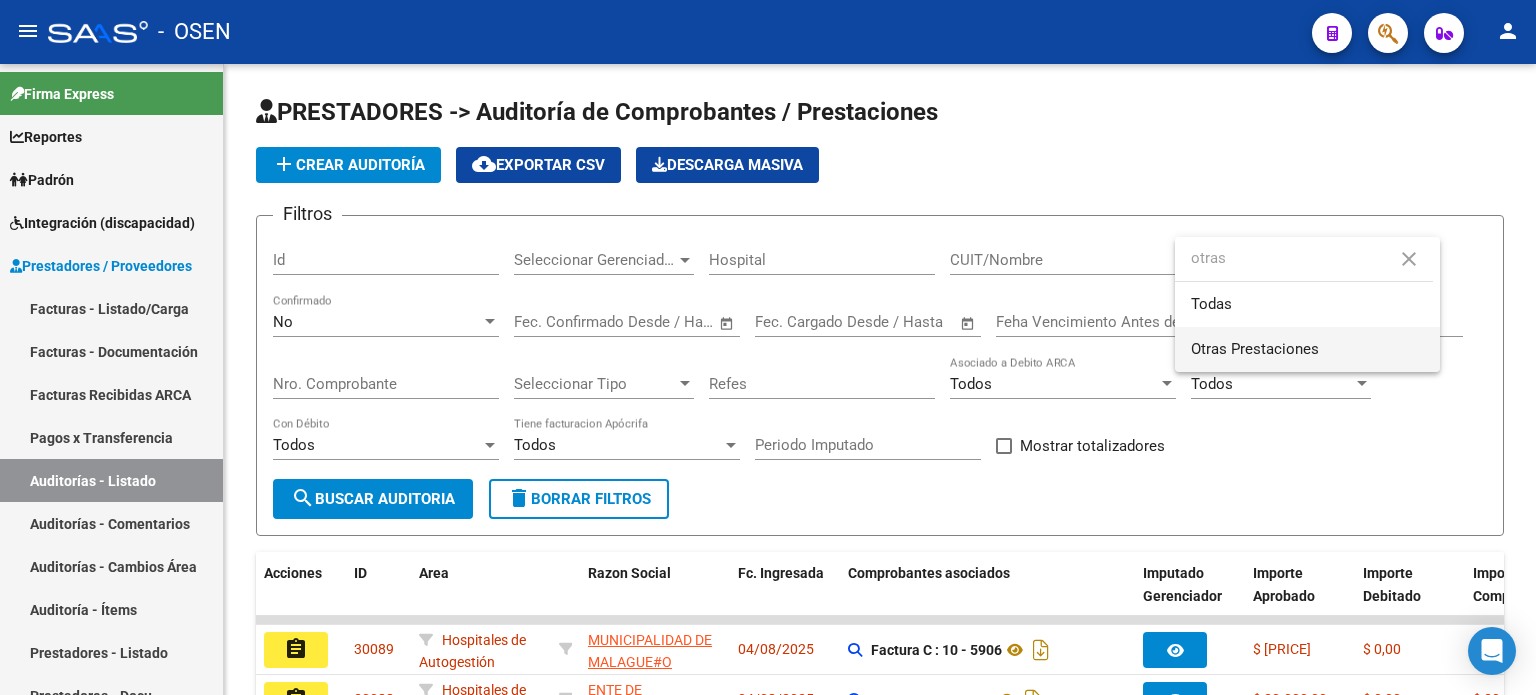type on "otras" 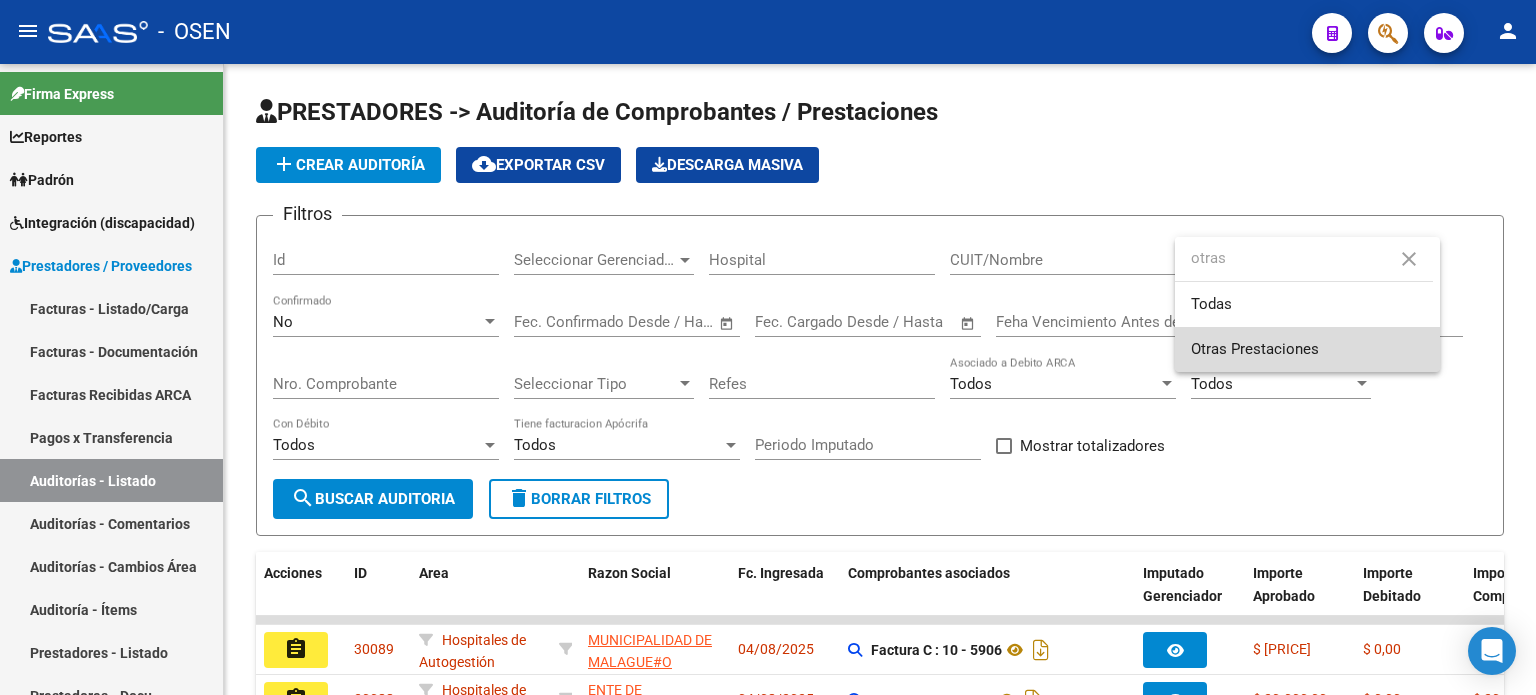 click on "Otras Prestaciones" at bounding box center [1307, 349] 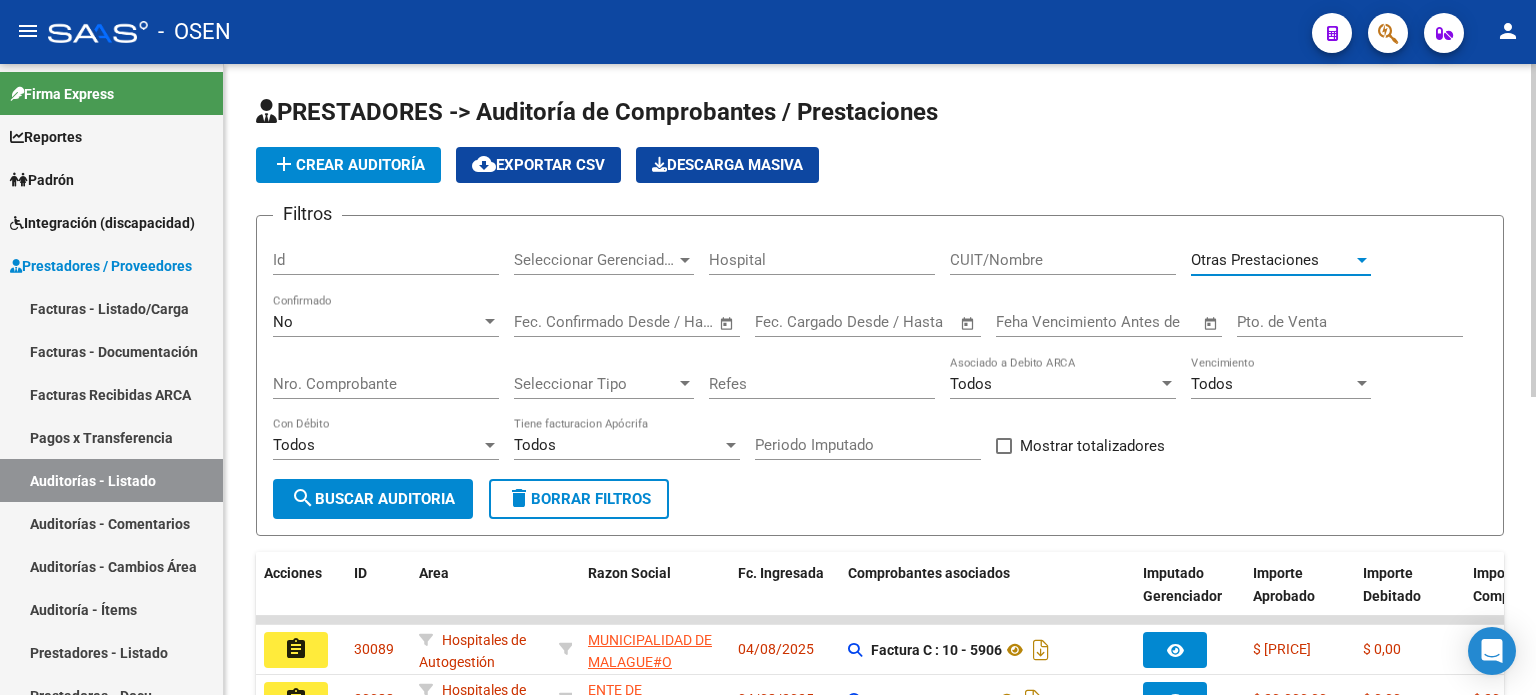 click on "search  Buscar Auditoria" 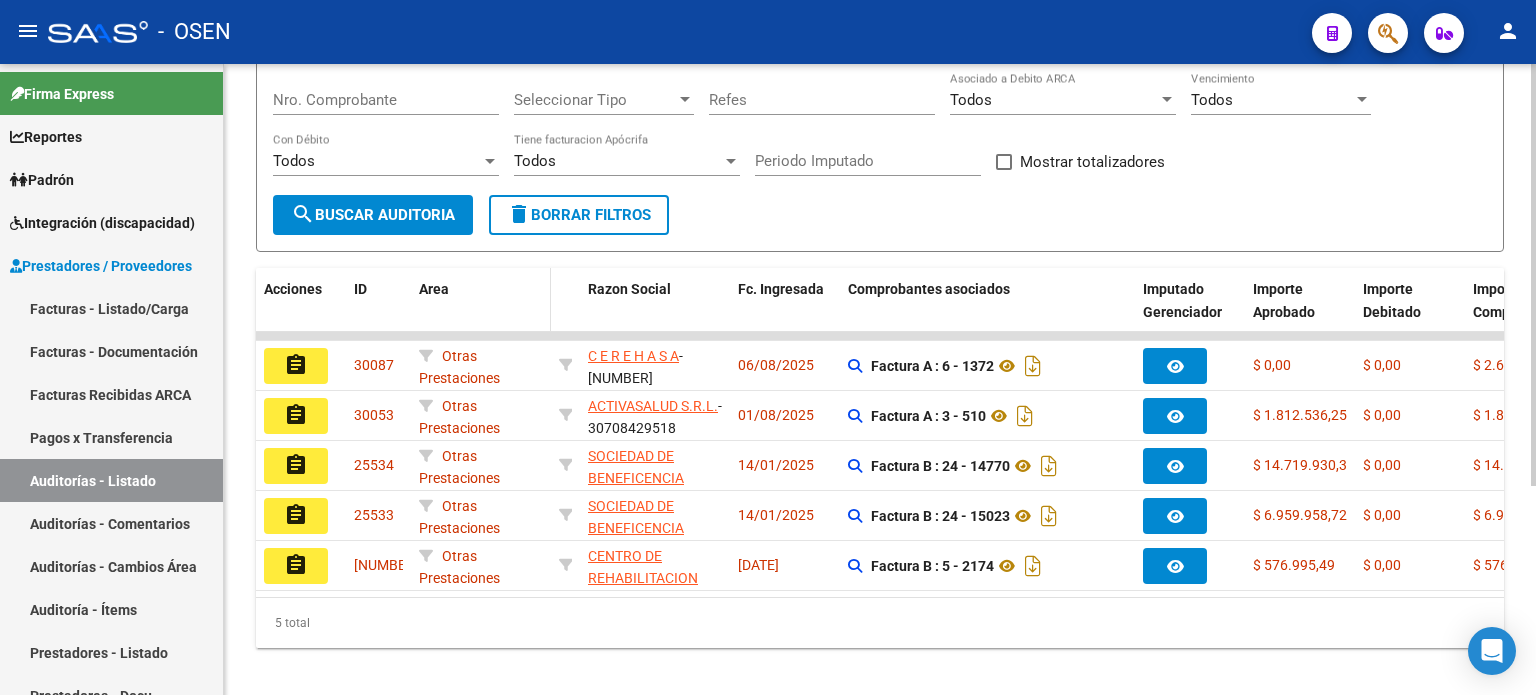 scroll, scrollTop: 312, scrollLeft: 0, axis: vertical 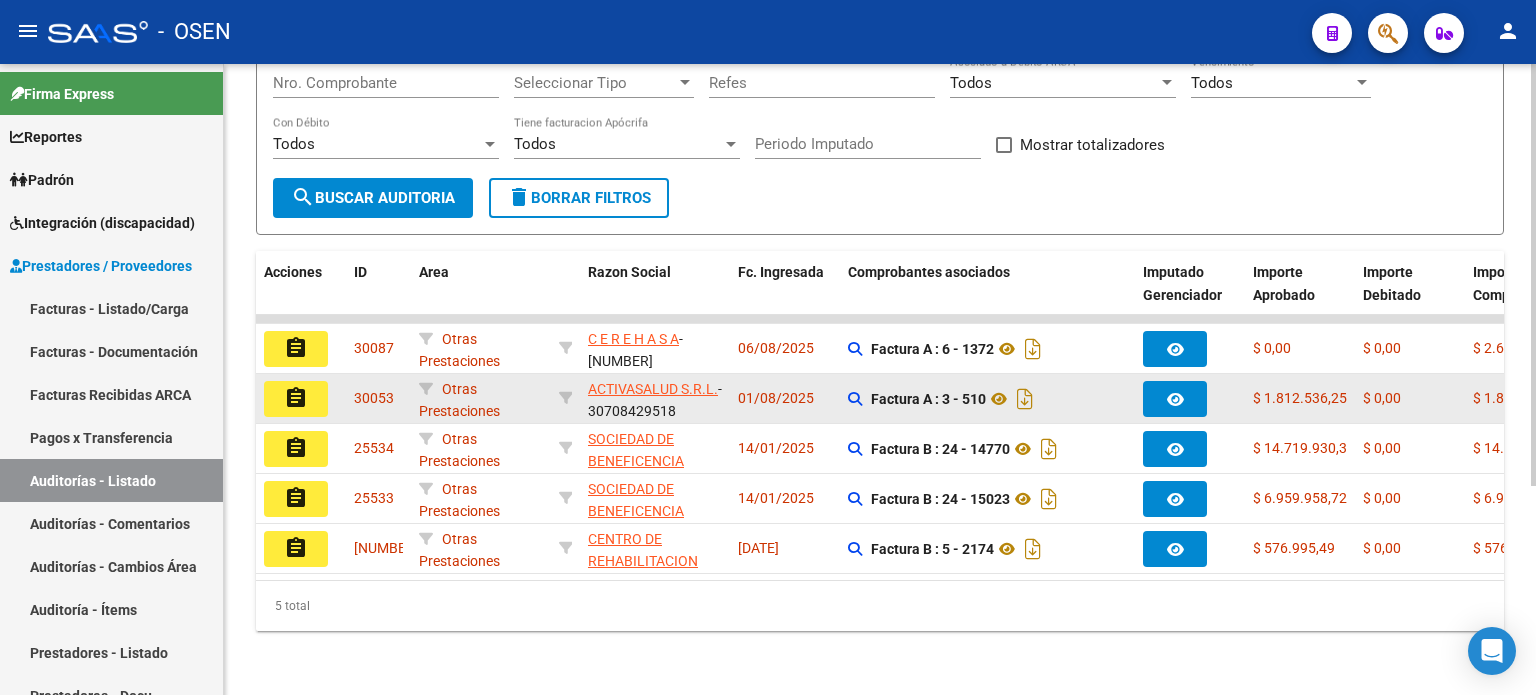 click on "assignment" 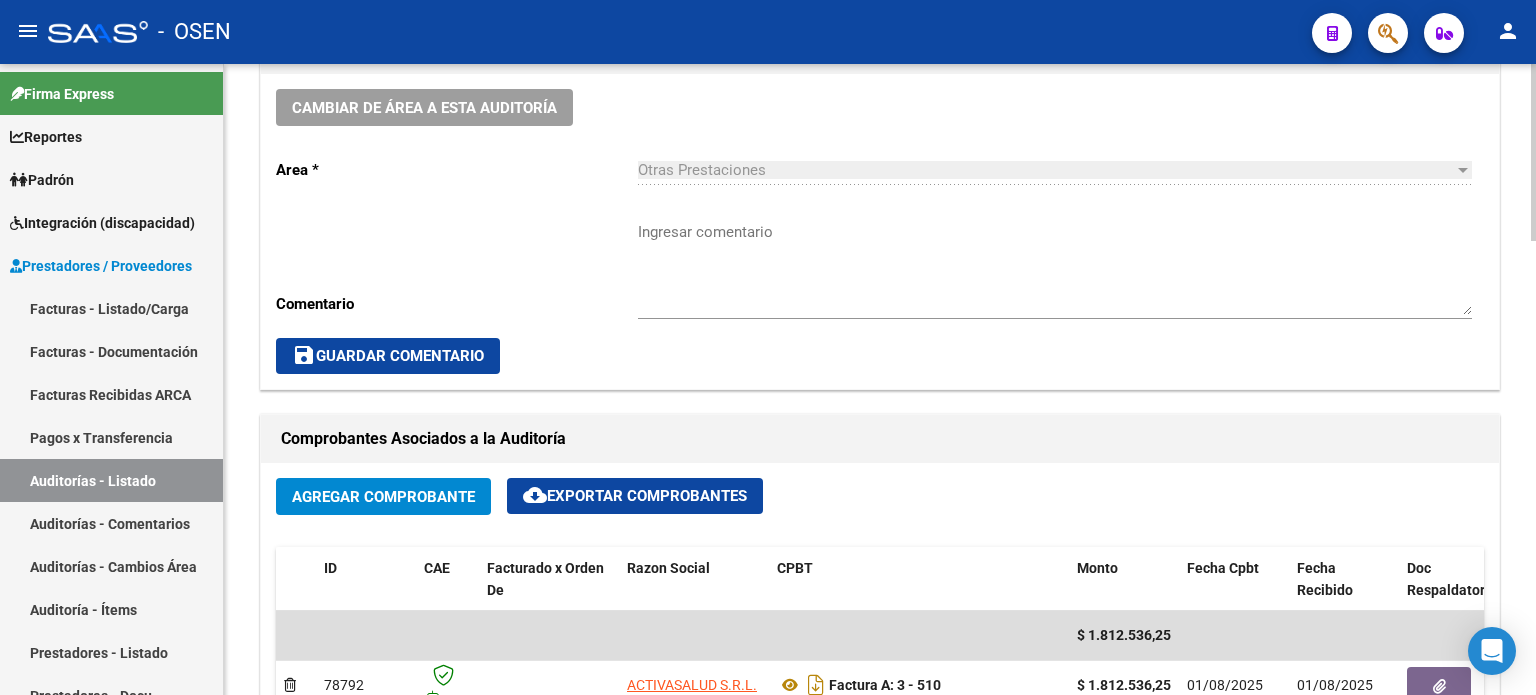 scroll, scrollTop: 500, scrollLeft: 0, axis: vertical 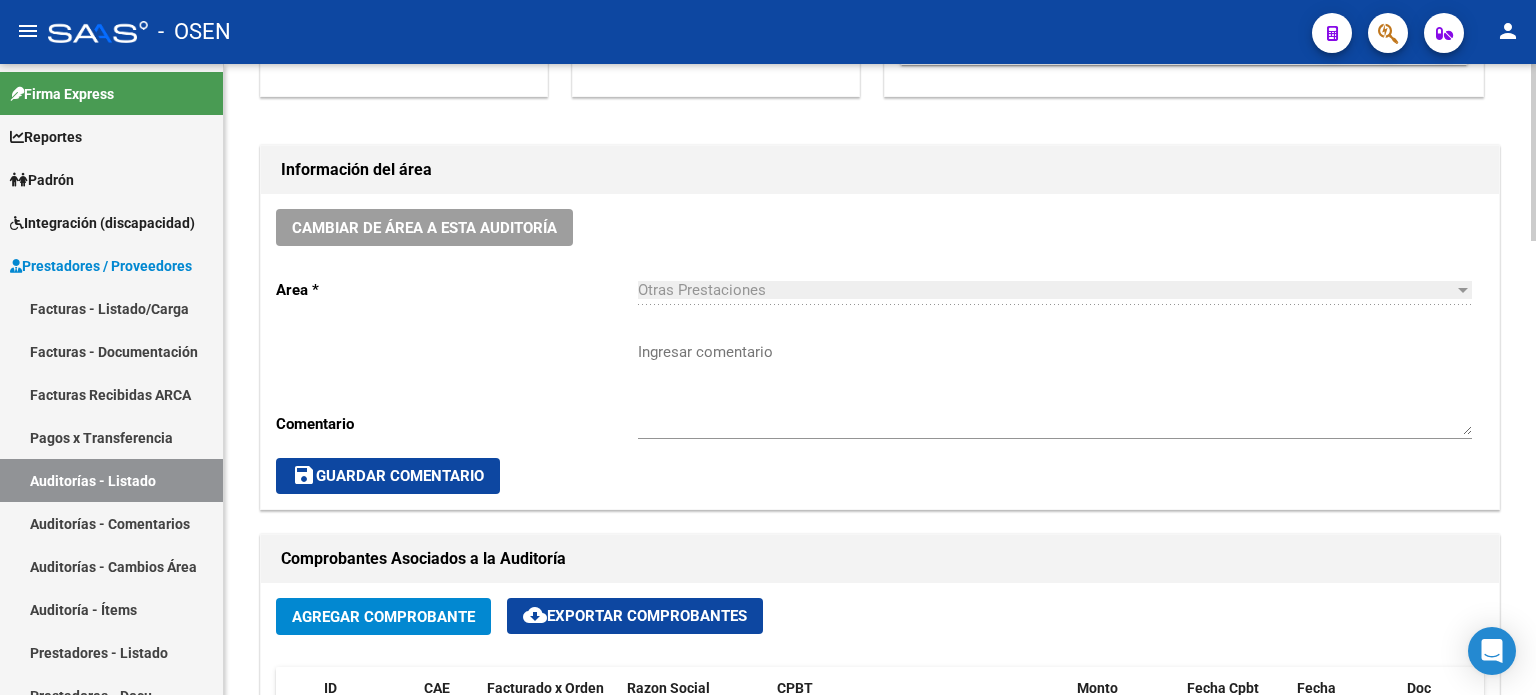 click on "Ingresar comentario" at bounding box center (1055, 388) 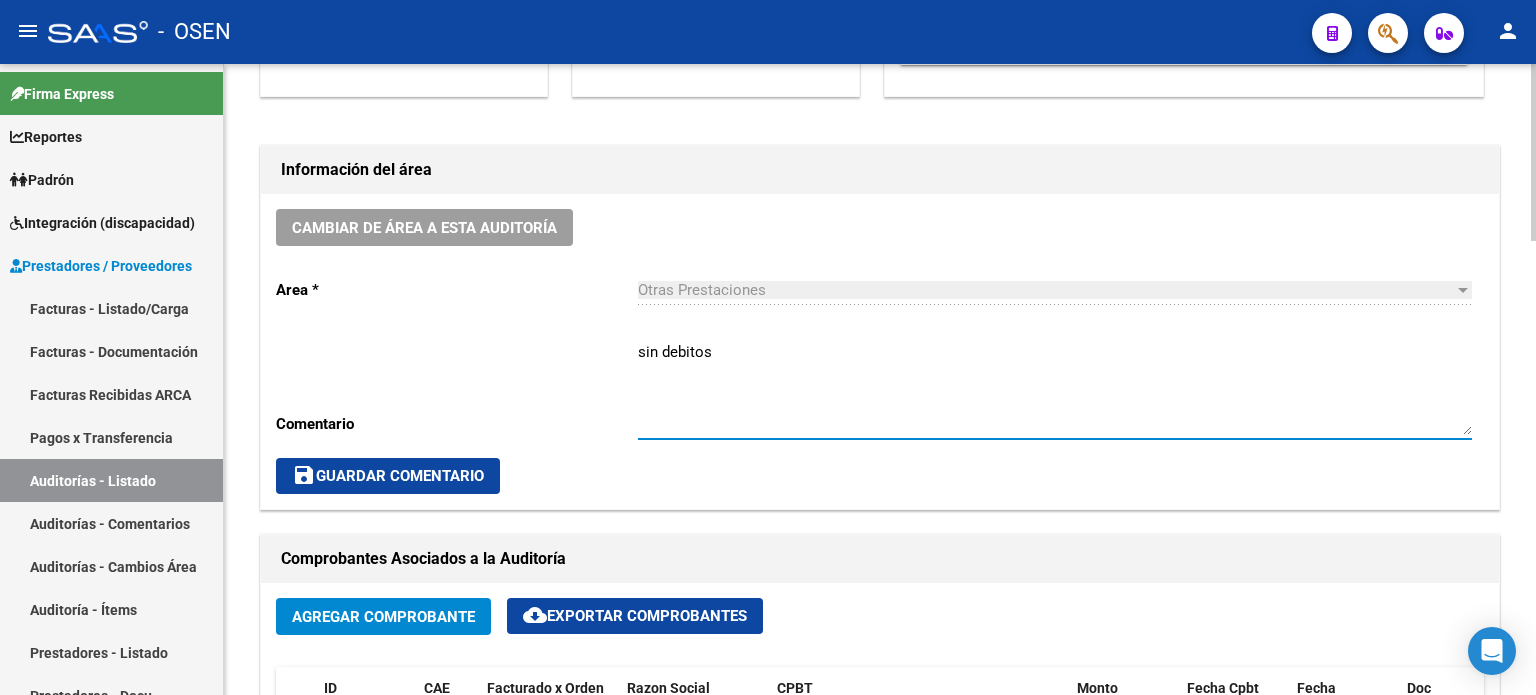 type on "sin debitos" 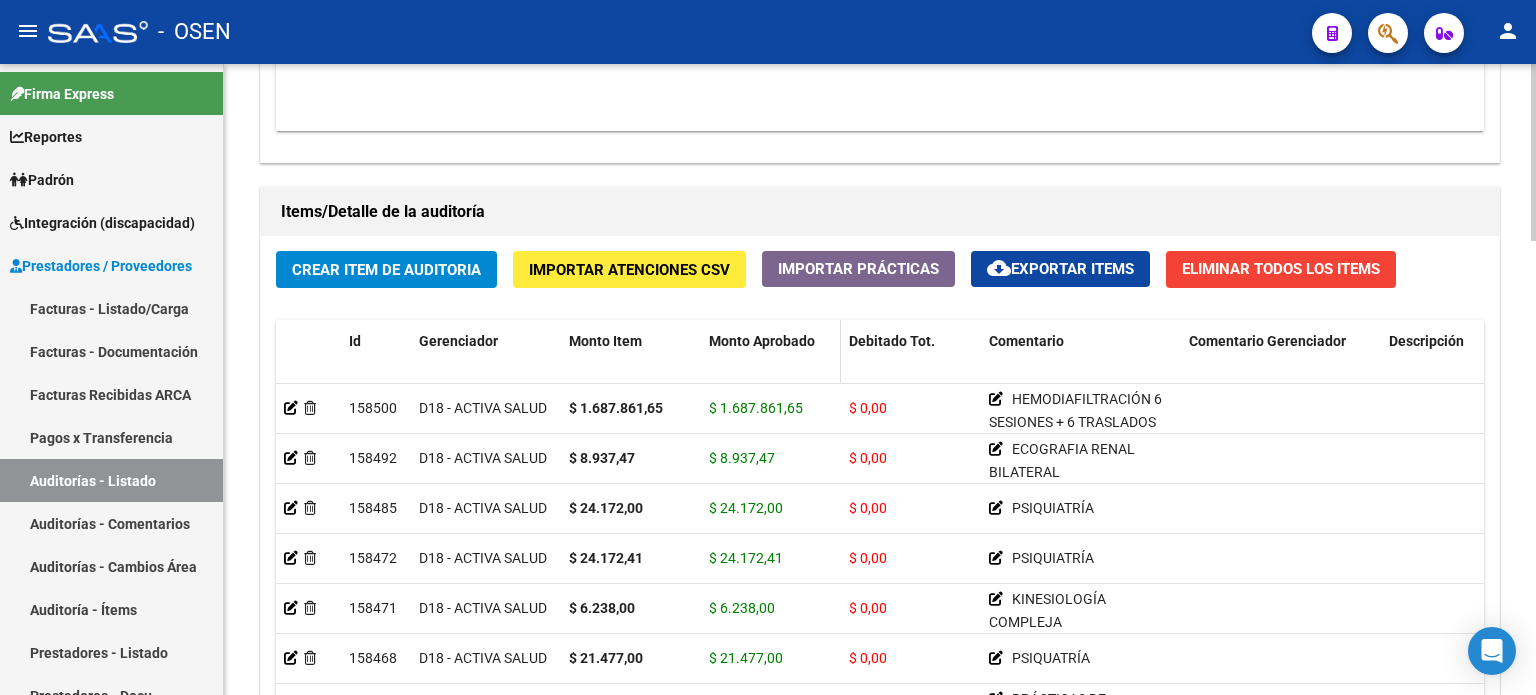 scroll, scrollTop: 1619, scrollLeft: 0, axis: vertical 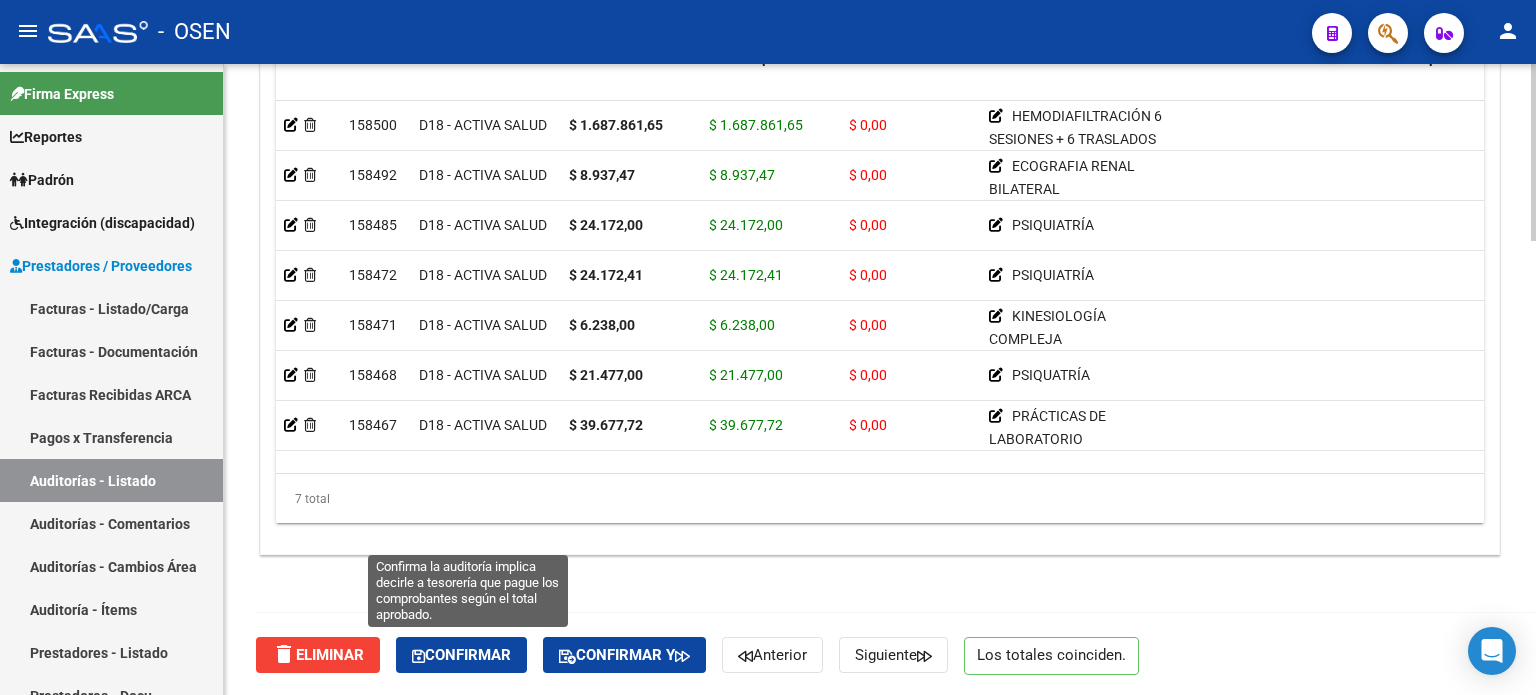 click on "Confirmar" 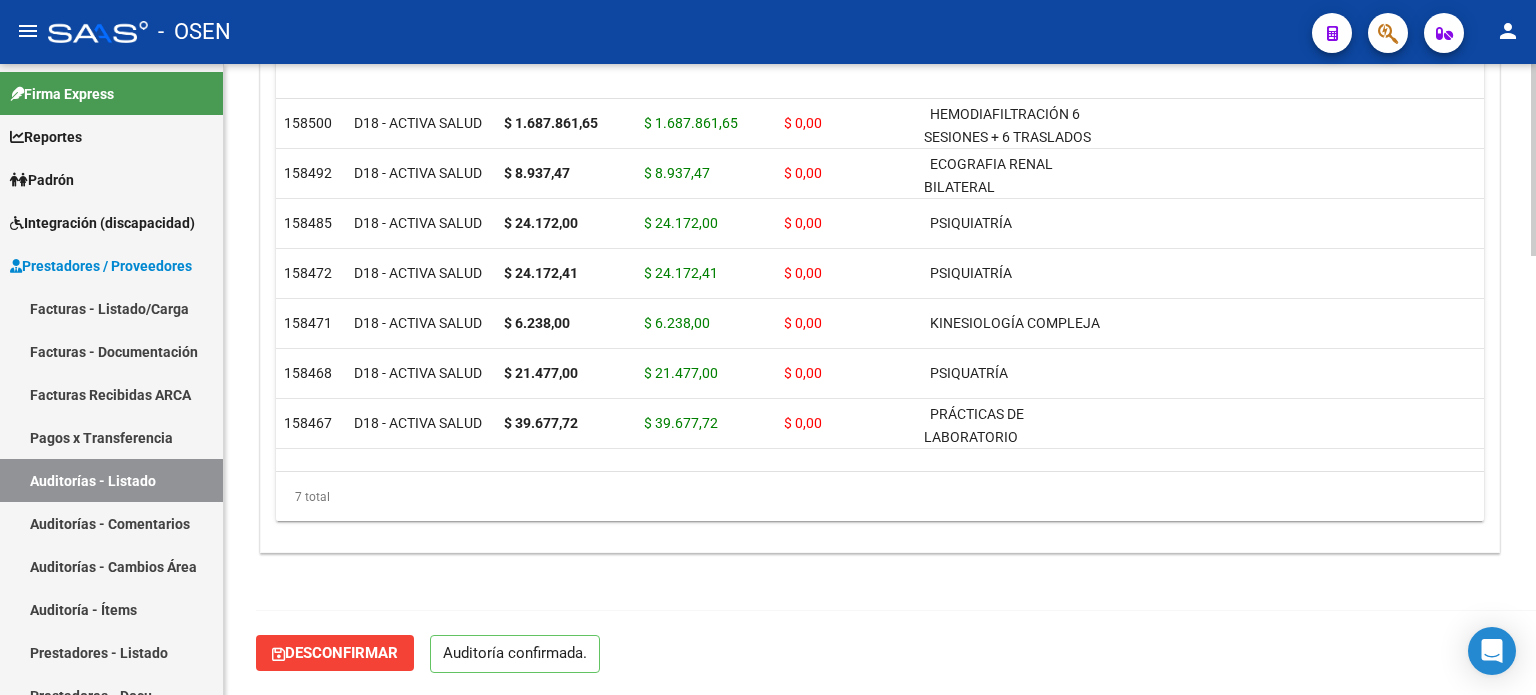 scroll, scrollTop: 1440, scrollLeft: 0, axis: vertical 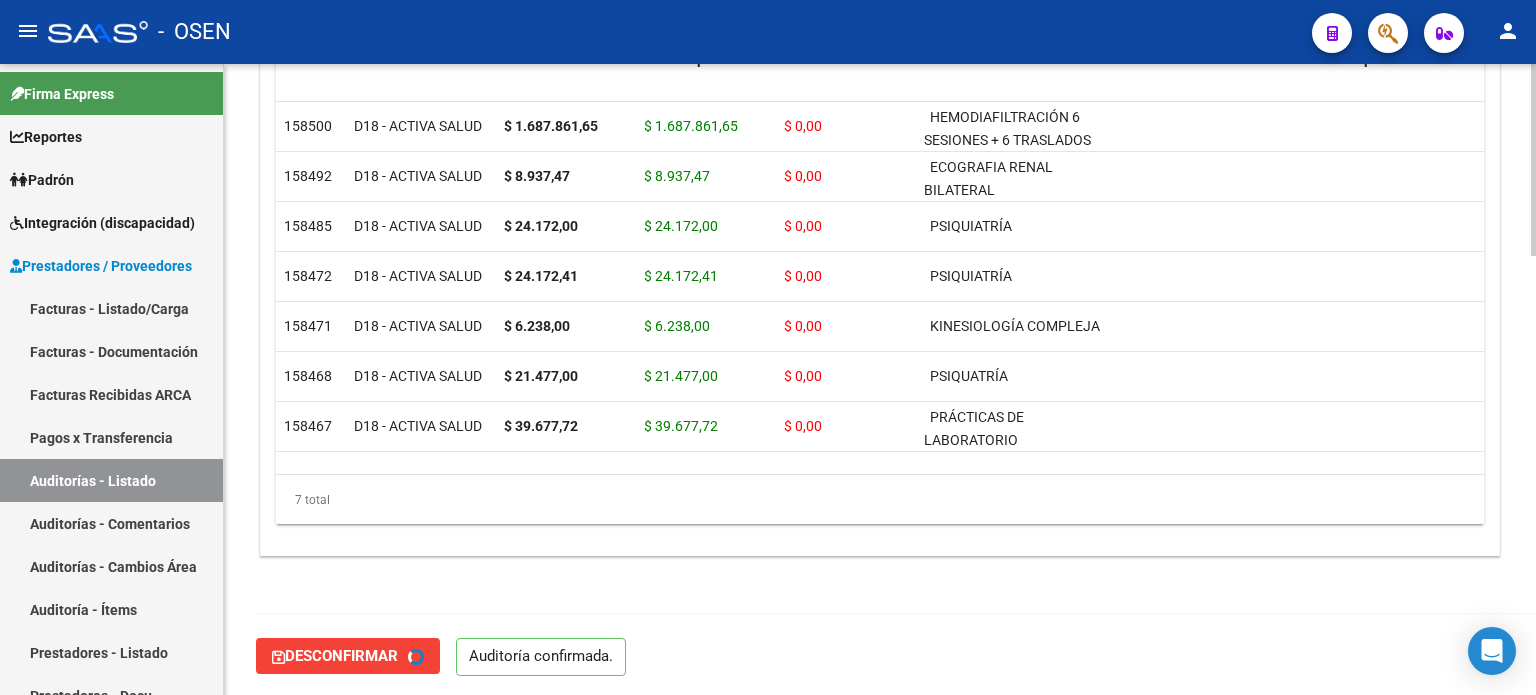 type on "202508" 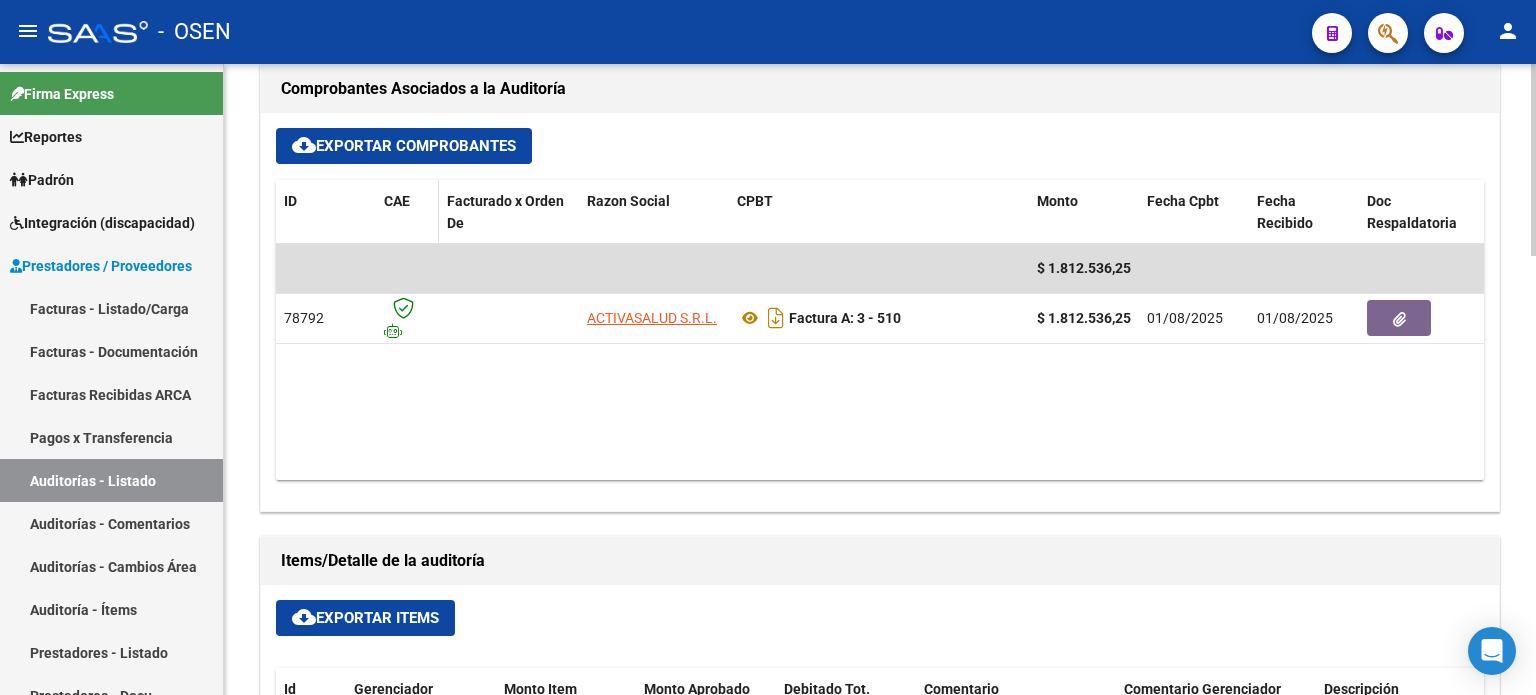 scroll, scrollTop: 774, scrollLeft: 0, axis: vertical 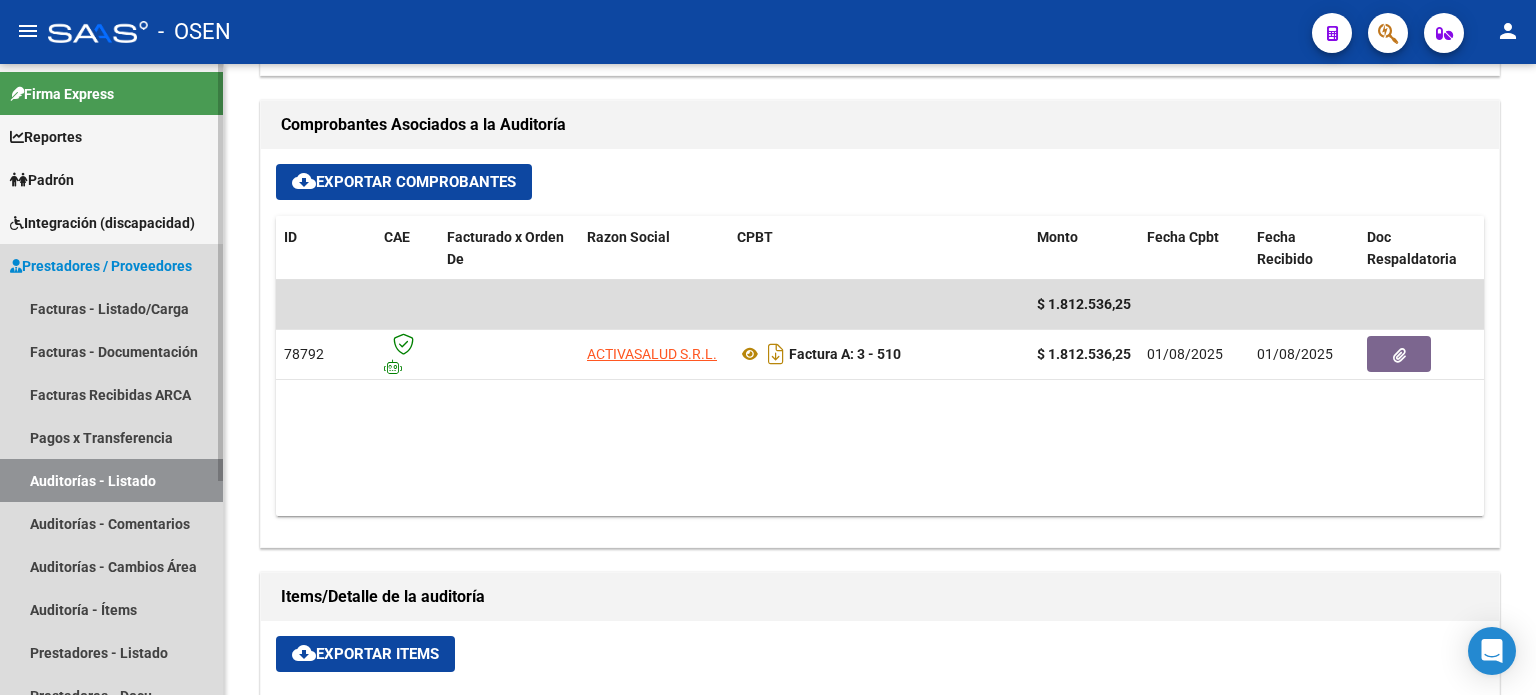 click on "Auditorías - Listado" at bounding box center [111, 480] 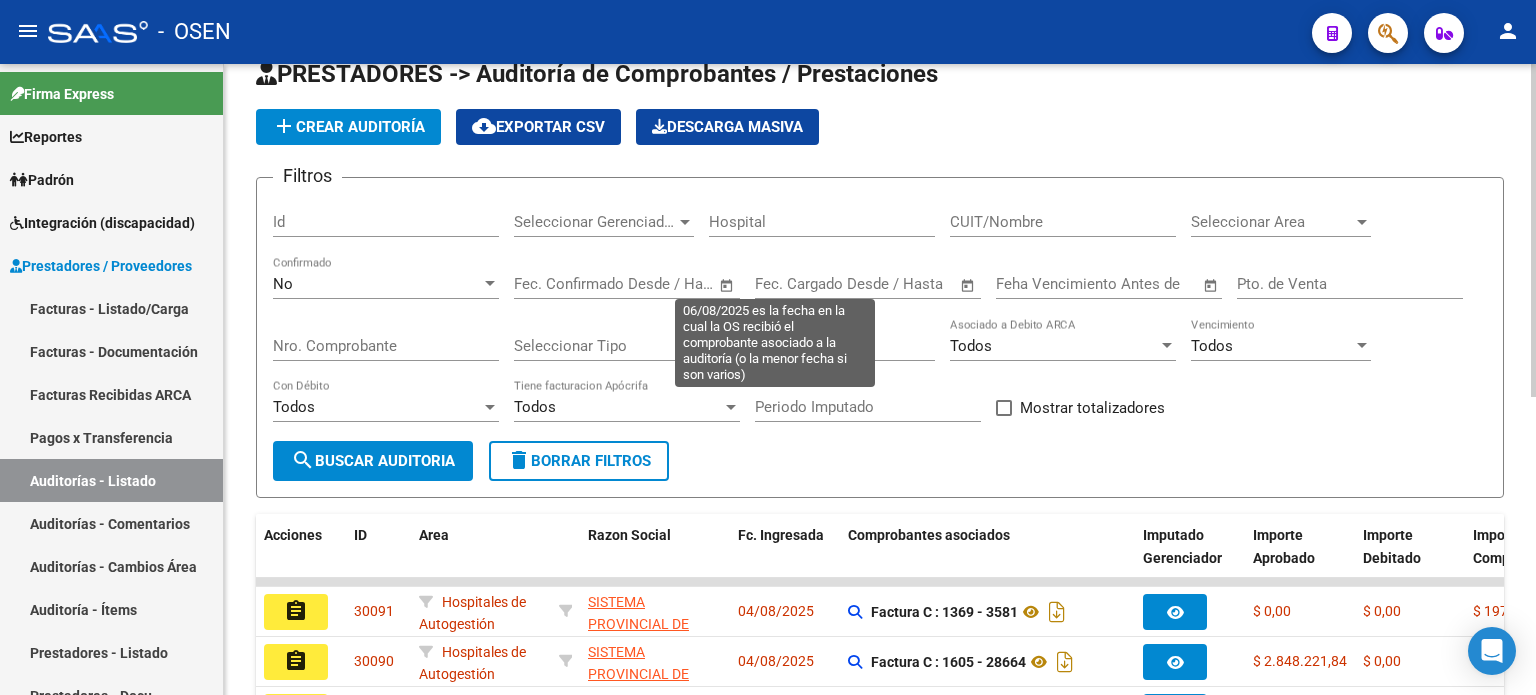 scroll, scrollTop: 563, scrollLeft: 0, axis: vertical 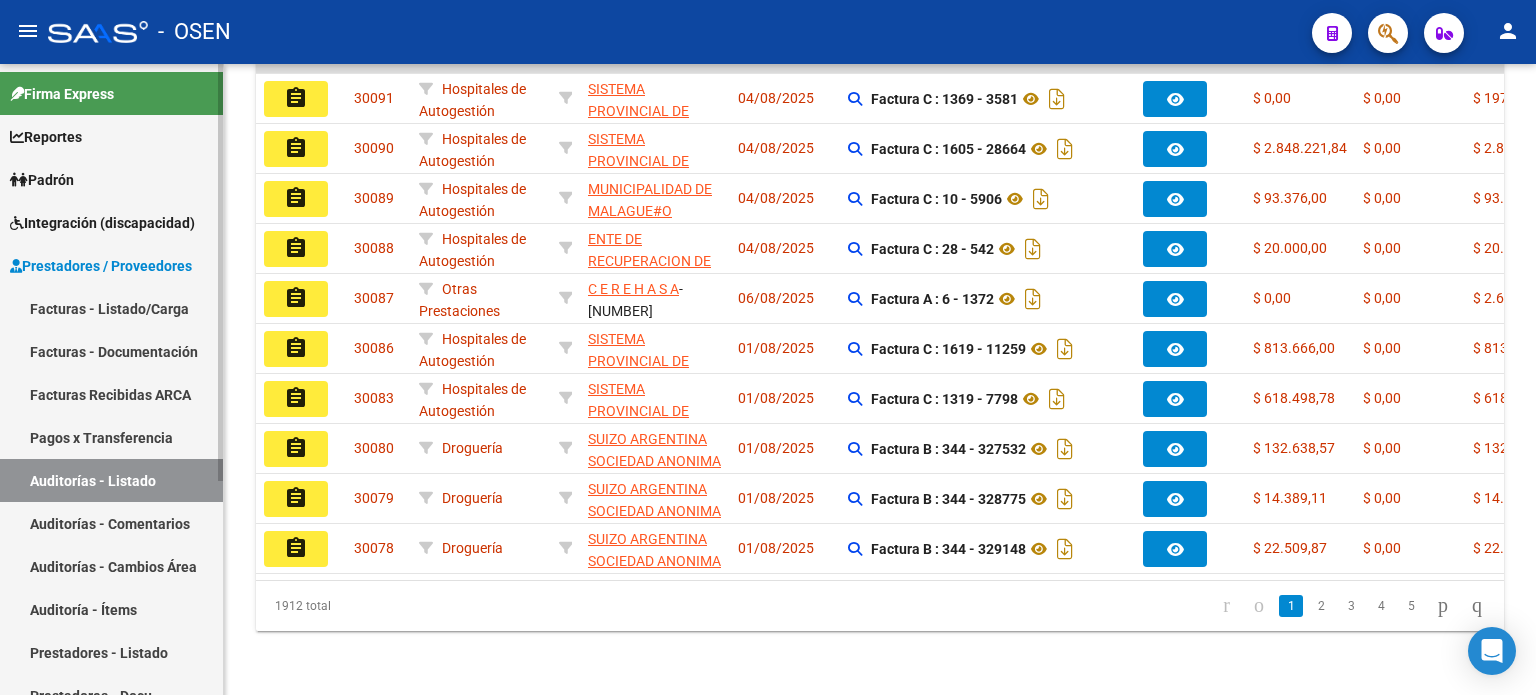 click on "Auditorías - Listado" at bounding box center [111, 480] 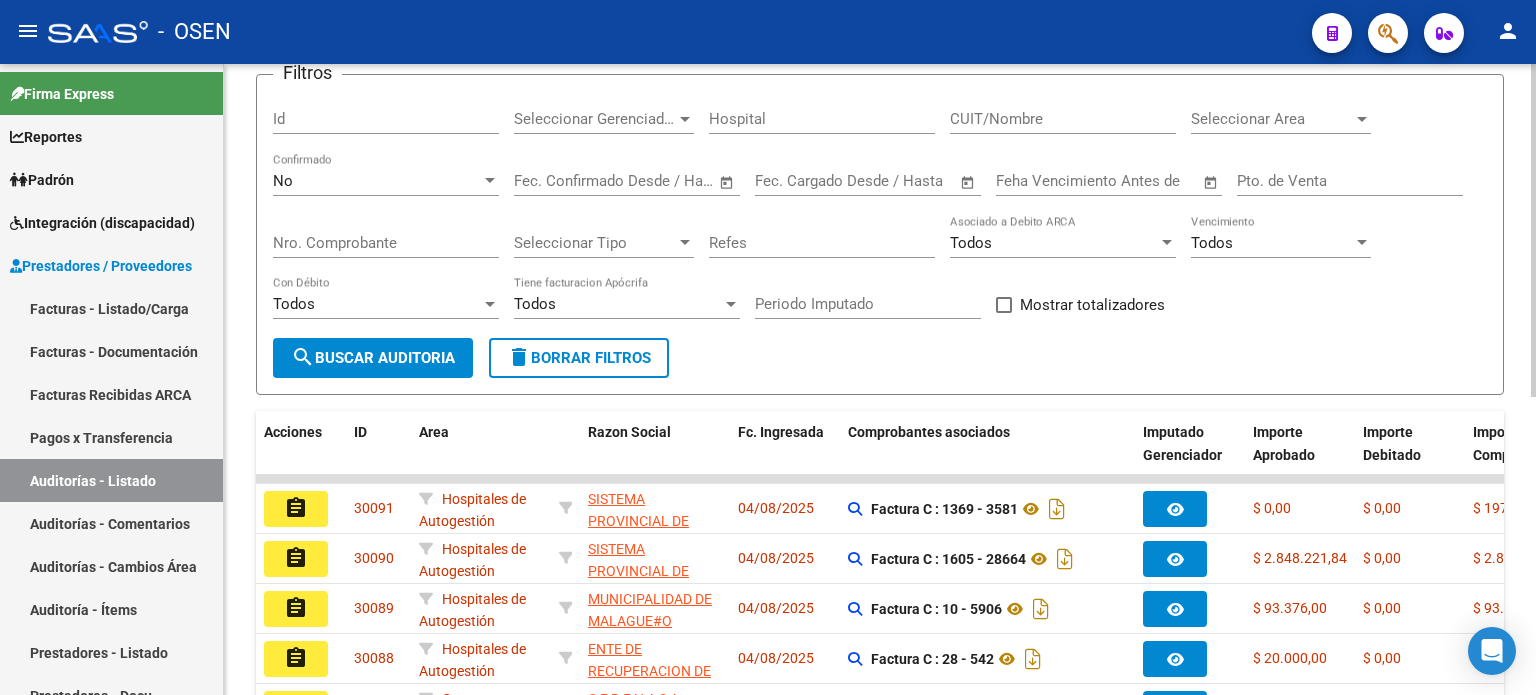 scroll, scrollTop: 0, scrollLeft: 0, axis: both 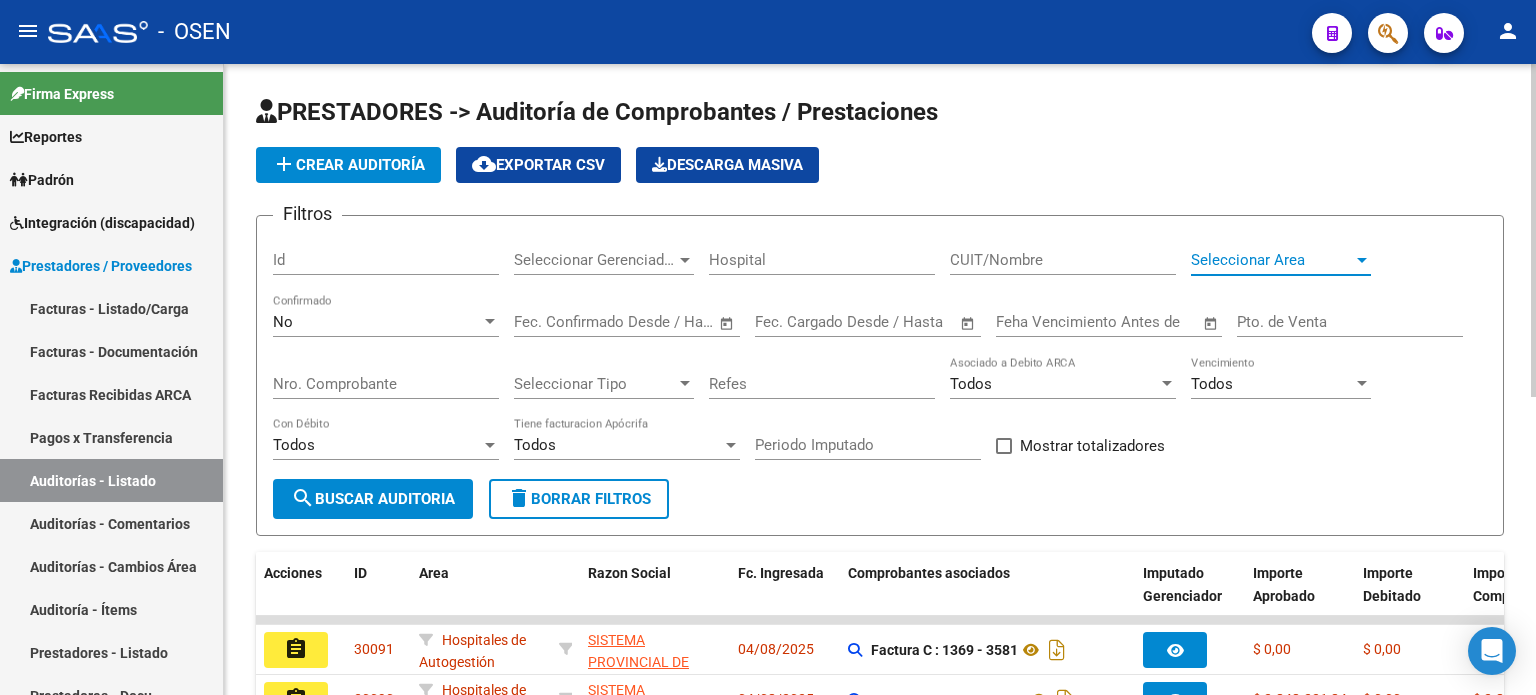 click at bounding box center (1362, 260) 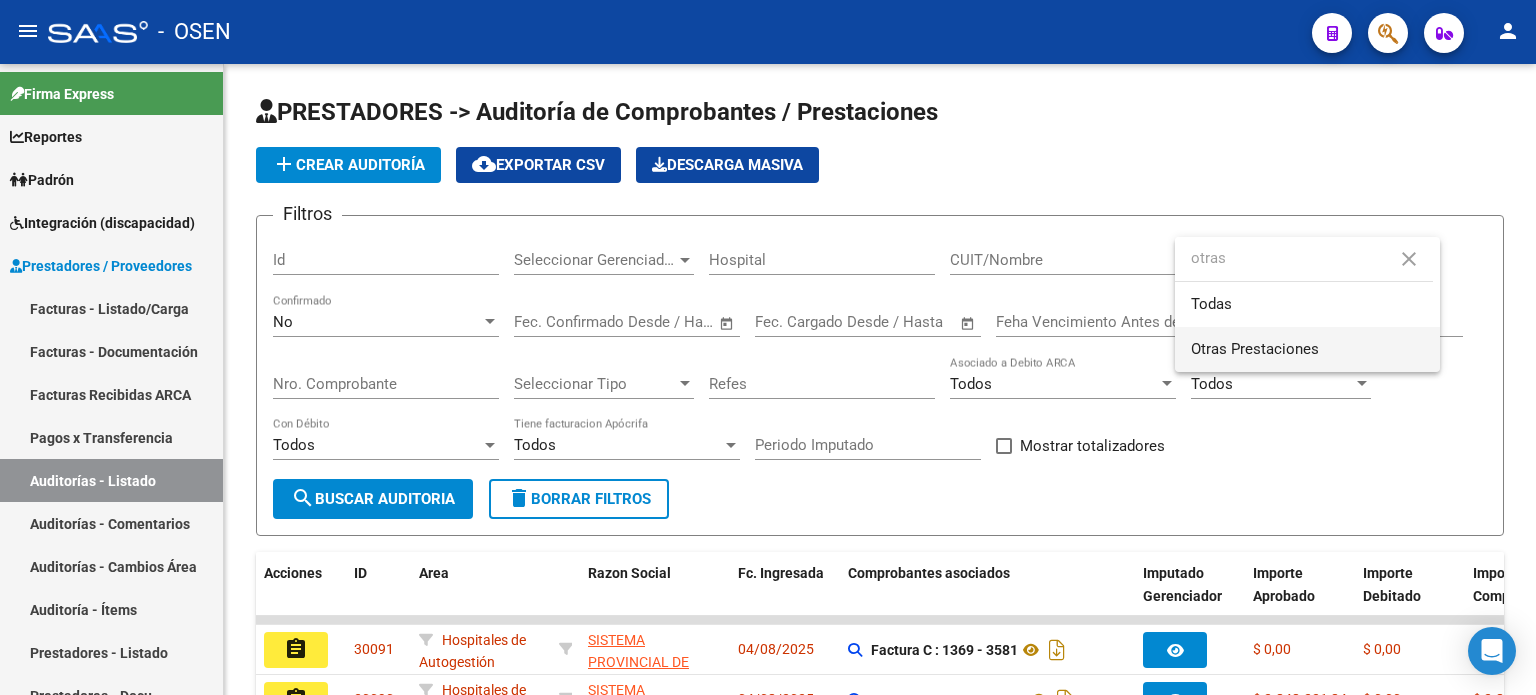 type on "otras" 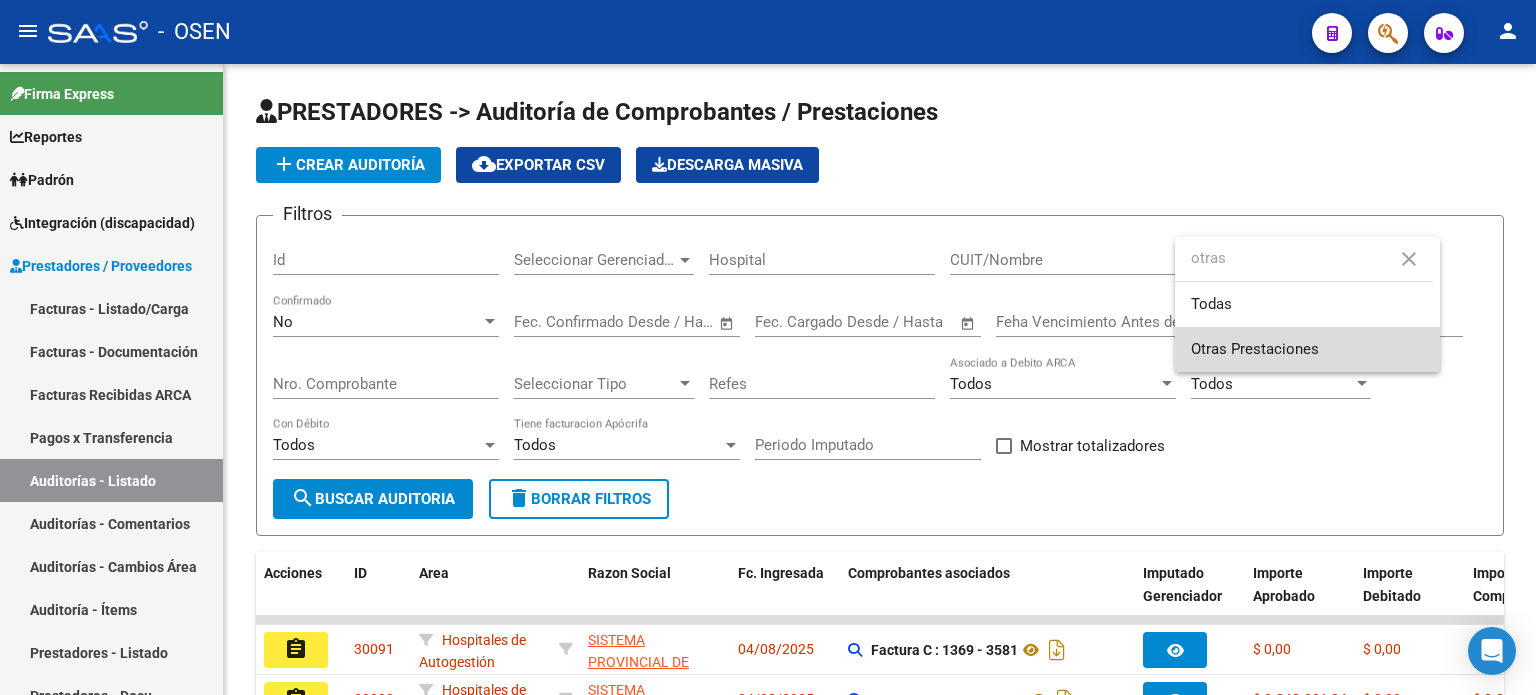click on "Otras Prestaciones" at bounding box center (1307, 349) 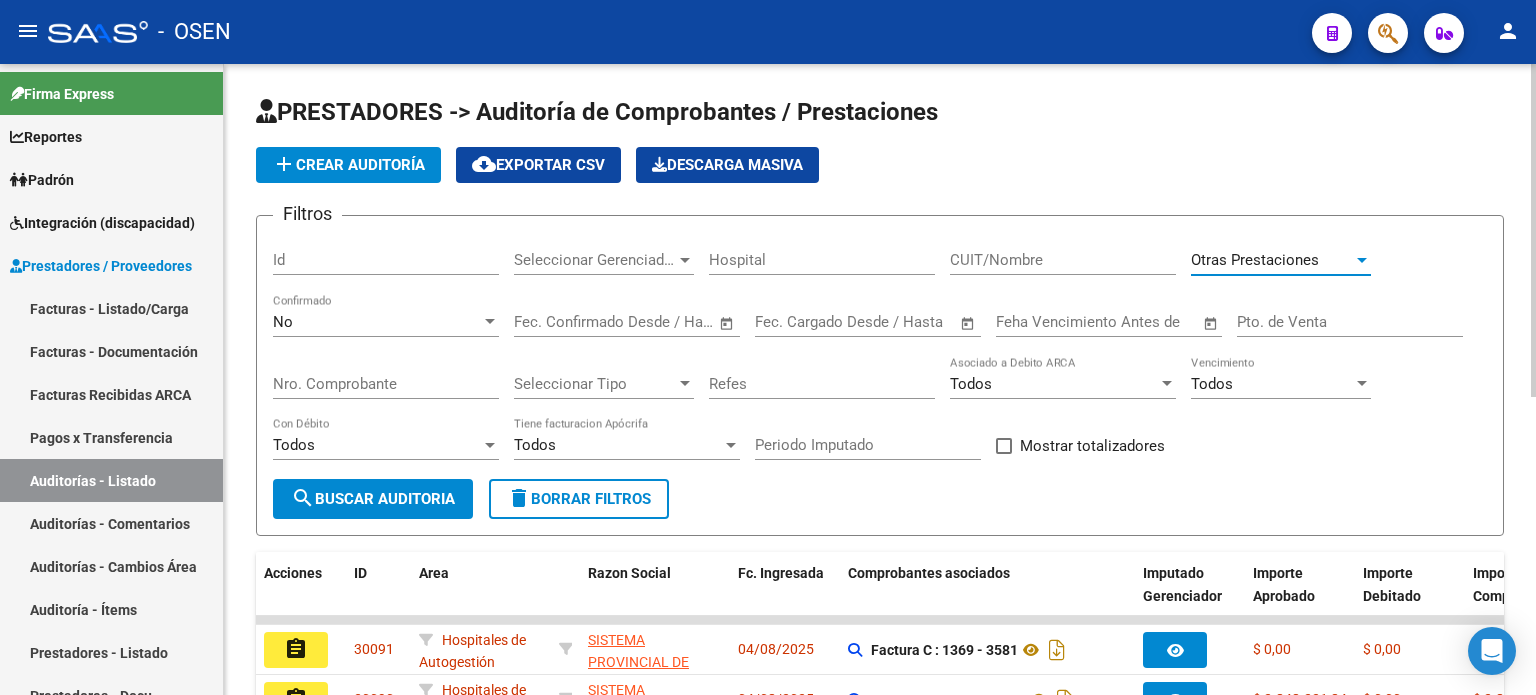 click on "search  Buscar Auditoria" 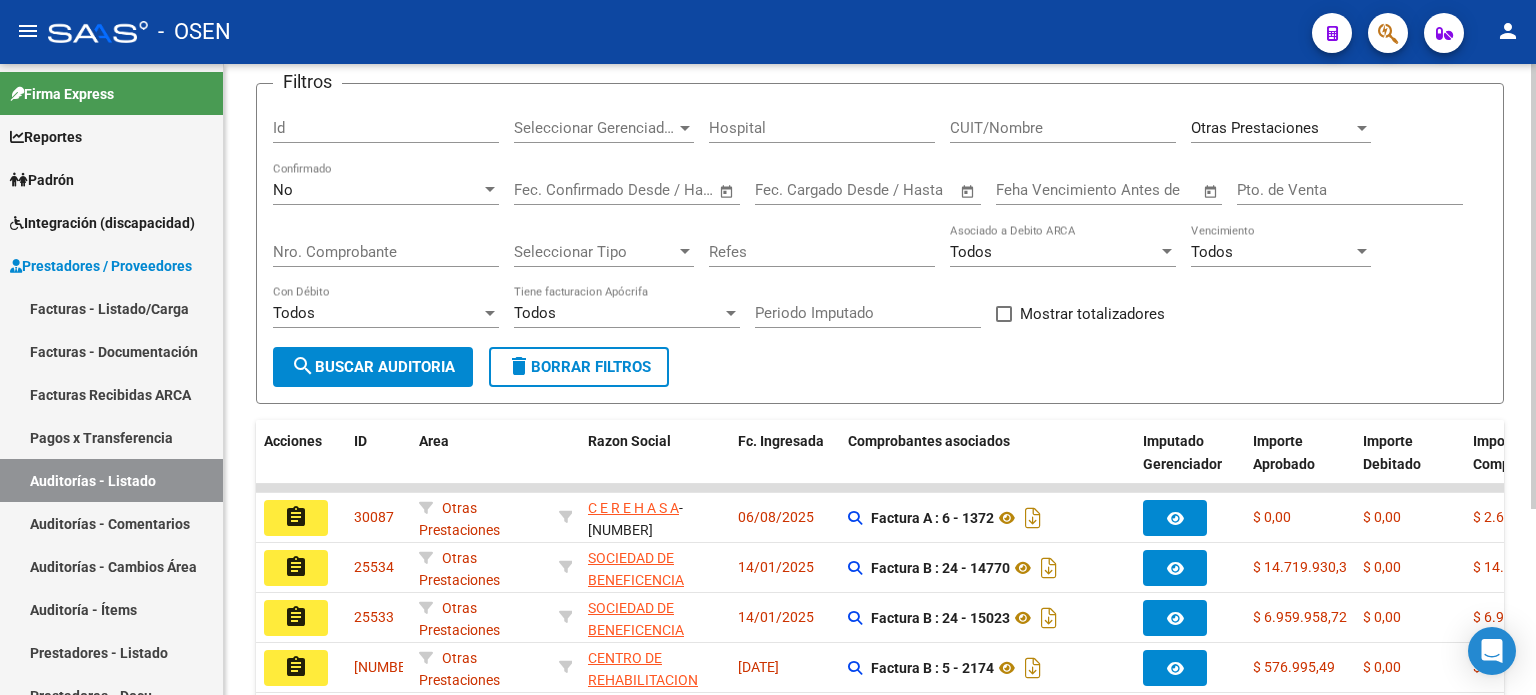 scroll, scrollTop: 166, scrollLeft: 0, axis: vertical 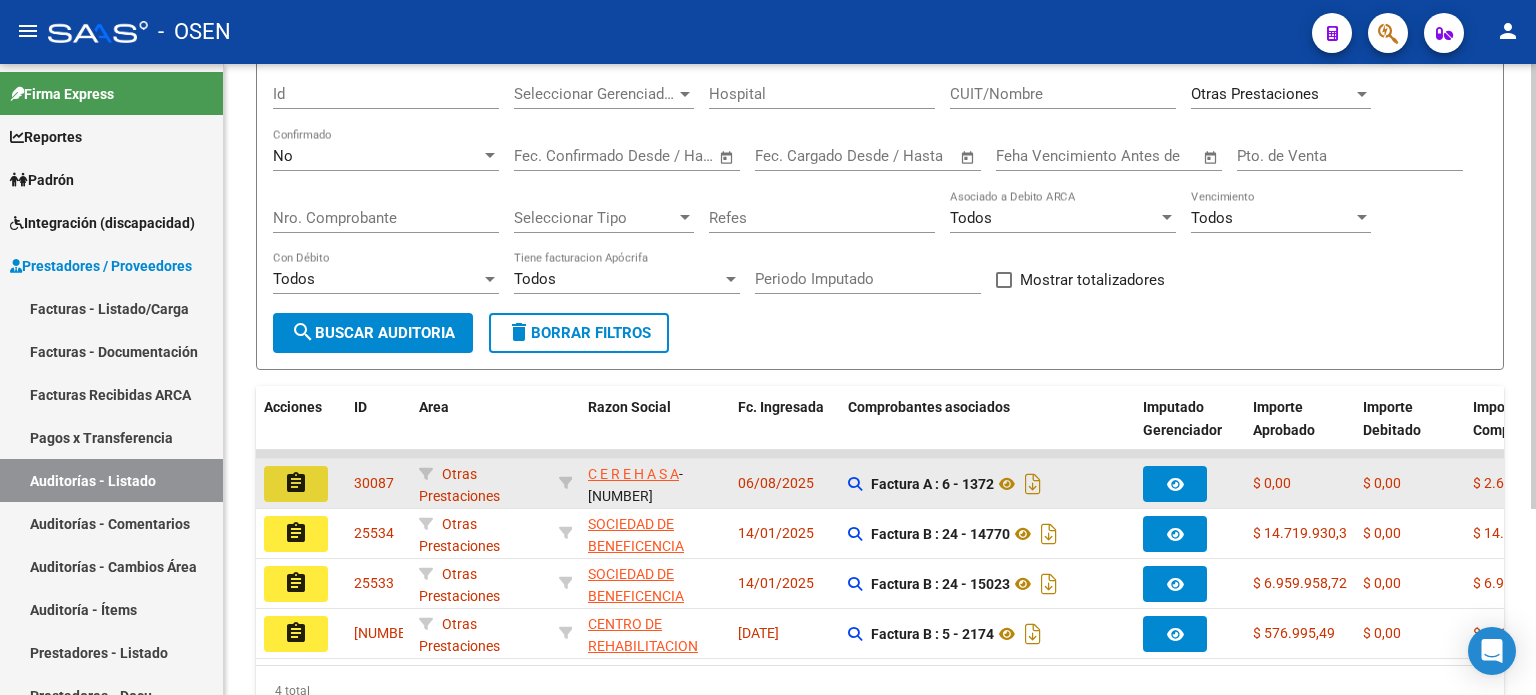 click on "assignment" 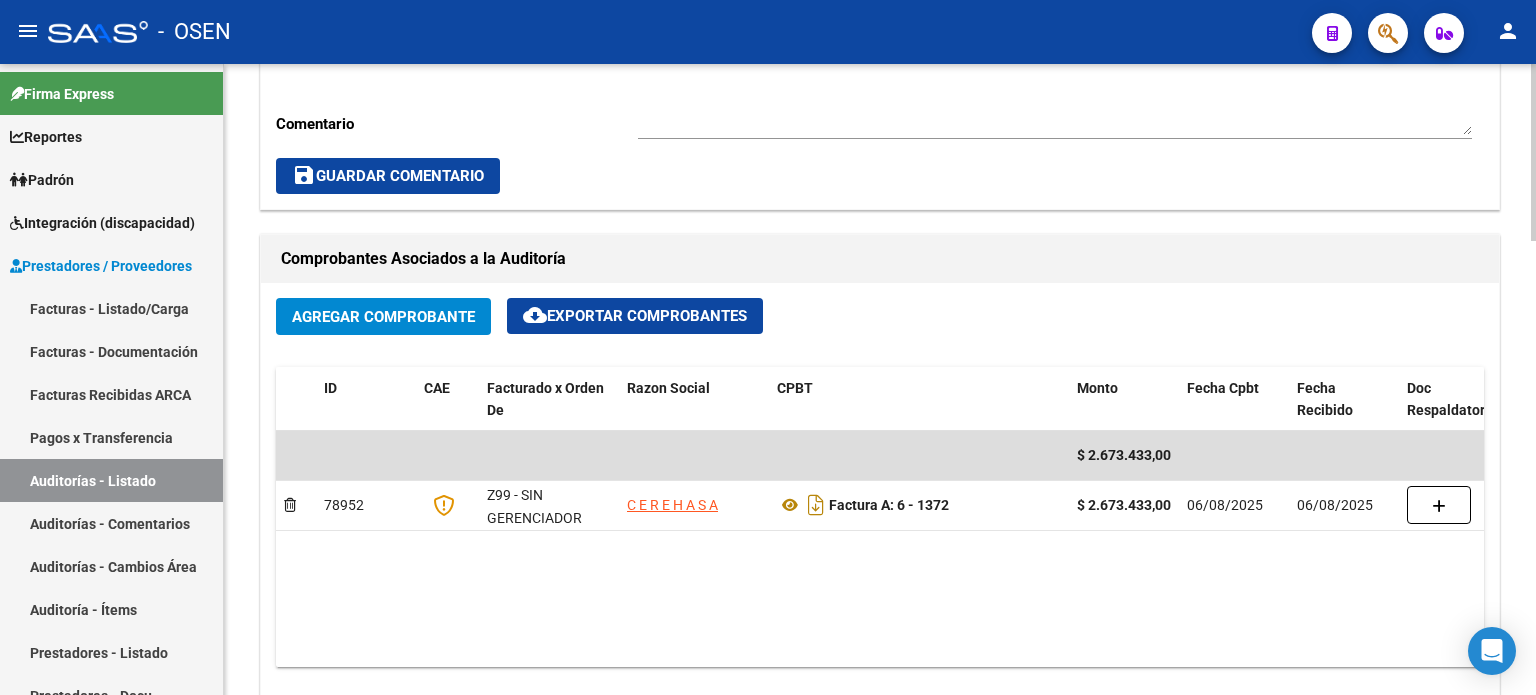 scroll, scrollTop: 833, scrollLeft: 0, axis: vertical 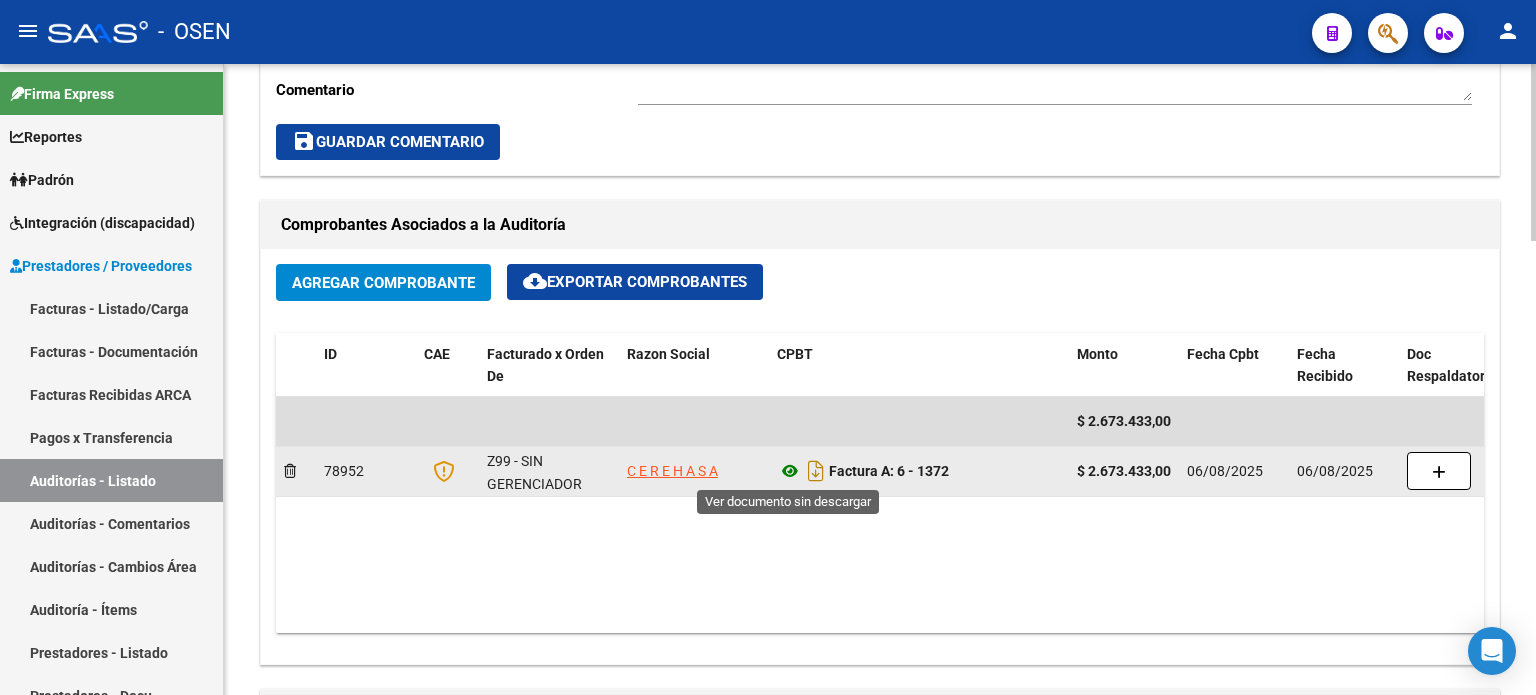 click 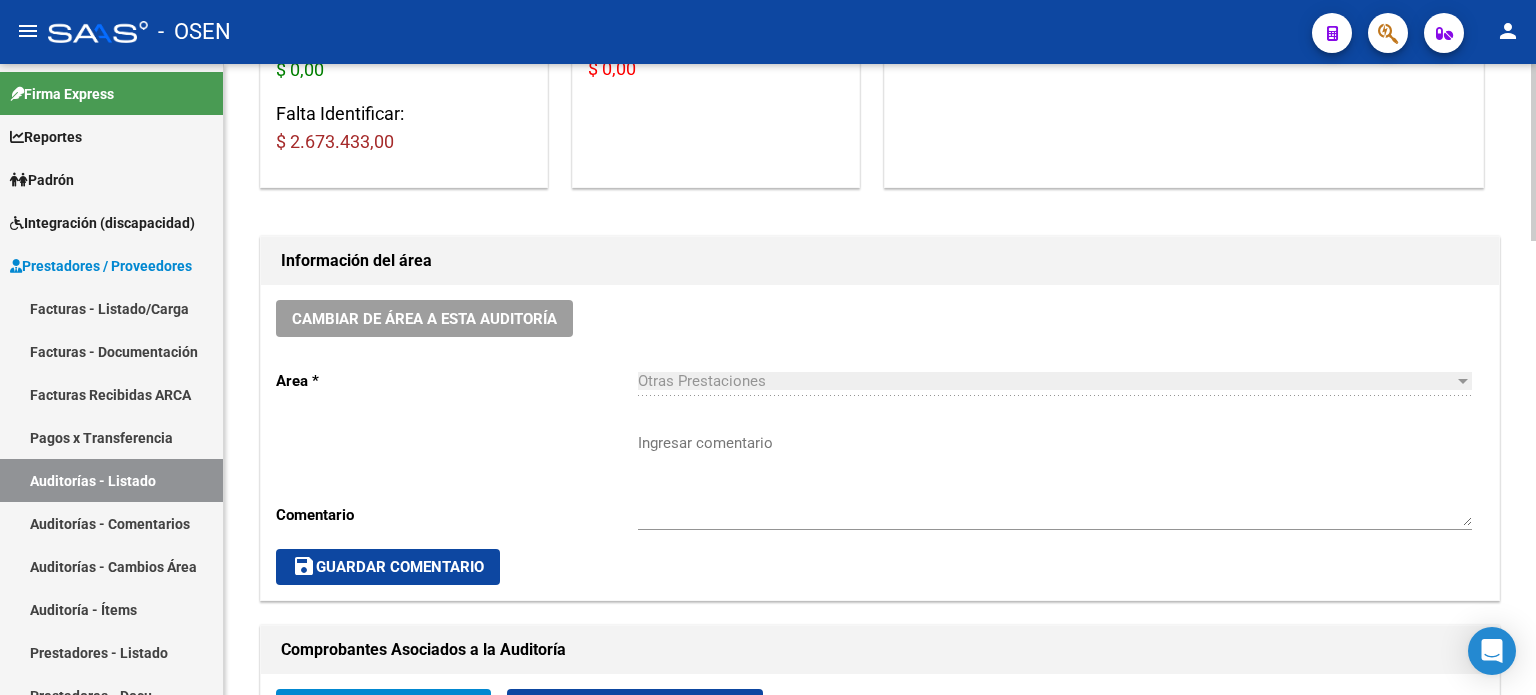 scroll, scrollTop: 333, scrollLeft: 0, axis: vertical 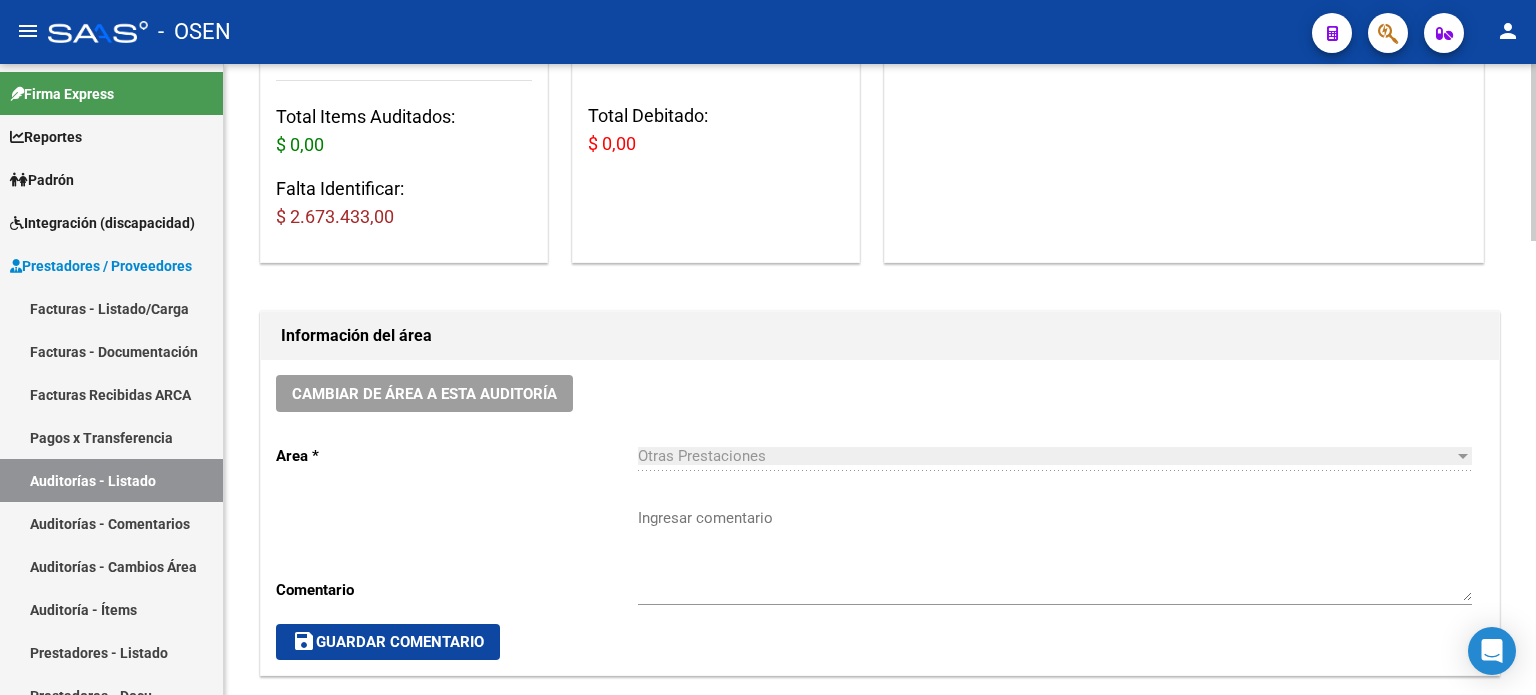 click on "Ingresar comentario" at bounding box center [1055, 554] 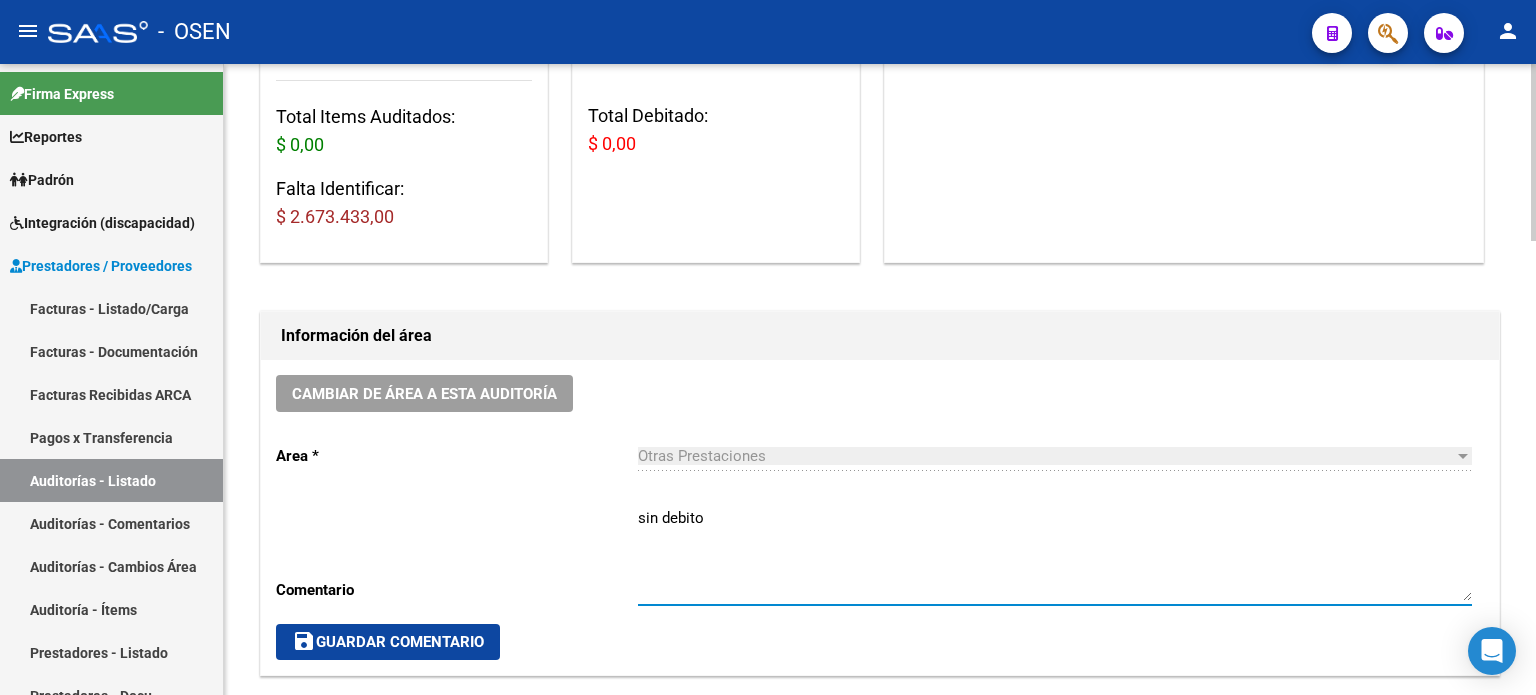 type on "sin debito" 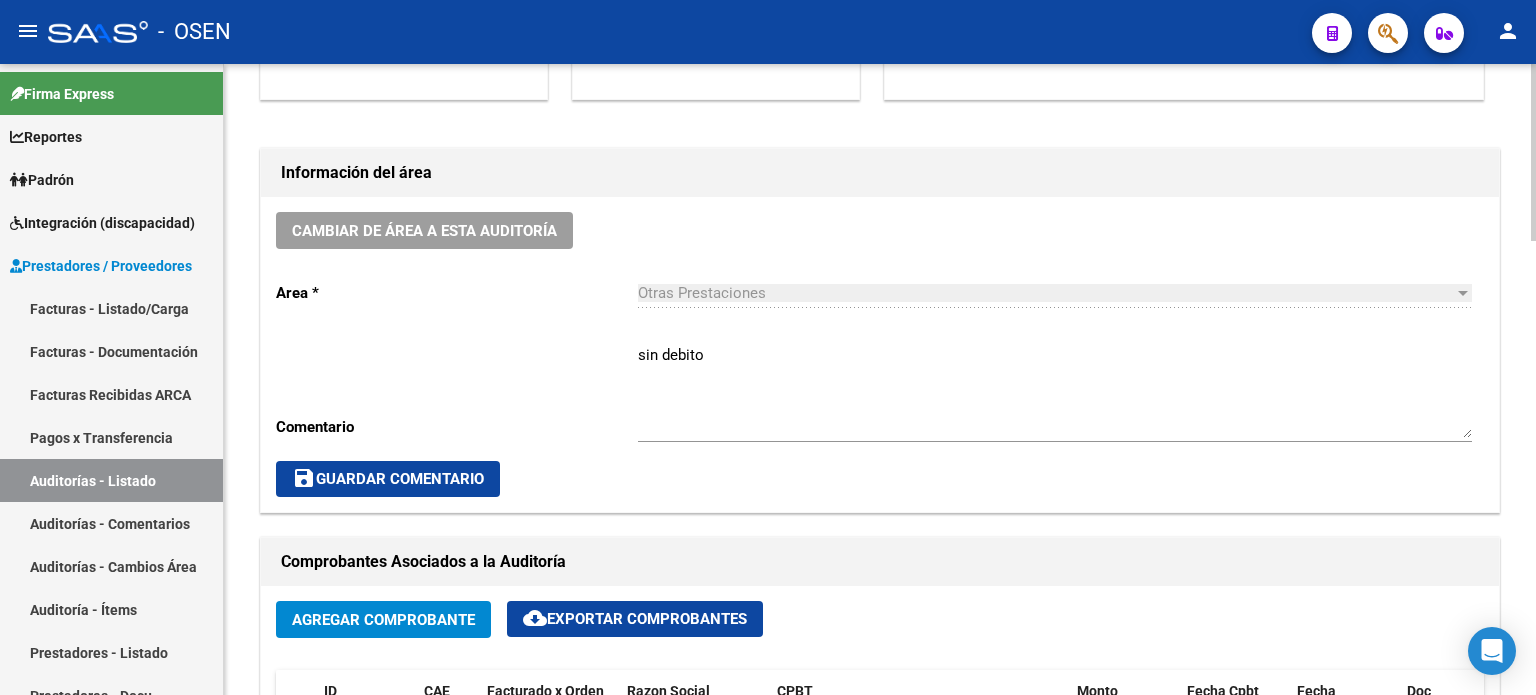 scroll, scrollTop: 452, scrollLeft: 0, axis: vertical 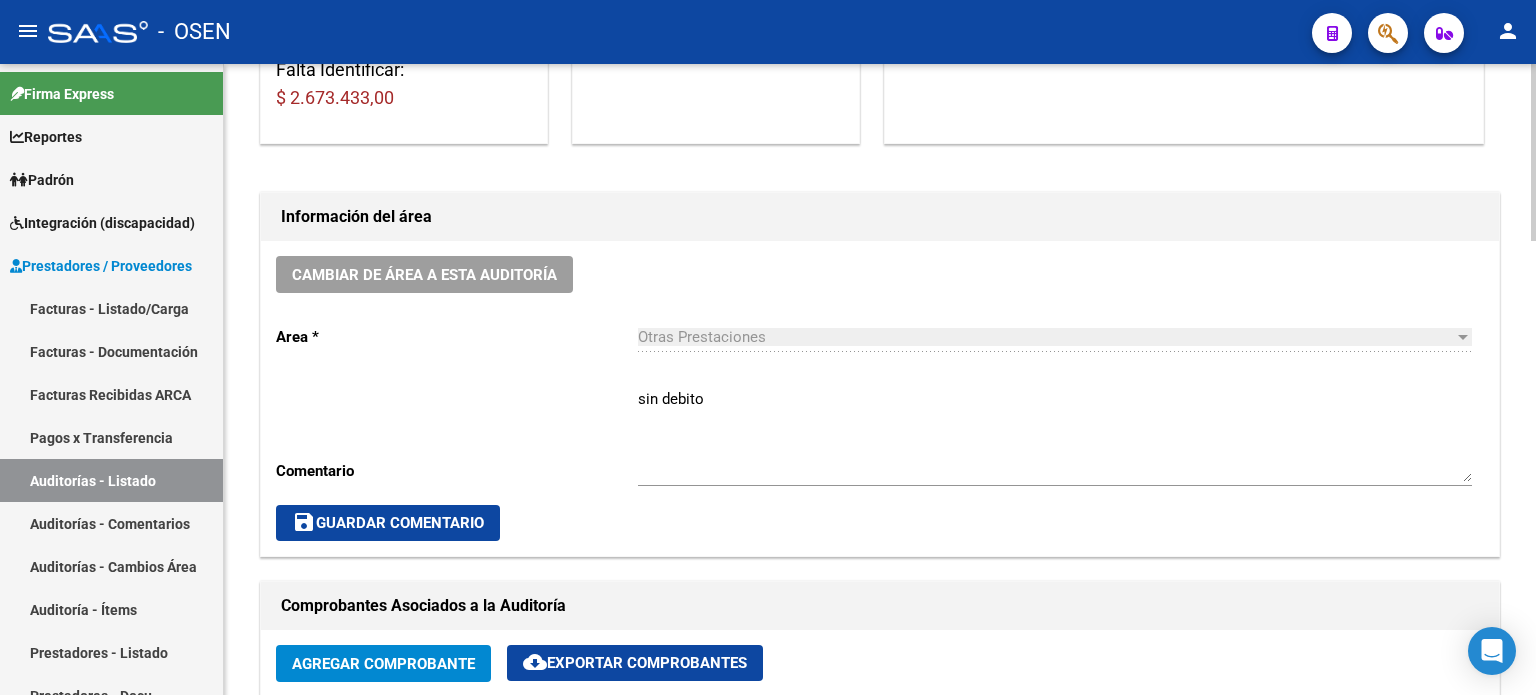 click on "Comentario" 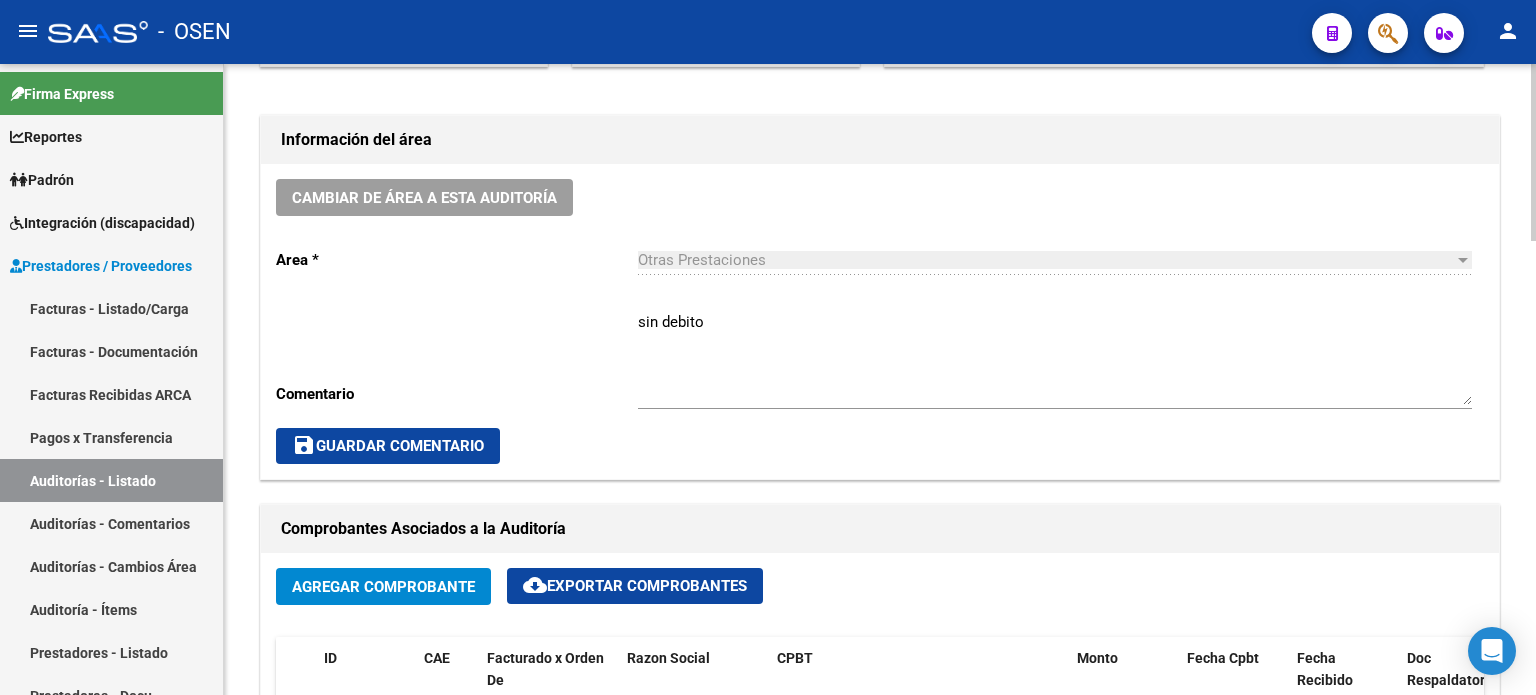 scroll, scrollTop: 452, scrollLeft: 0, axis: vertical 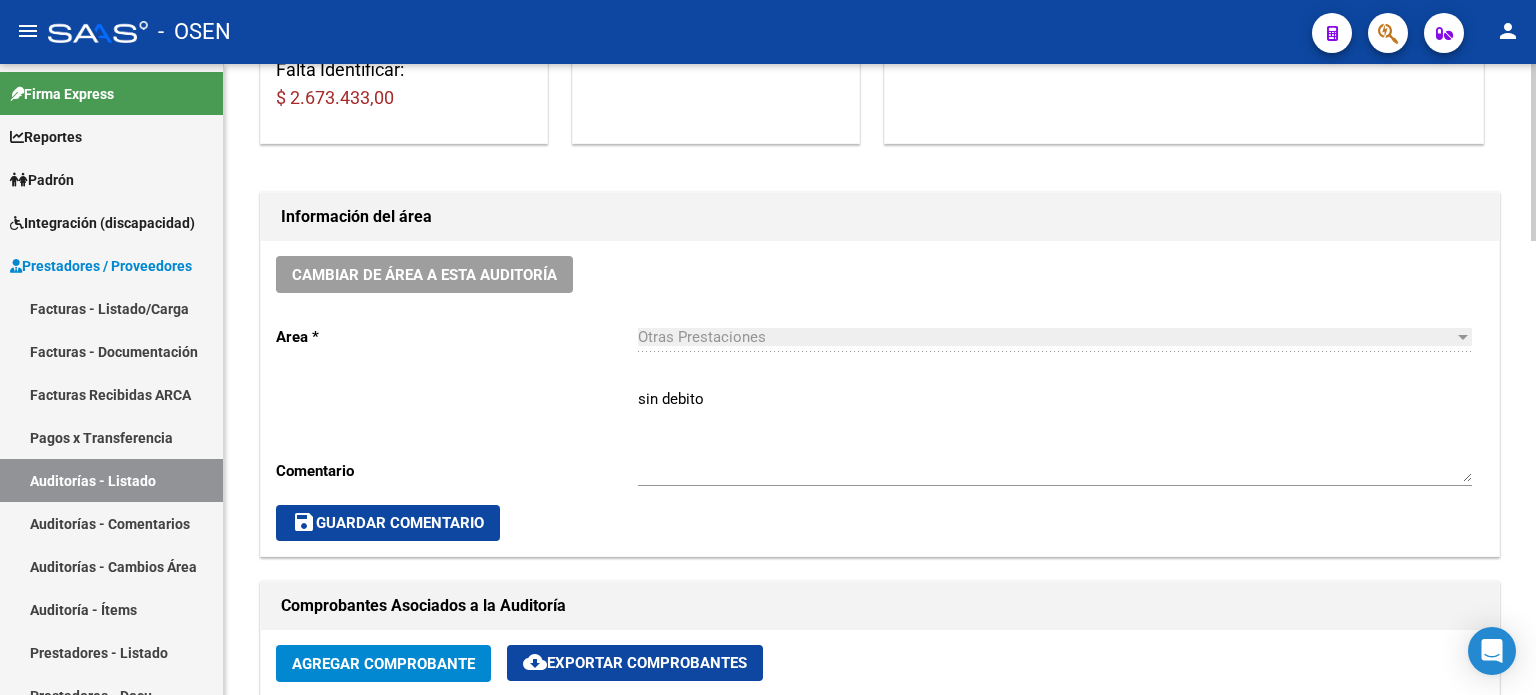 click on "save  Guardar Comentario" 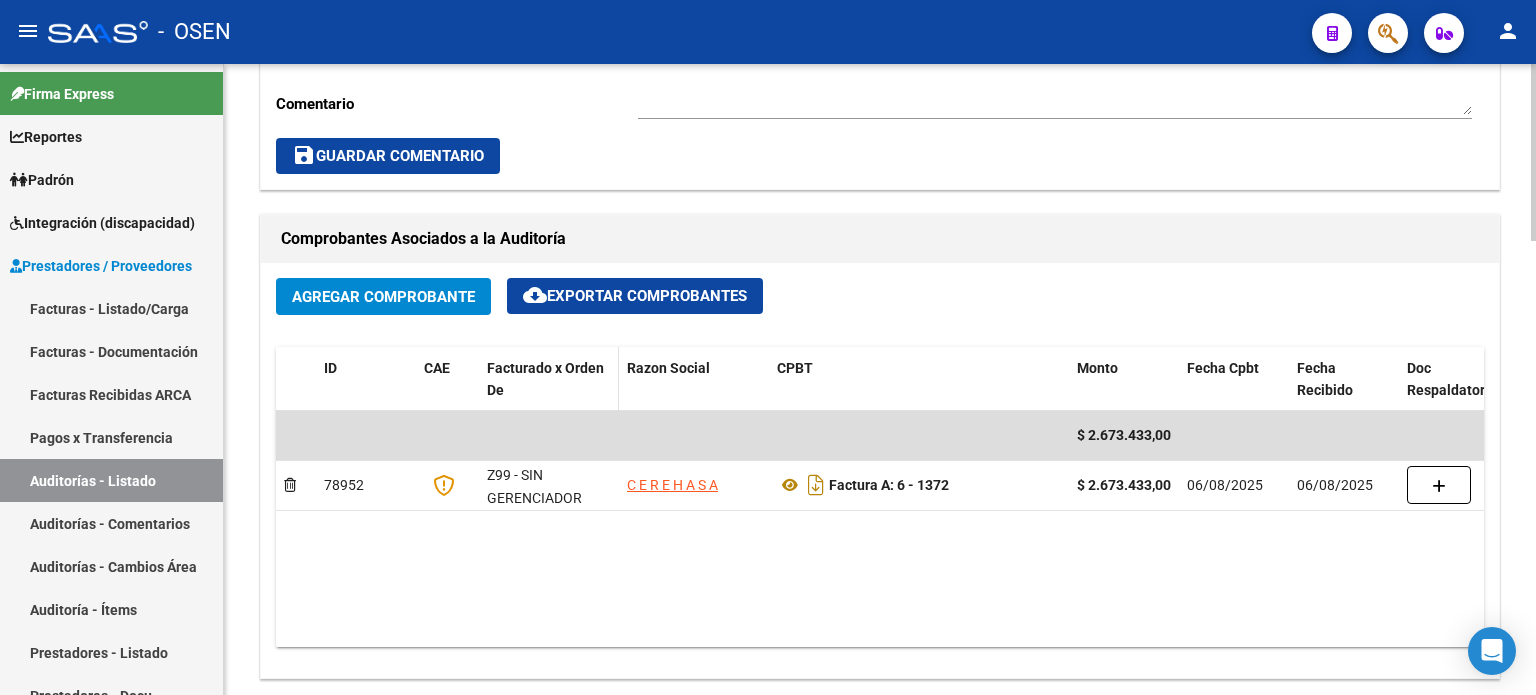 scroll, scrollTop: 833, scrollLeft: 0, axis: vertical 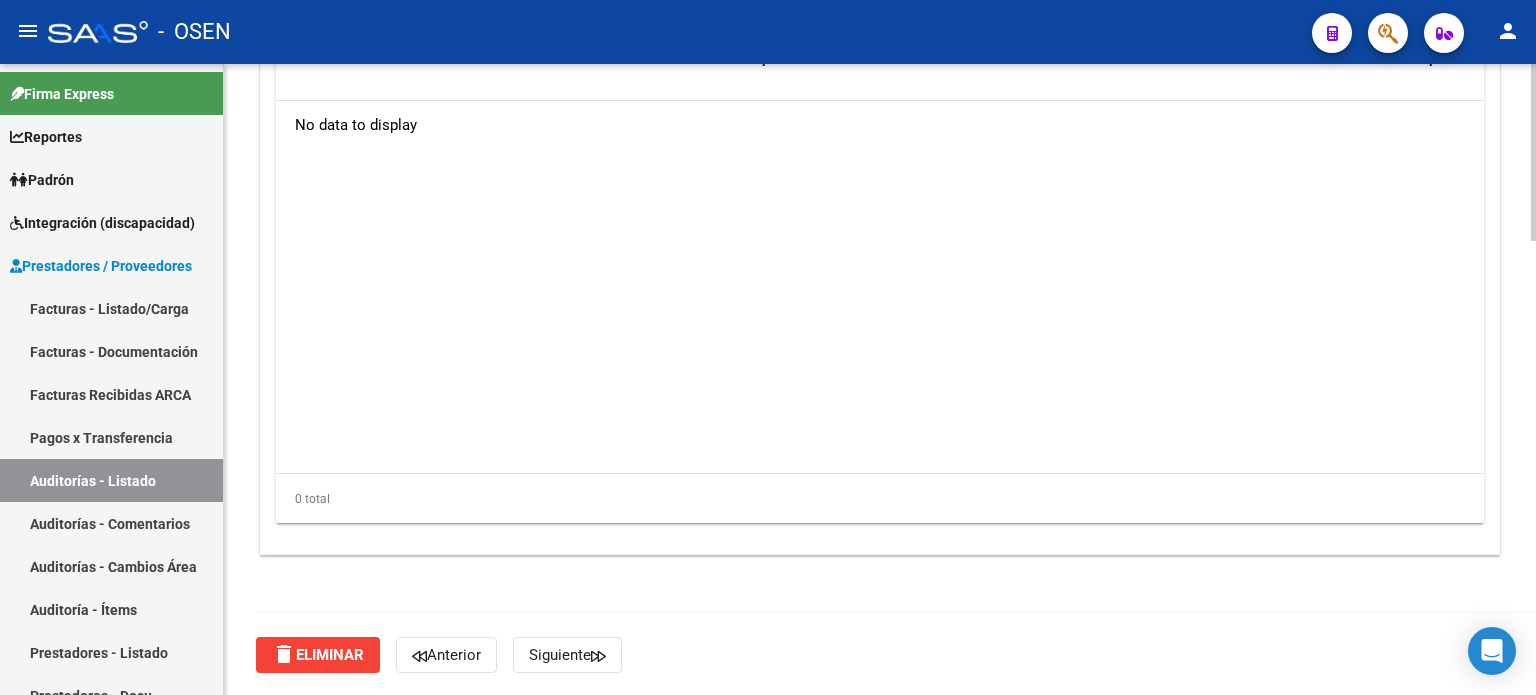 click on "menu -   OSEN  person    Firma Express     Reportes SUR Expedientes Internos Movimiento de Expte. SSS Padrón Traspasos x O.S. Traspasos x Gerenciador Traspasos x Provincia Nuevos Aportantes Métricas - Padrón SSS Métricas - Crecimiento Población    Padrón Afiliados Empadronados Cambios de Gerenciador Análisis Afiliado Doc. Respaldatoria Última DDJJ Último Aporte MT/PD Familiares Monotributistas    Integración (discapacidad) Estado Presentaciones SSS Rendición Certificado Discapacidad Pedido Integración a SSS Datos Contables de Facturas Facturas Liquidadas x SSS Legajos Legajos Documentación    Prestadores / Proveedores Facturas - Listado/Carga Facturas - Documentación Facturas Recibidas ARCA Pagos x Transferencia Auditorías - Listado Auditorías - Comentarios Auditorías - Cambios Área Auditoría - Ítems Prestadores - Listado Prestadores - Docu. Otros Ingresos Geren.    Hospitales Públicos SSS - Censo Hospitalario SSS - Preliquidación SSS - Comprobantes SSS - CPBTs Atenciones" at bounding box center [768, 347] 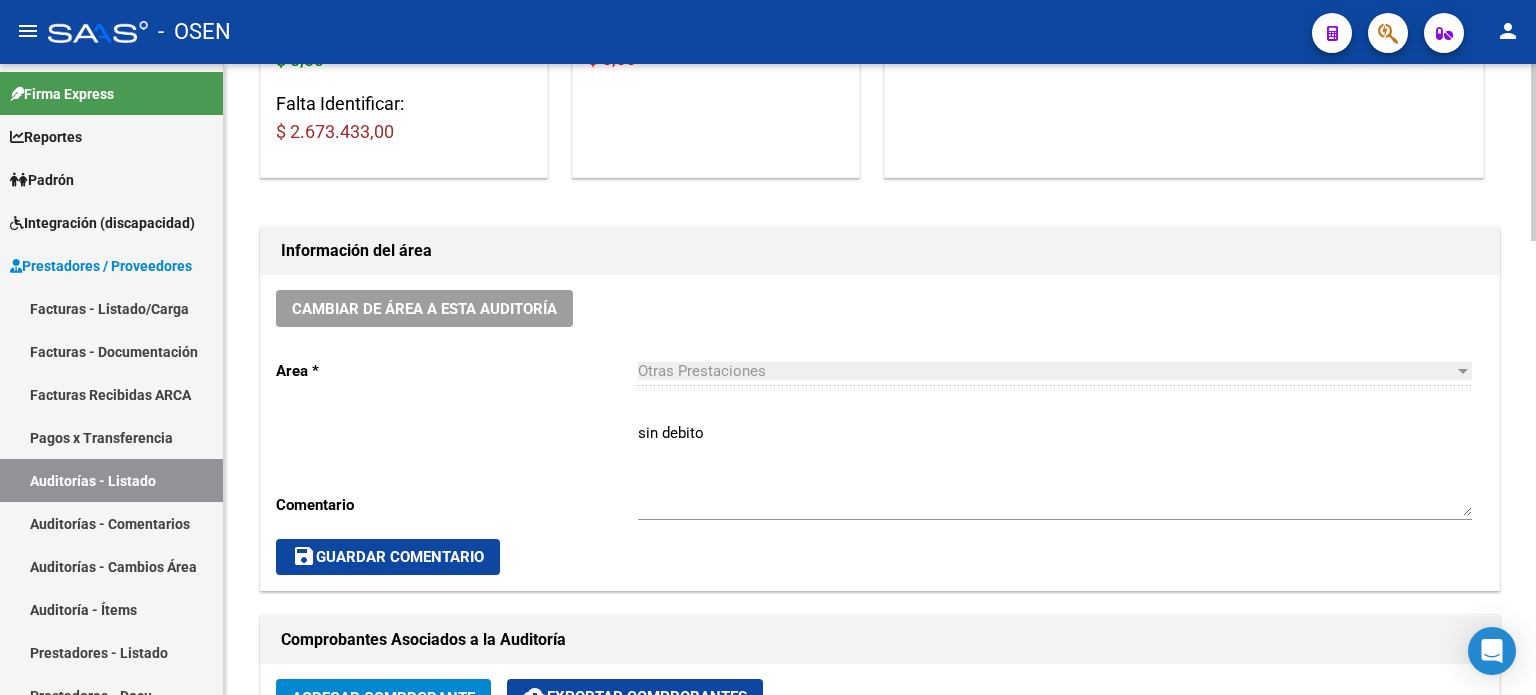 scroll, scrollTop: 284, scrollLeft: 0, axis: vertical 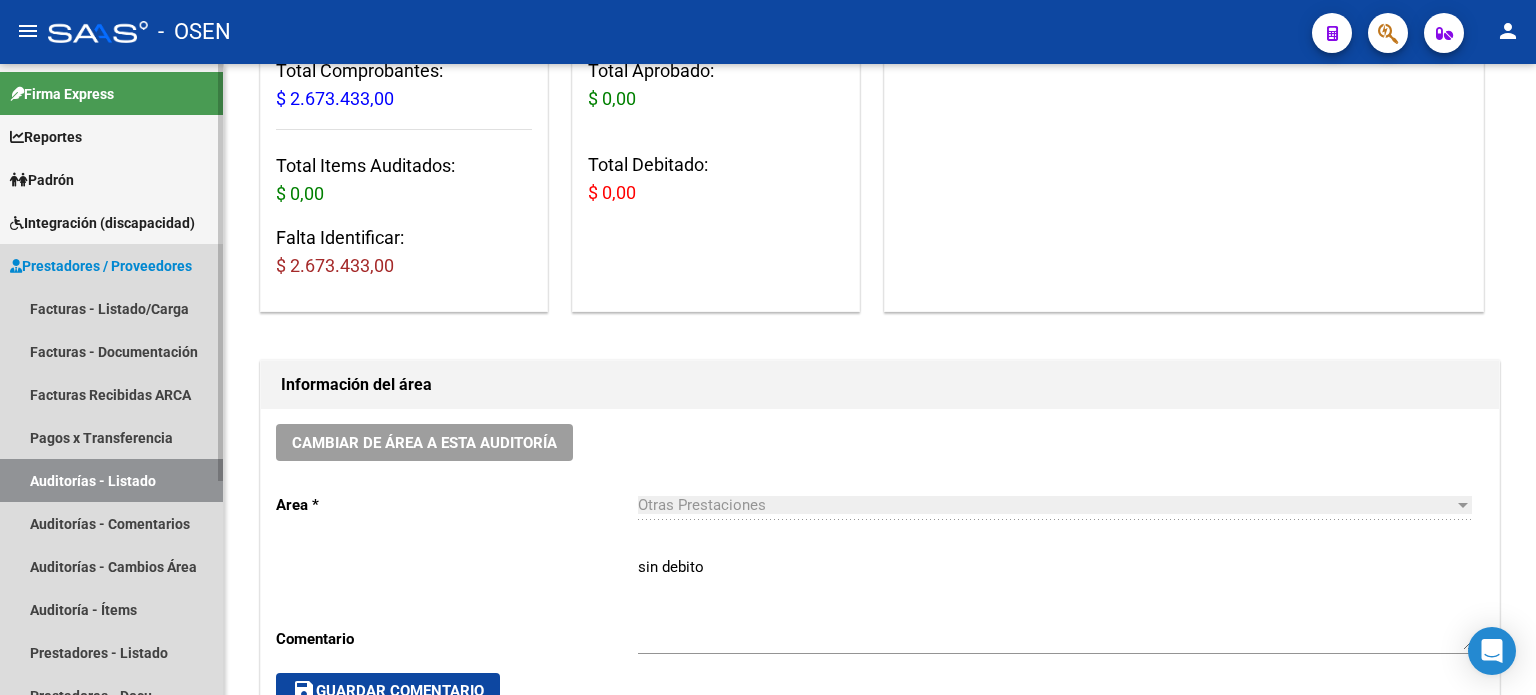 click on "Auditorías - Listado" at bounding box center (111, 480) 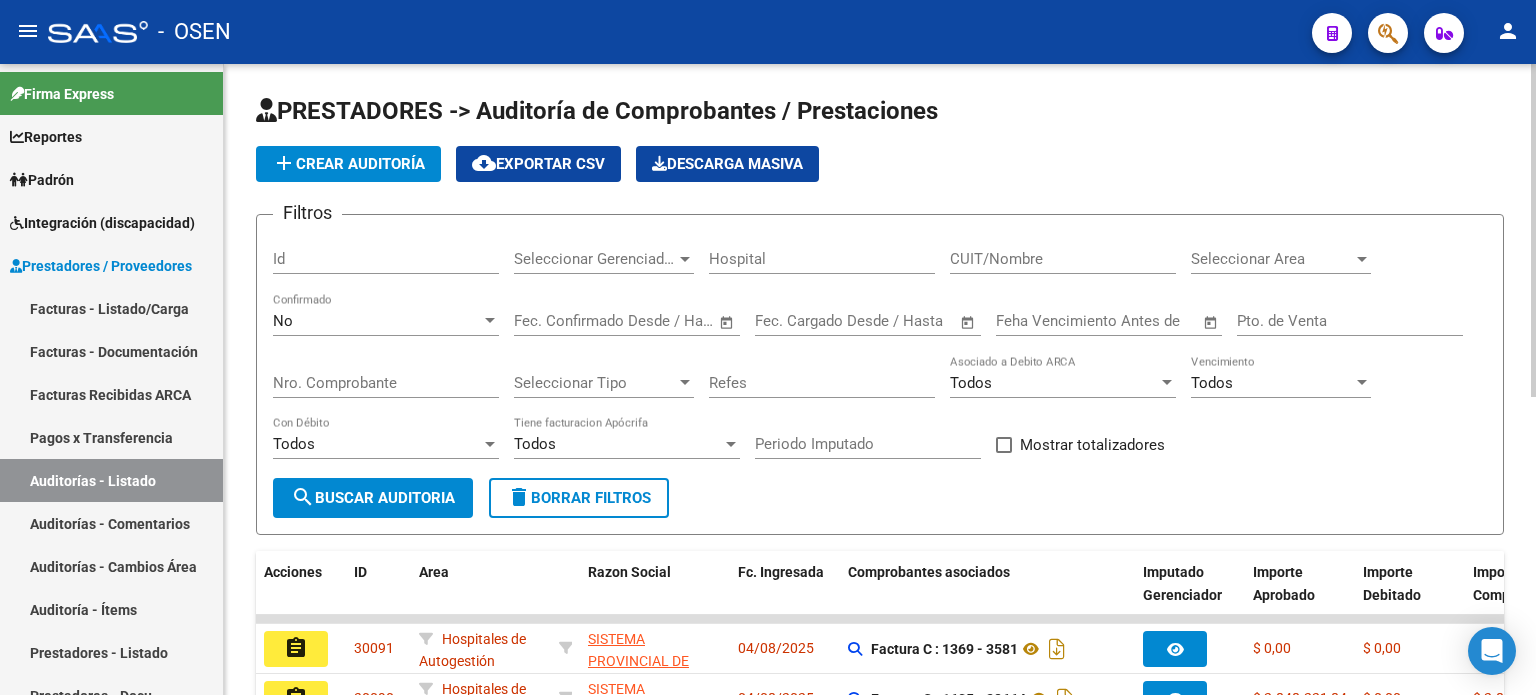 scroll, scrollTop: 0, scrollLeft: 0, axis: both 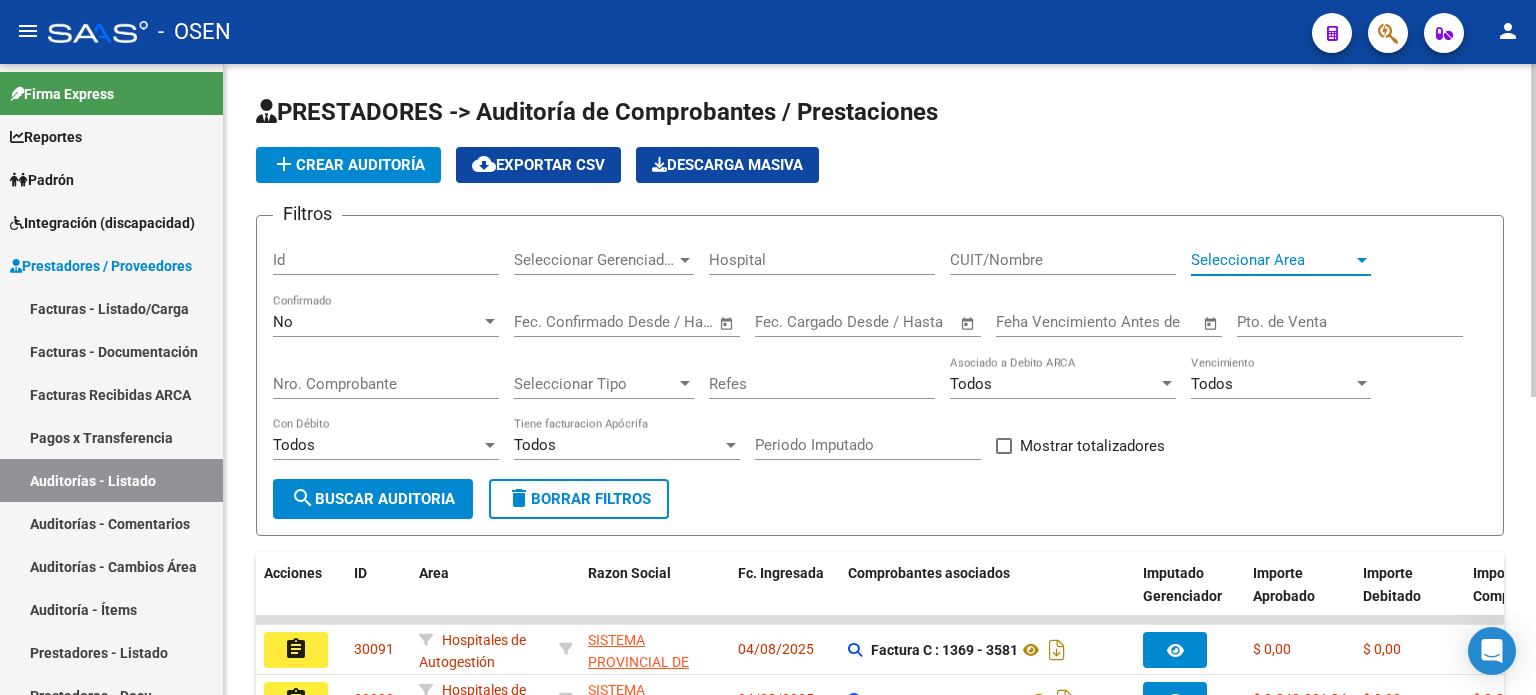 click at bounding box center (1362, 260) 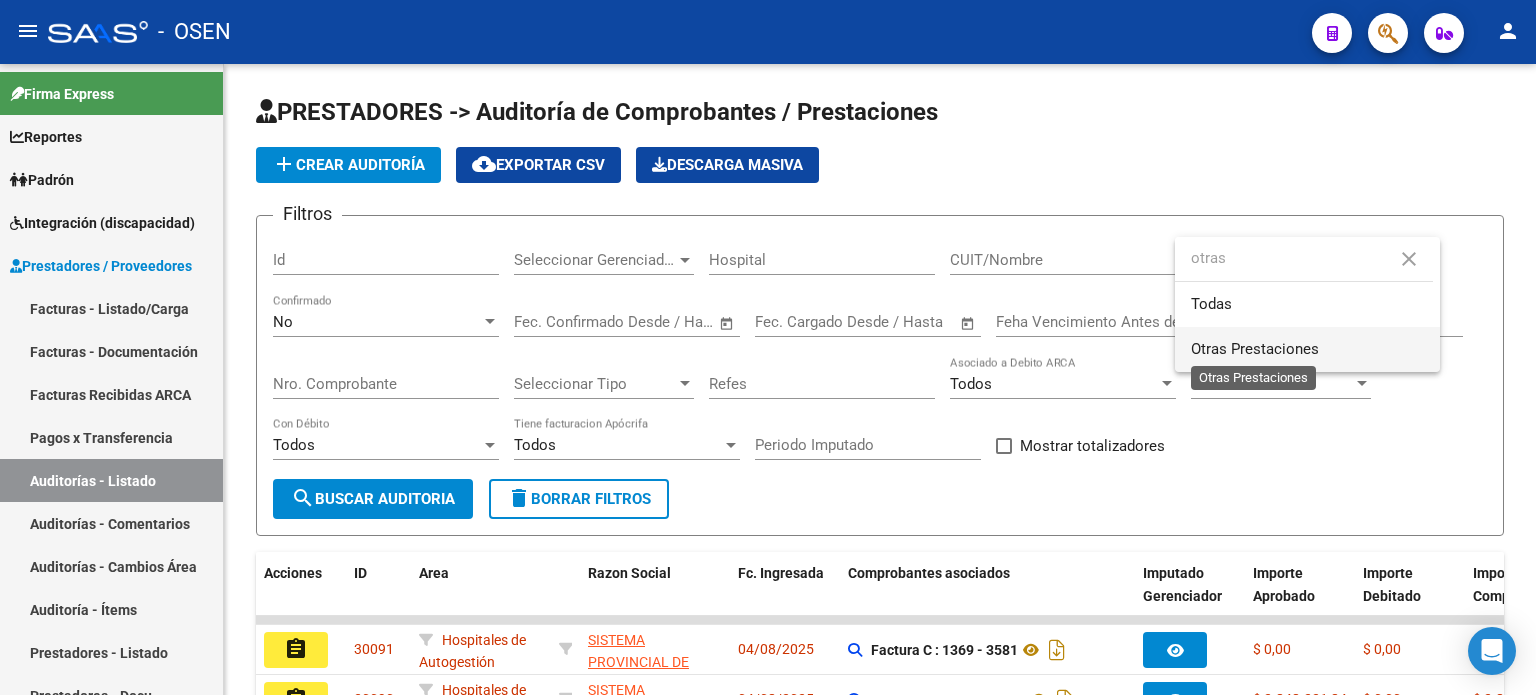 type on "otras" 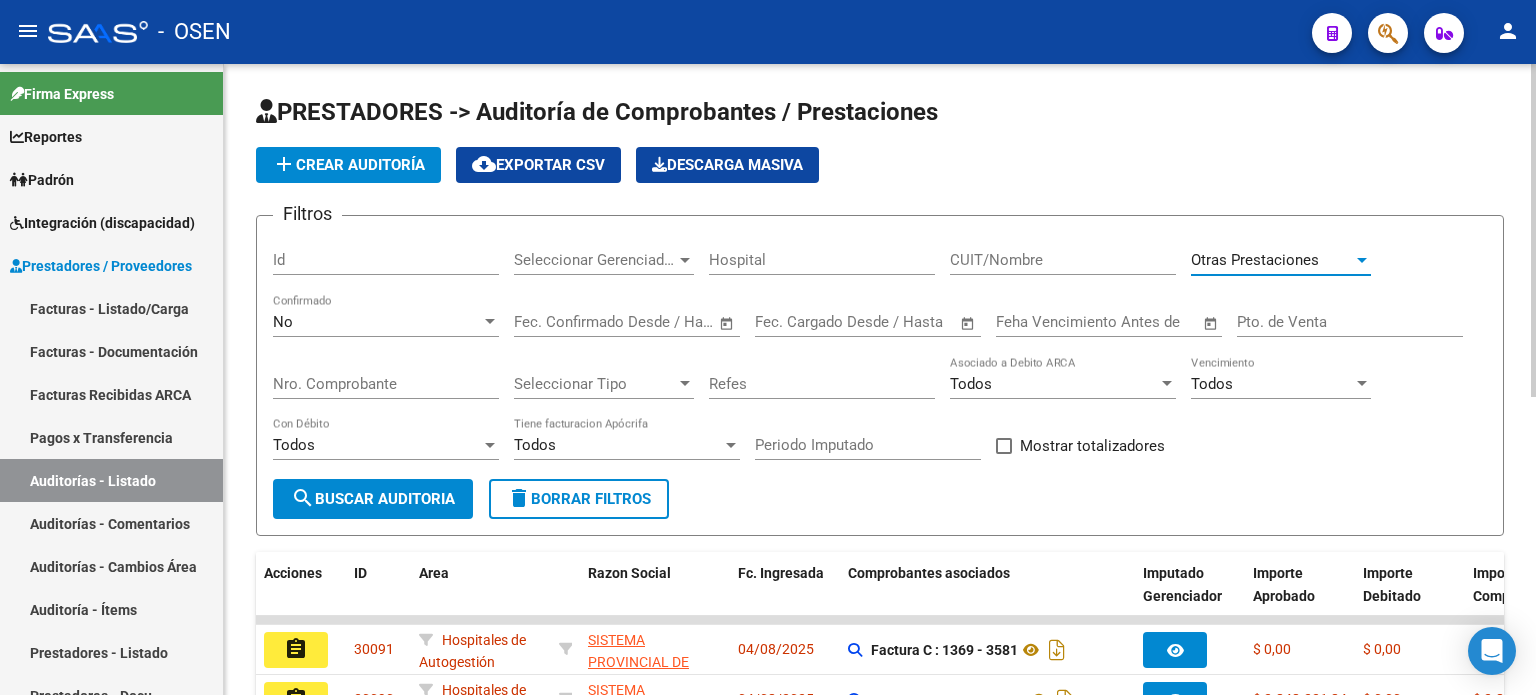 click on "search  Buscar Auditoria" 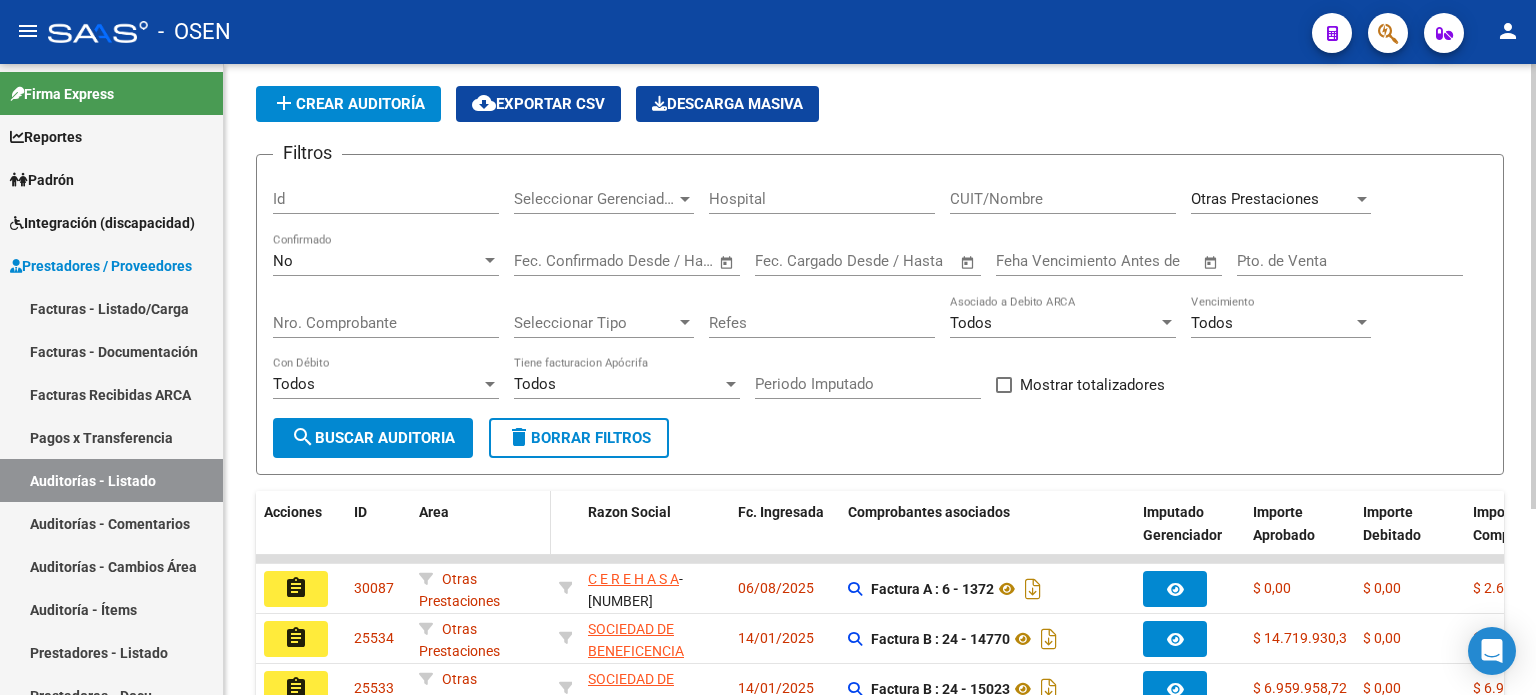 scroll, scrollTop: 166, scrollLeft: 0, axis: vertical 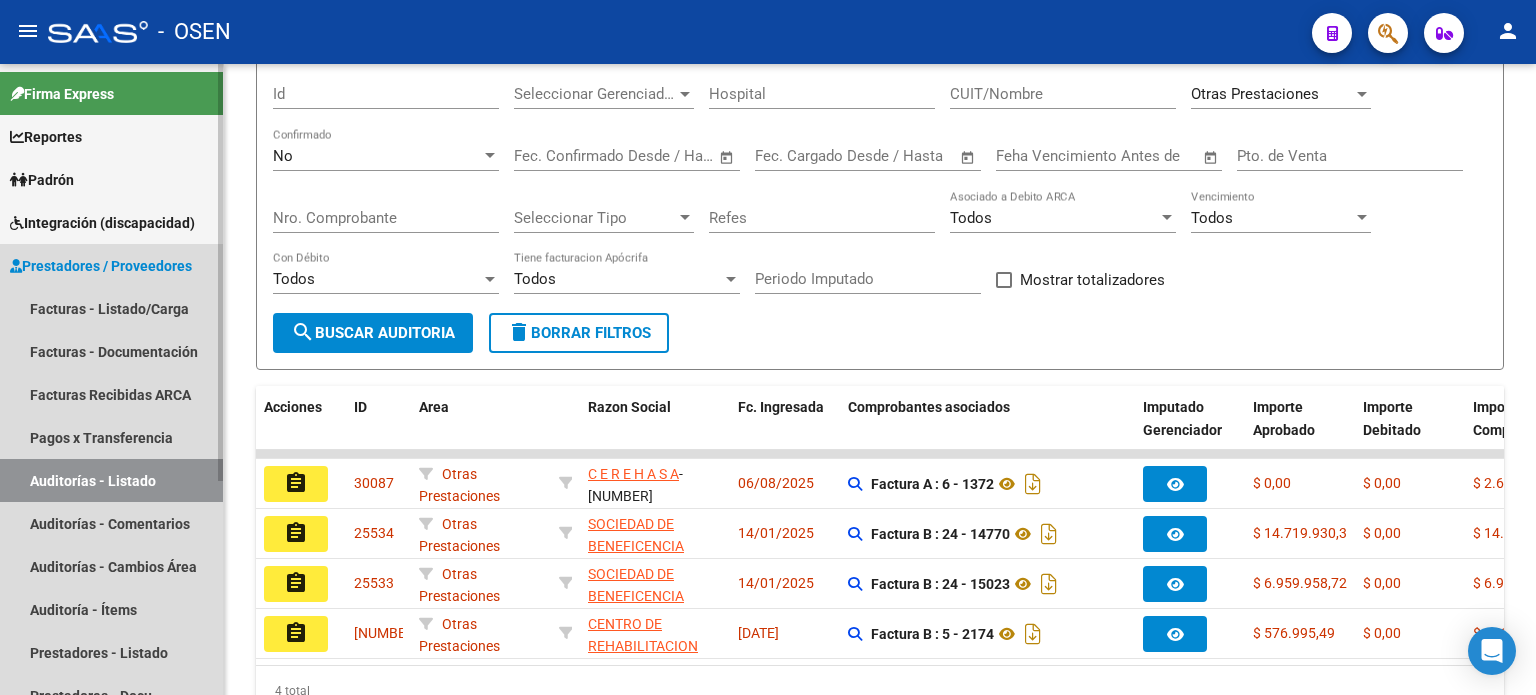 click on "Auditorías - Listado" at bounding box center (111, 480) 